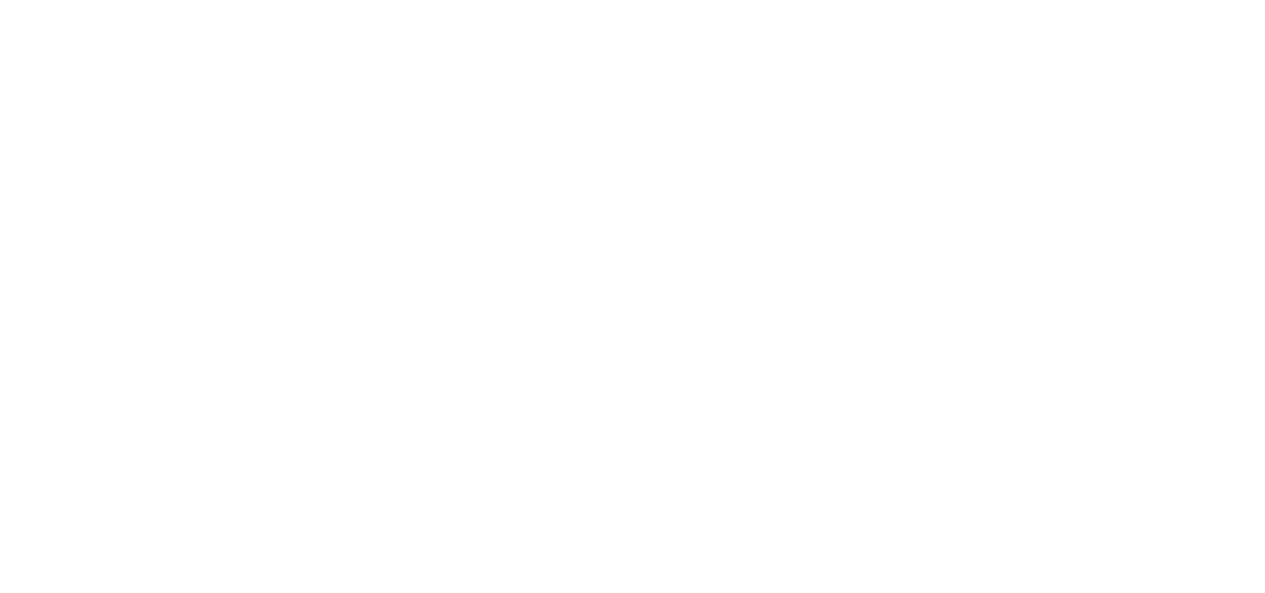 scroll, scrollTop: 0, scrollLeft: 0, axis: both 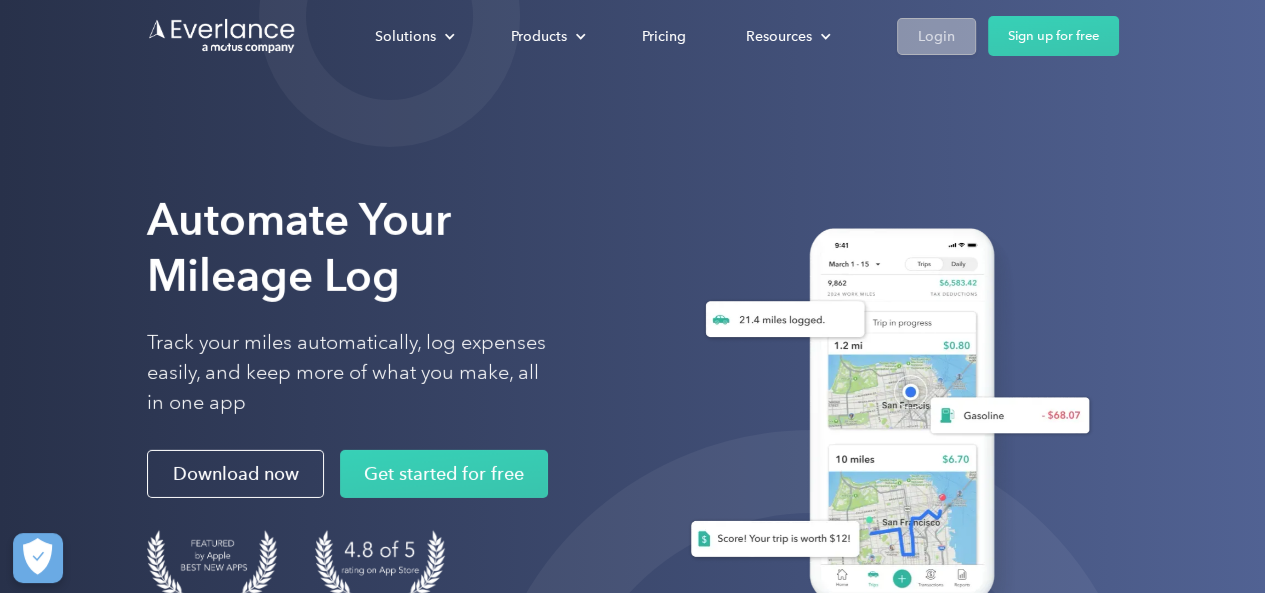 click on "Login" at bounding box center (936, 36) 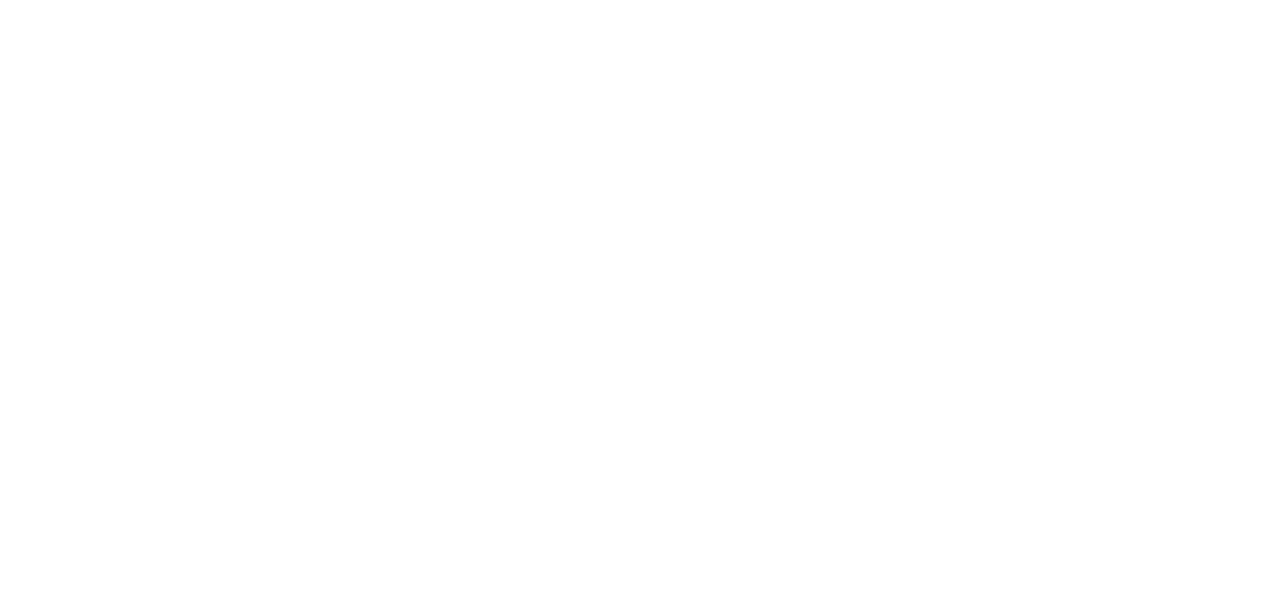 scroll, scrollTop: 0, scrollLeft: 0, axis: both 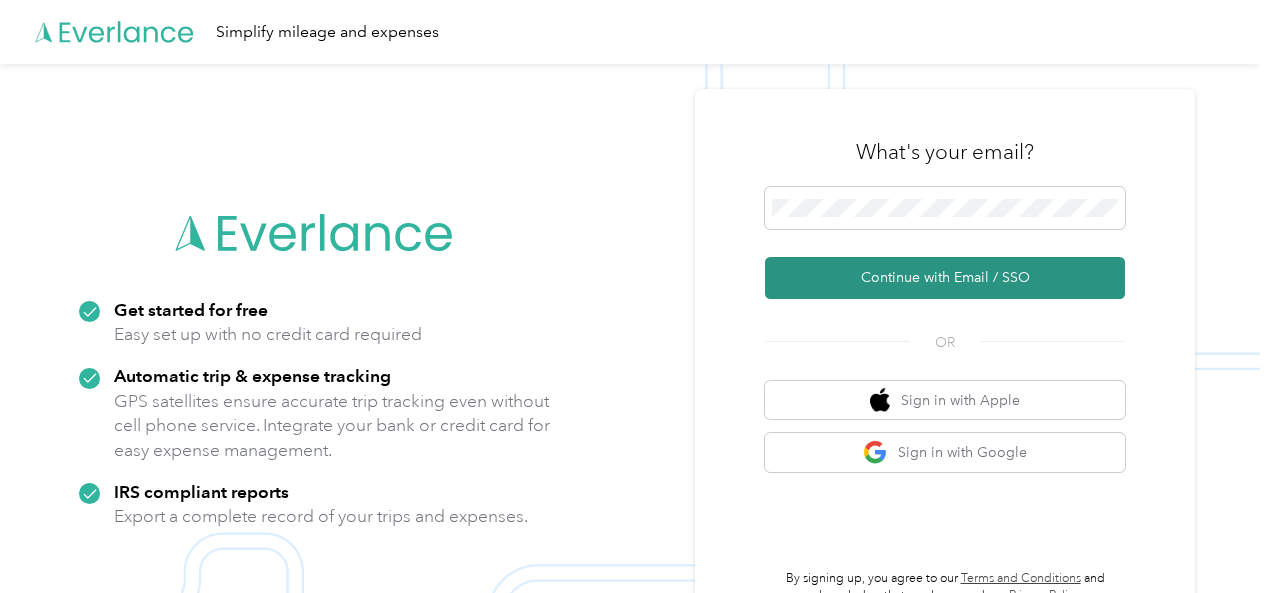 click on "Continue with Email / SSO" at bounding box center [945, 278] 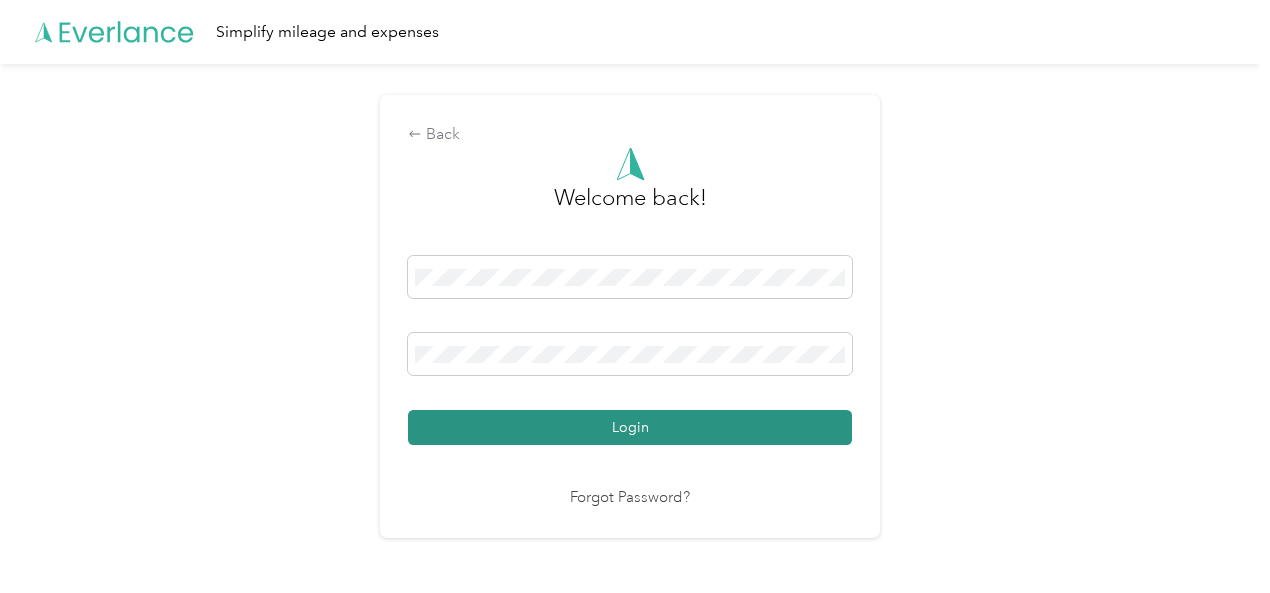 click on "Login" at bounding box center (630, 427) 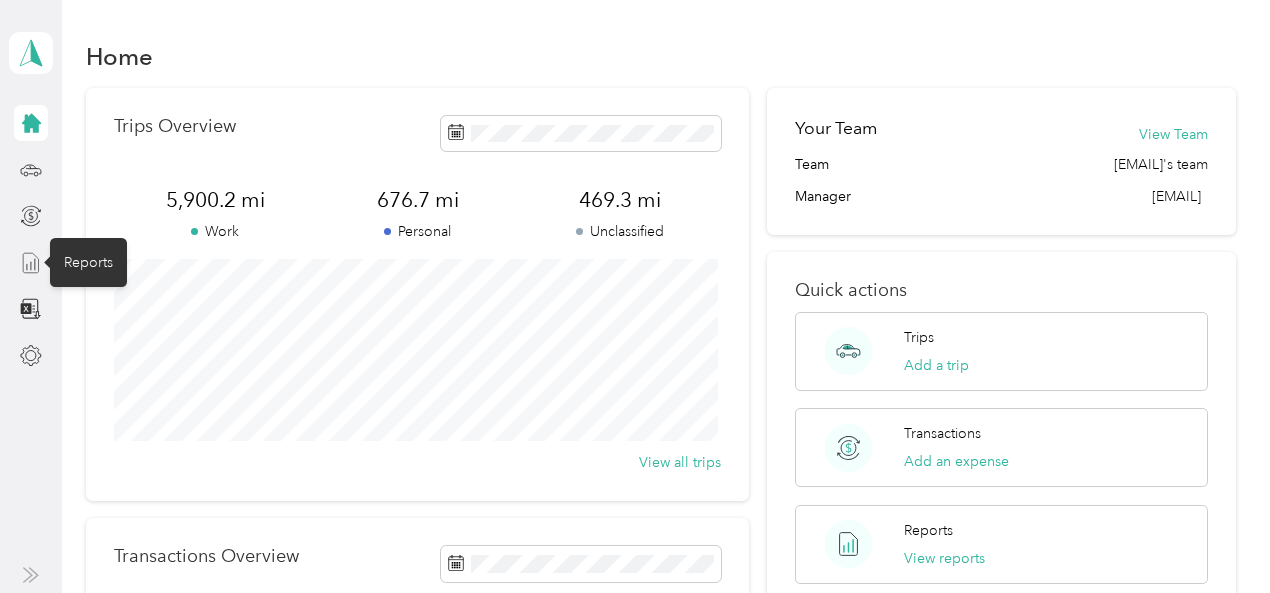 click 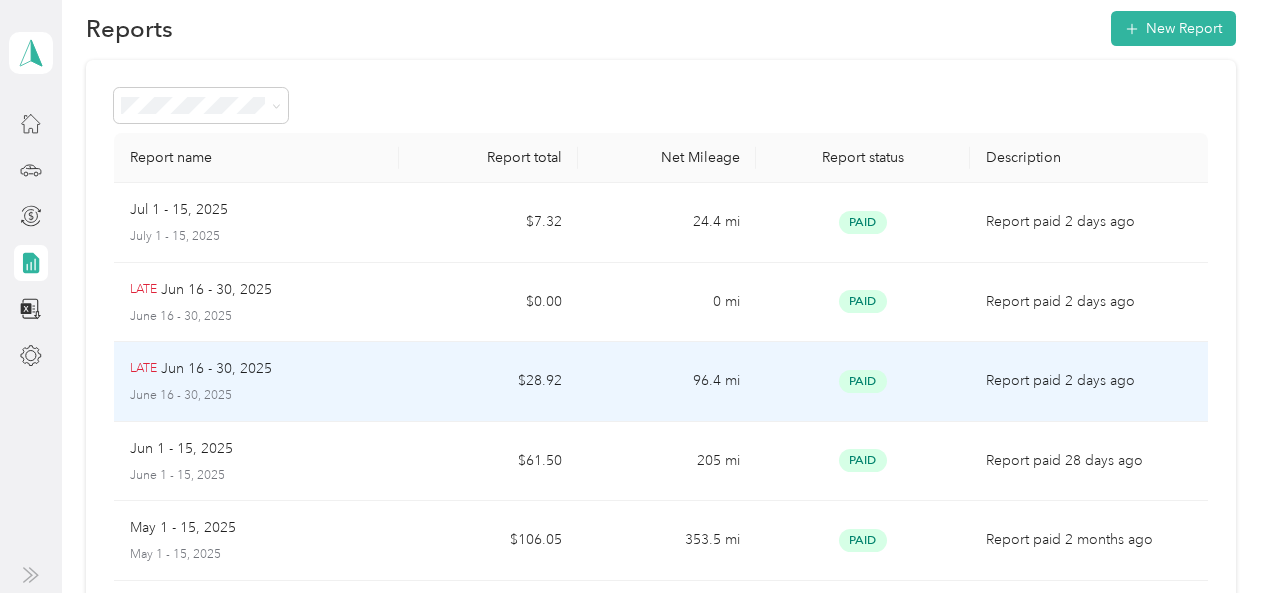 scroll, scrollTop: 0, scrollLeft: 0, axis: both 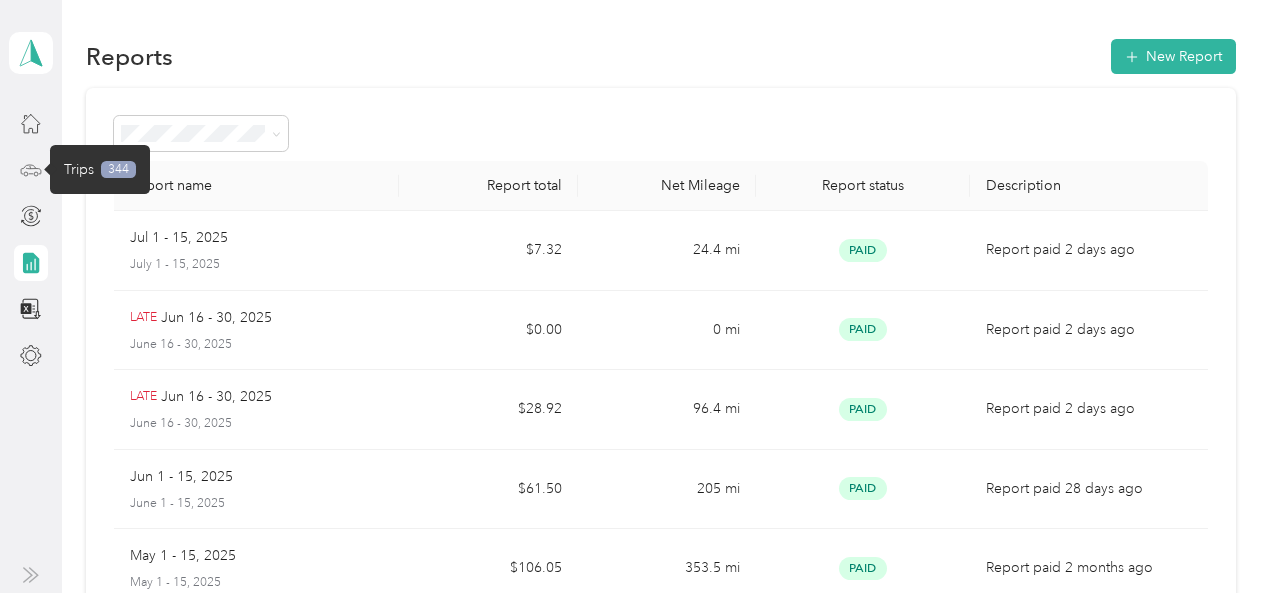click 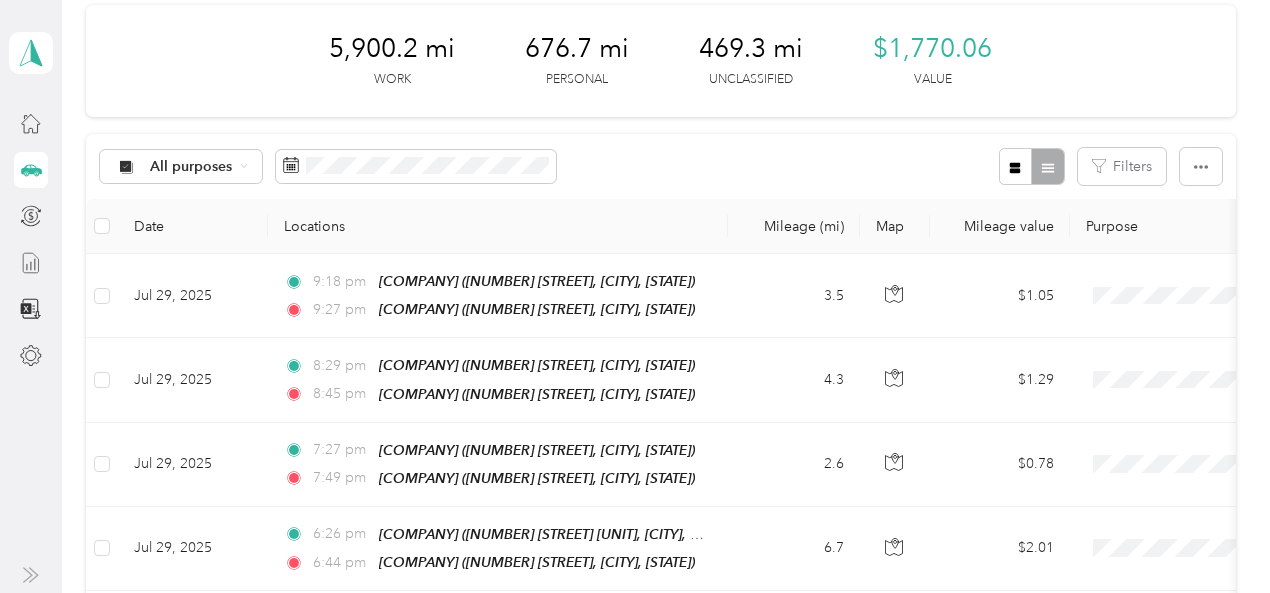 scroll, scrollTop: 100, scrollLeft: 0, axis: vertical 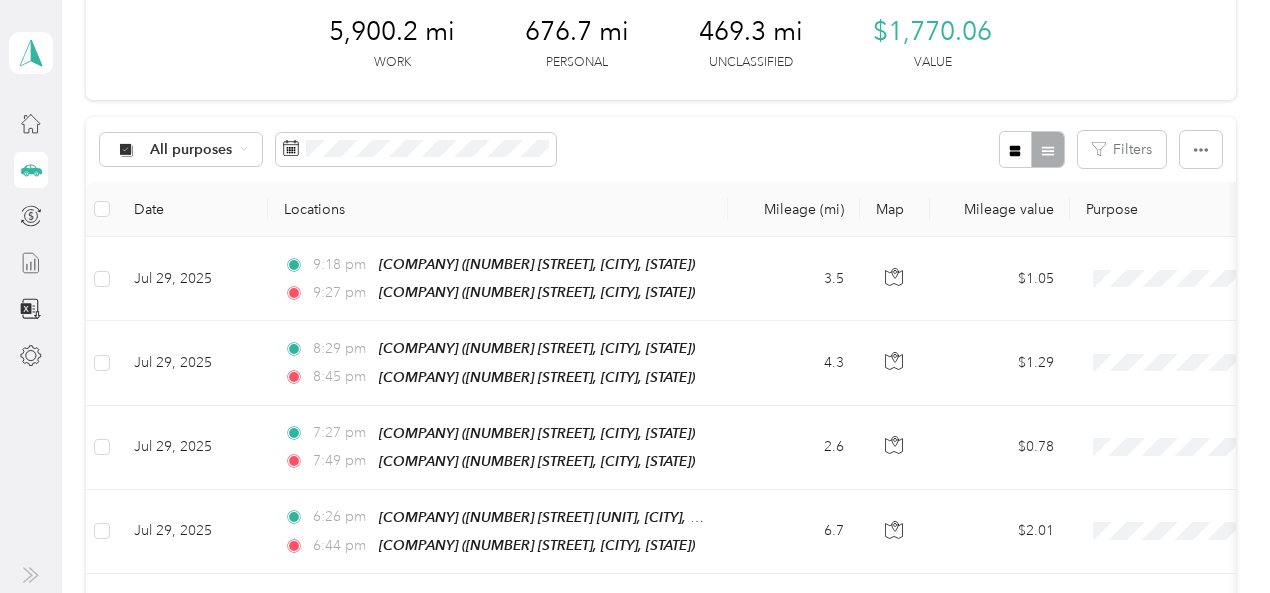 click 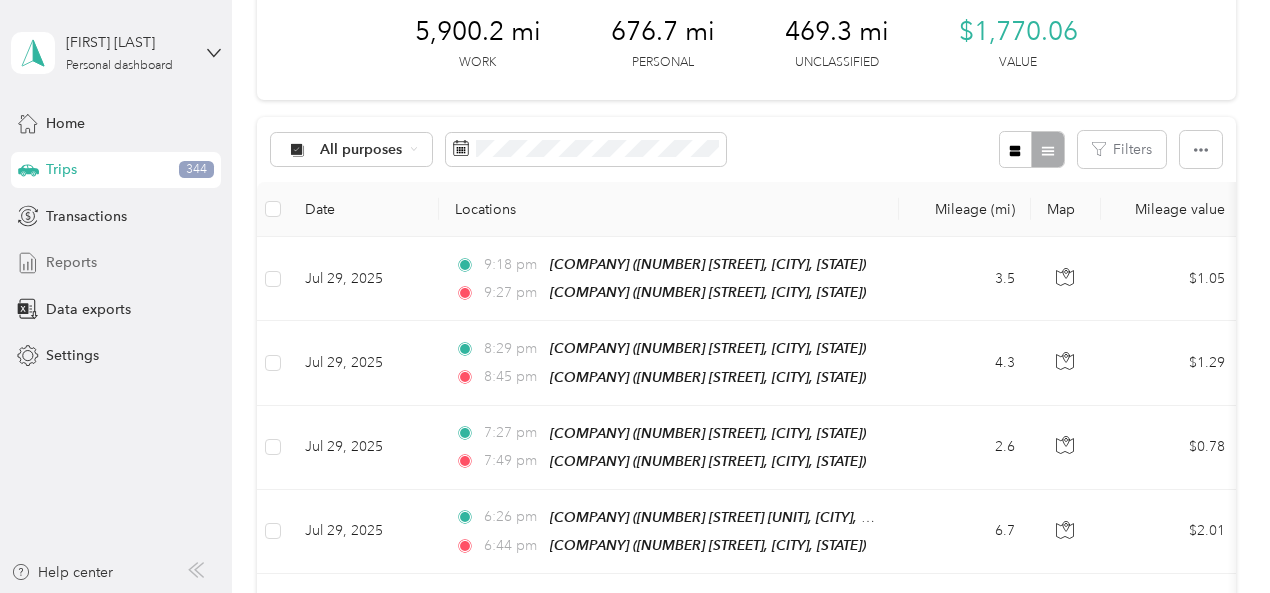 click 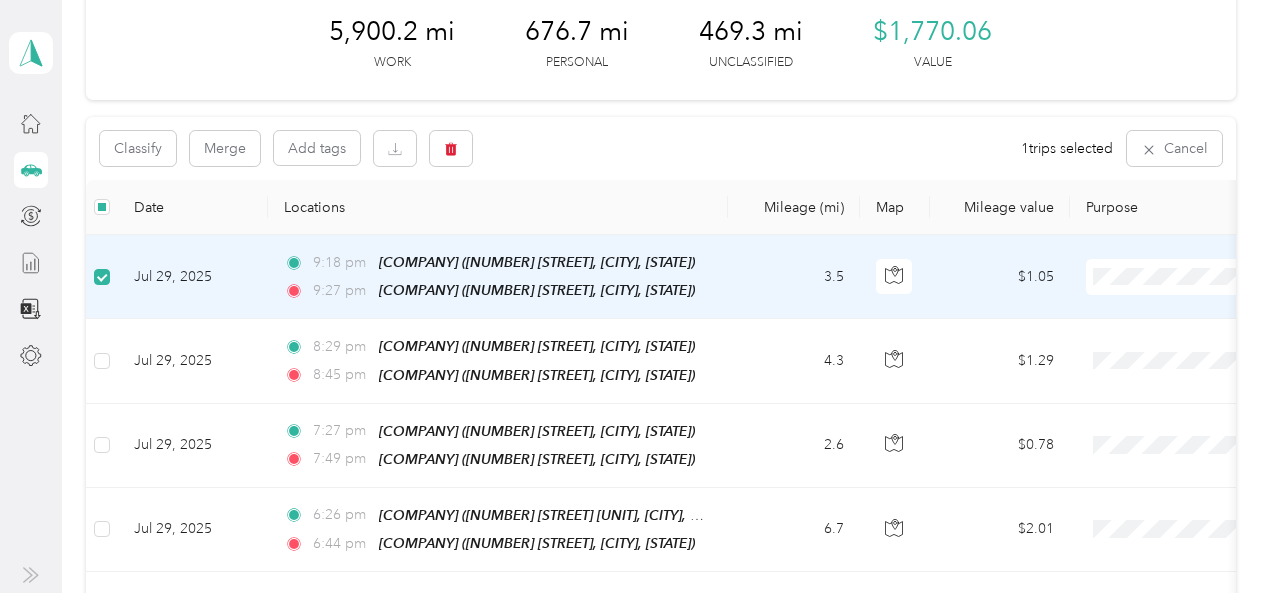 click on "Acosta" at bounding box center [1164, 312] 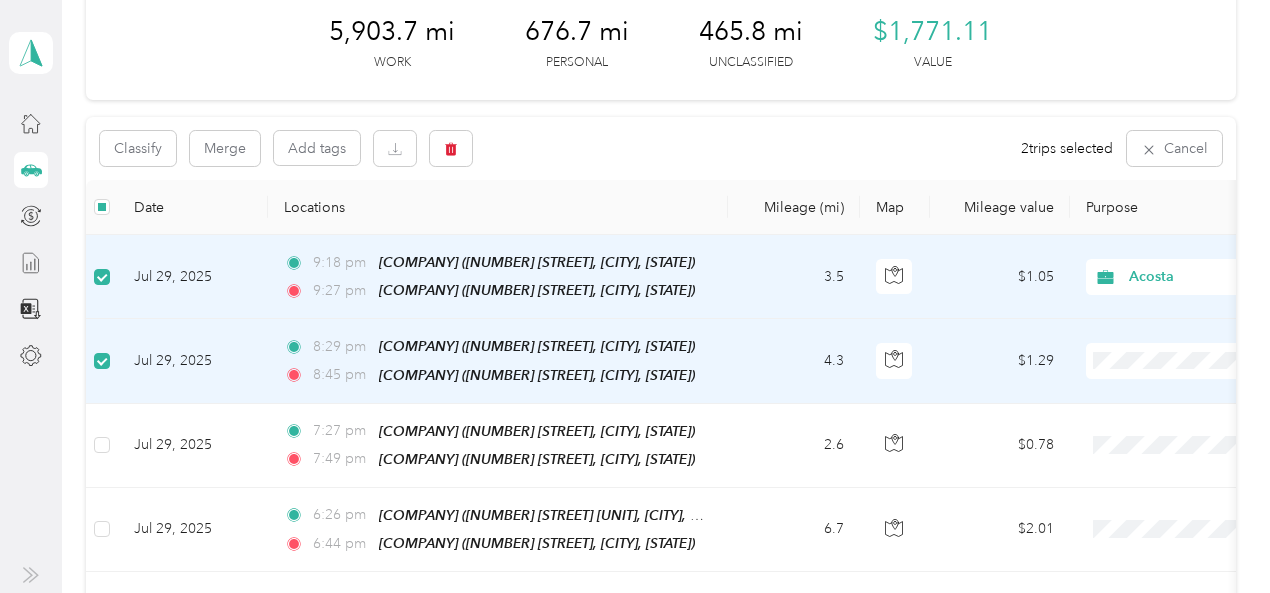 click on "Acosta" at bounding box center [1164, 394] 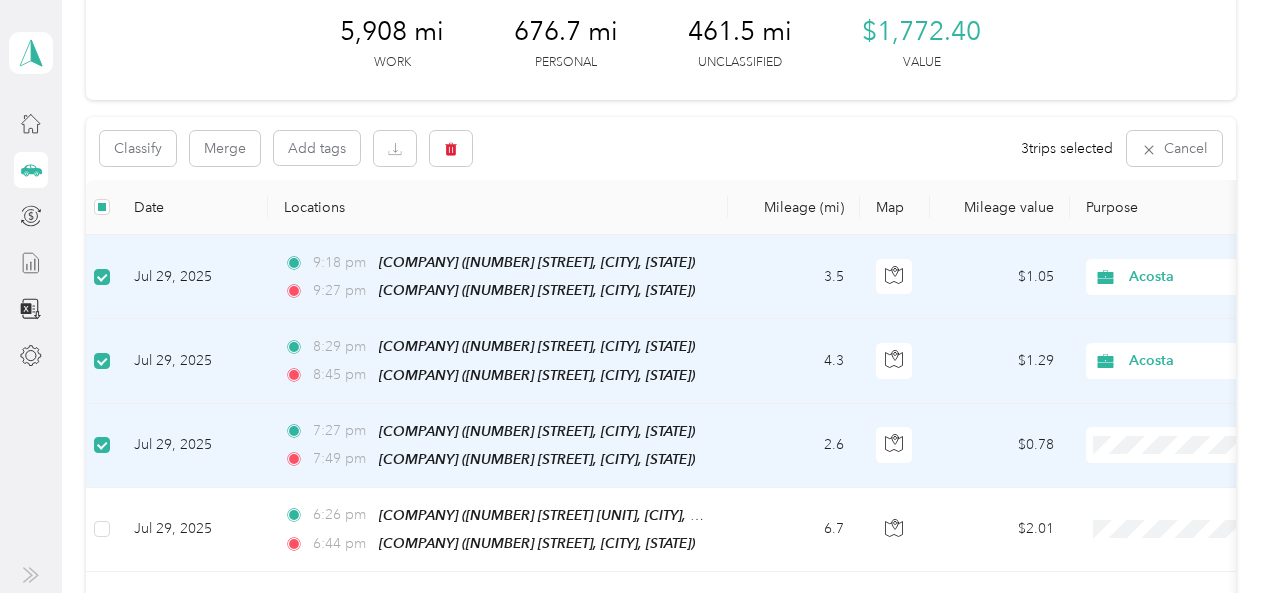 click on "Acosta" at bounding box center (1164, 477) 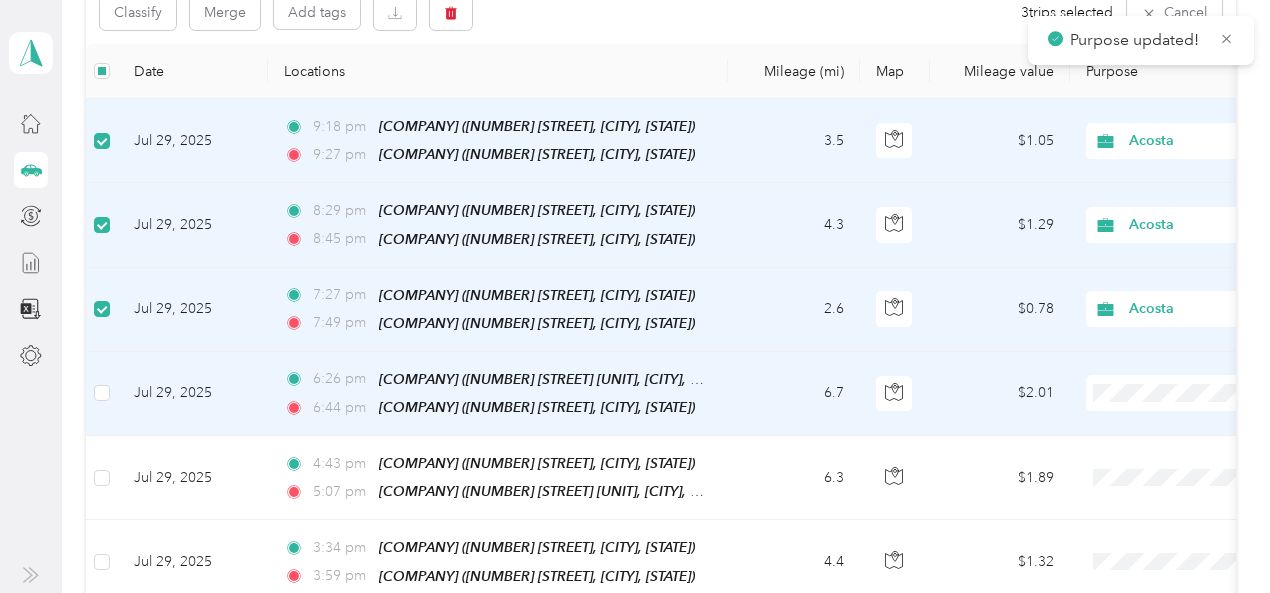 scroll, scrollTop: 300, scrollLeft: 0, axis: vertical 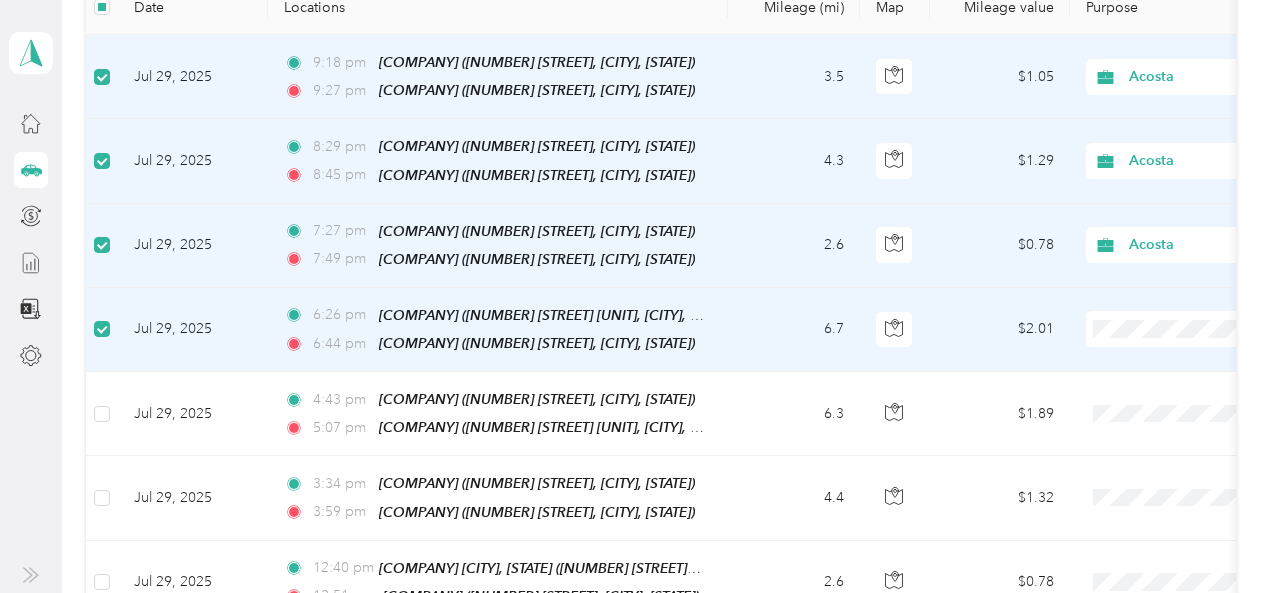 click on "Acosta" at bounding box center [1164, 359] 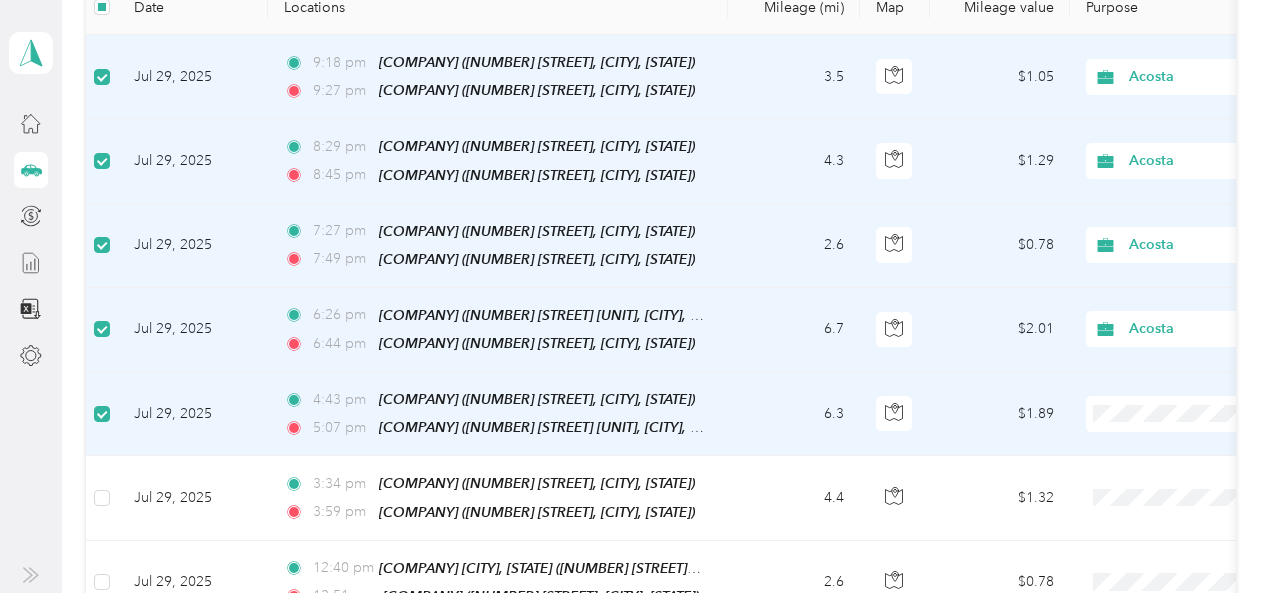 click on "Acosta" at bounding box center (1164, 441) 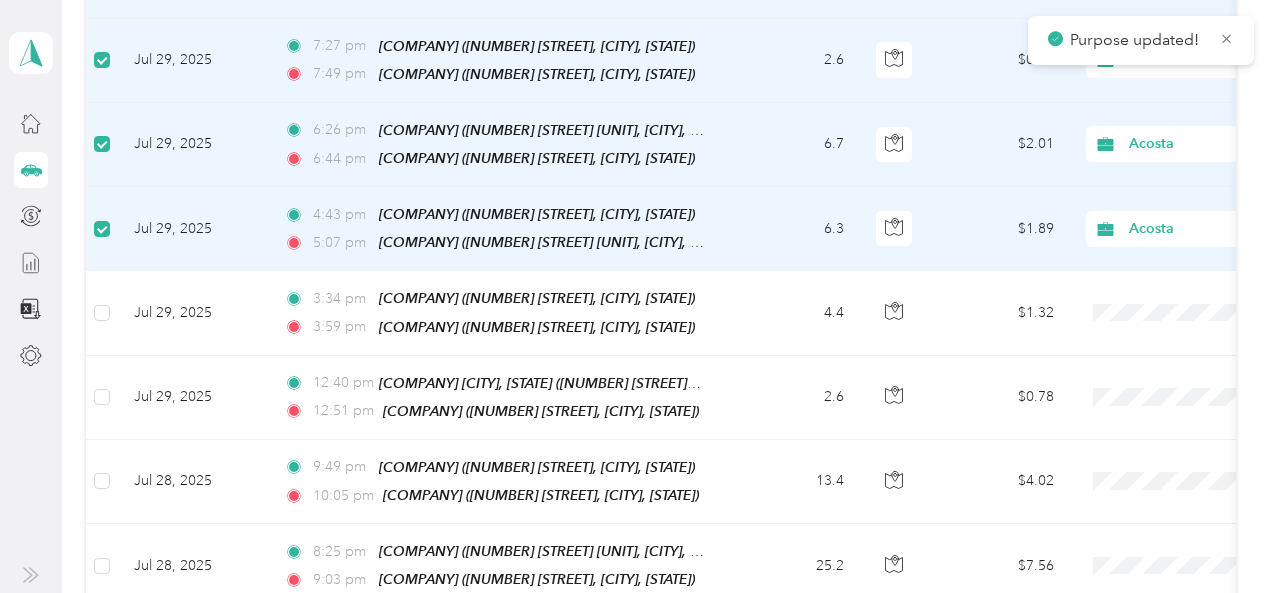 scroll, scrollTop: 500, scrollLeft: 0, axis: vertical 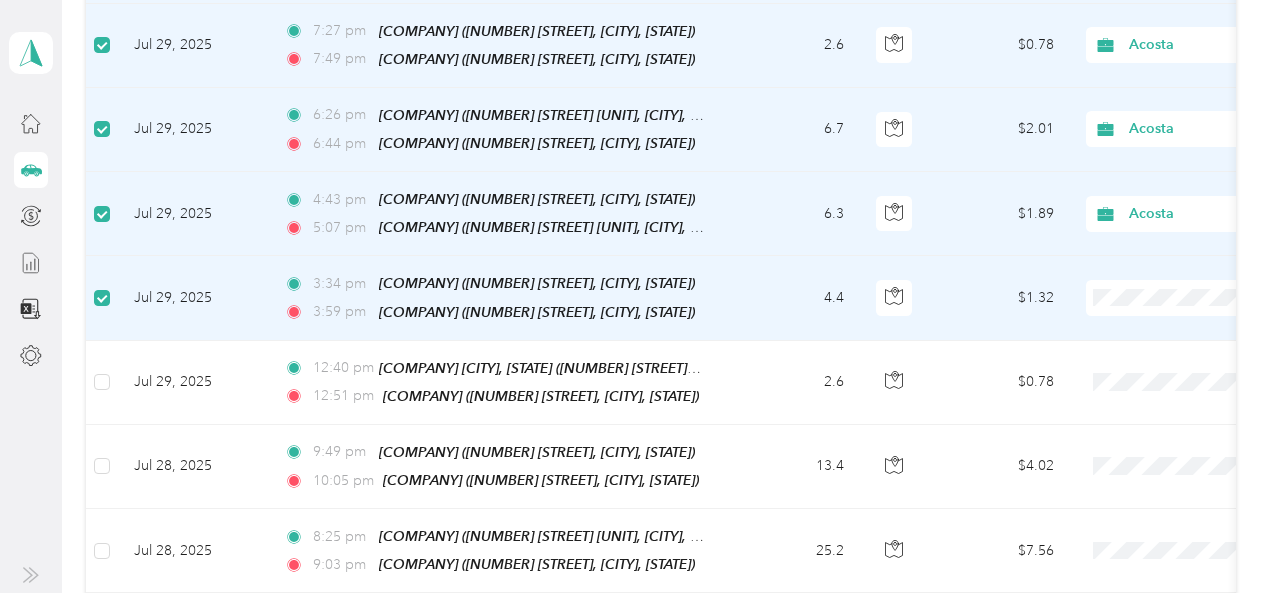 click on "Acosta" at bounding box center [1164, 319] 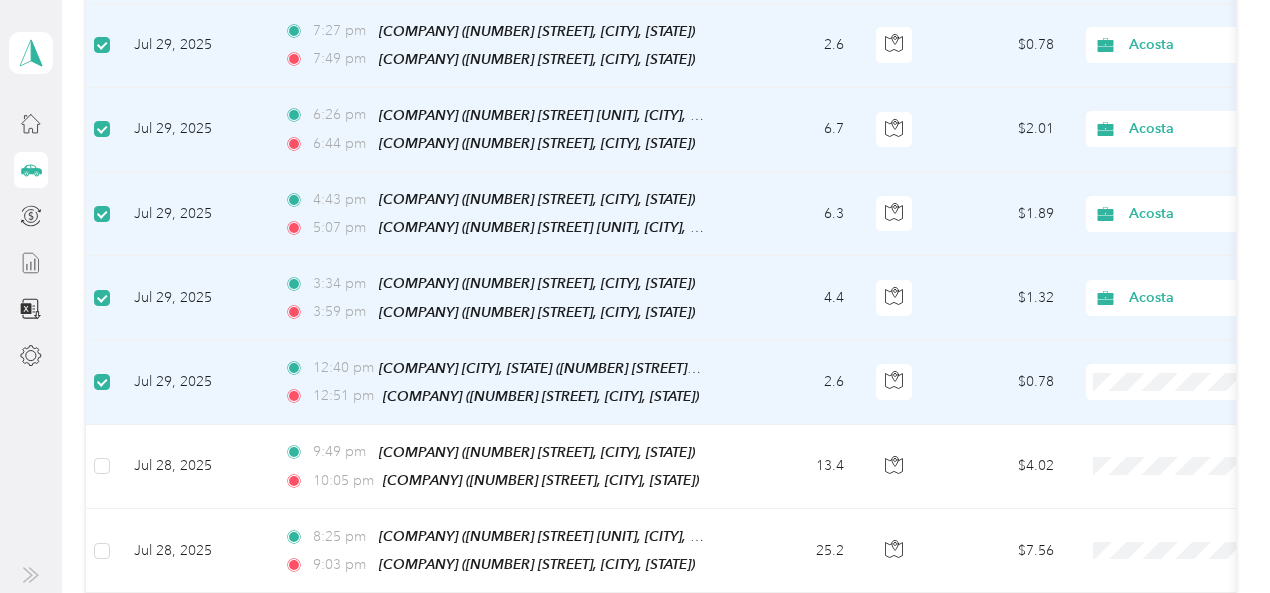 click on "Acosta" at bounding box center [1164, 403] 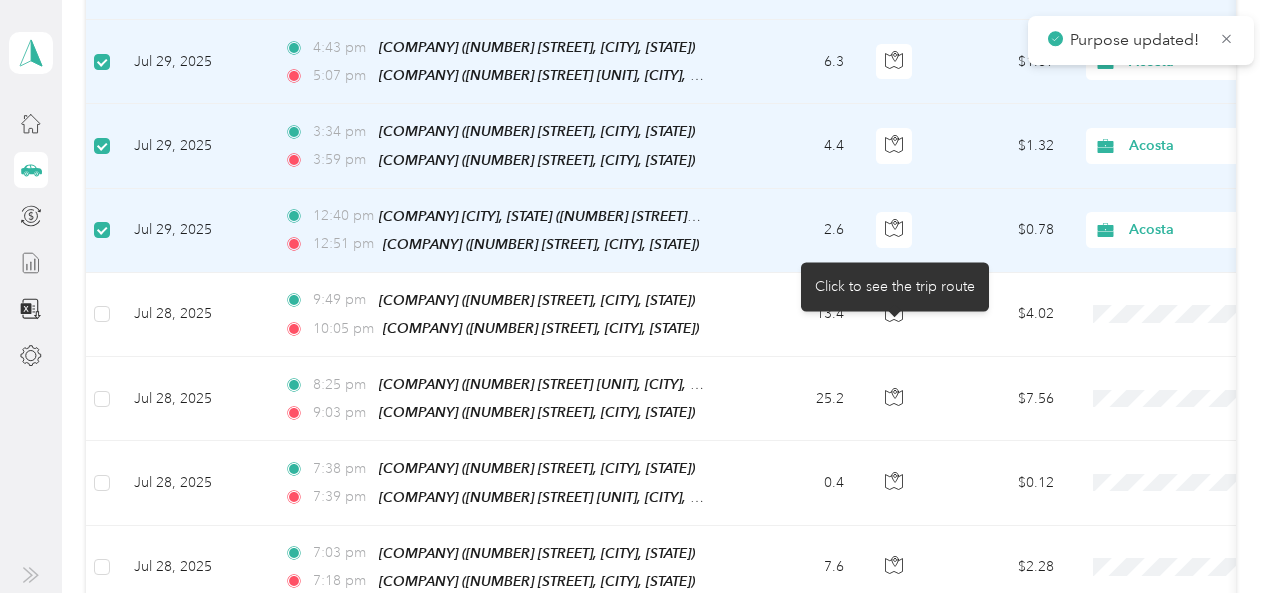 scroll, scrollTop: 700, scrollLeft: 0, axis: vertical 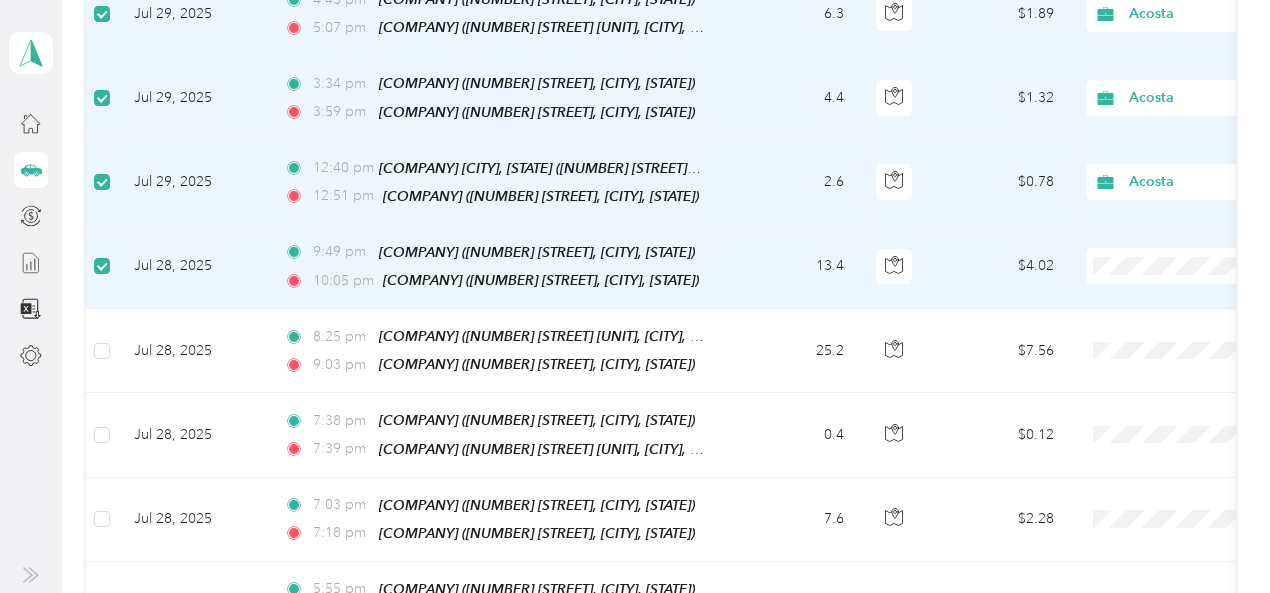 click on "Acosta" at bounding box center [1164, 287] 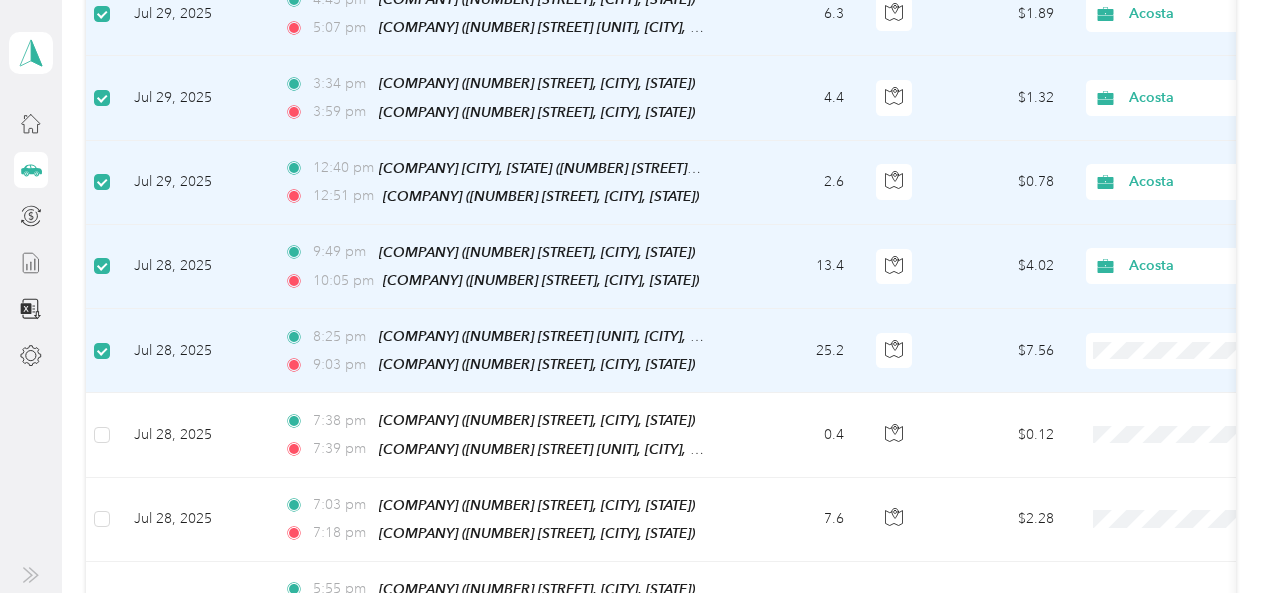 click on "Acosta" at bounding box center (1164, 369) 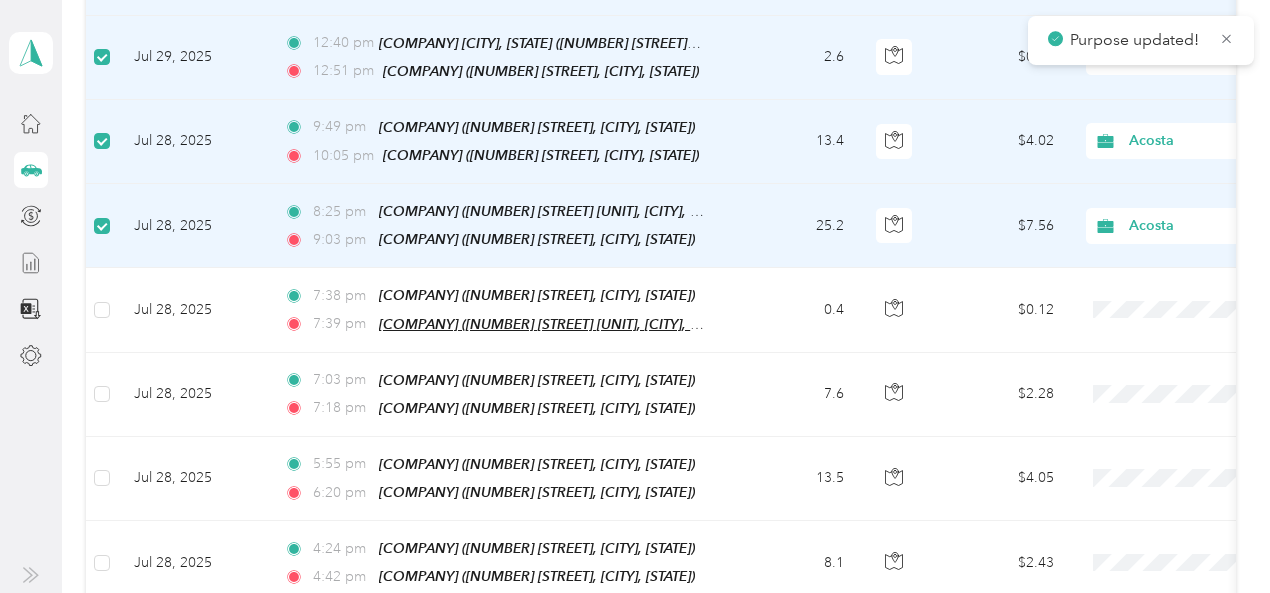 scroll, scrollTop: 800, scrollLeft: 0, axis: vertical 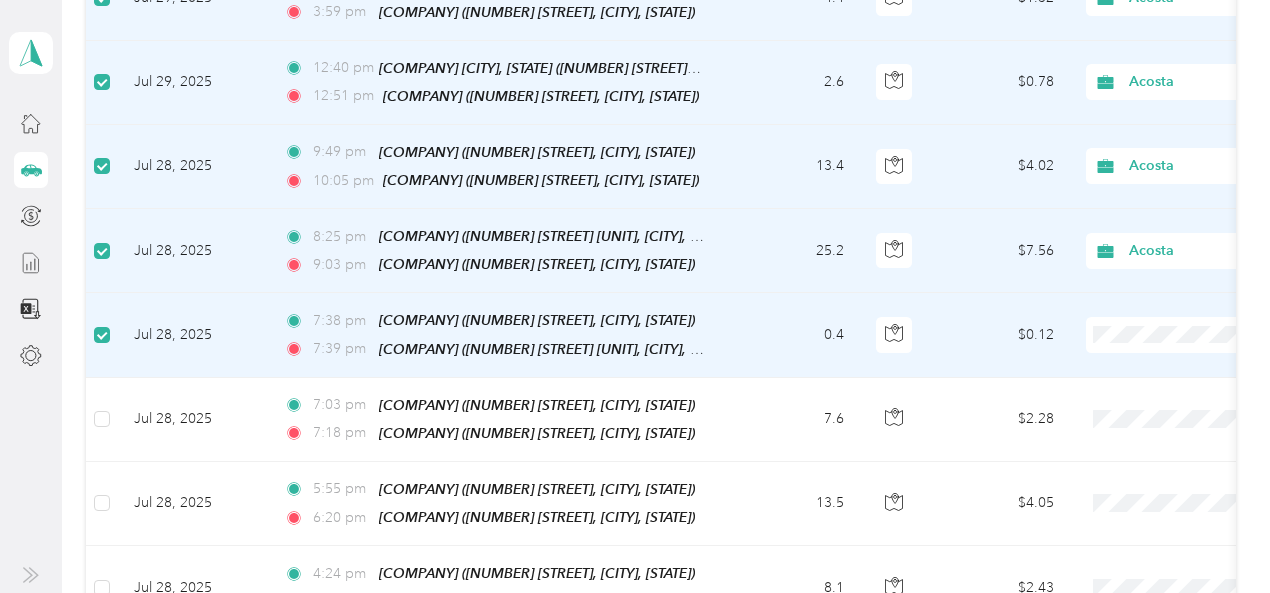 click on "Acosta" at bounding box center [1164, 351] 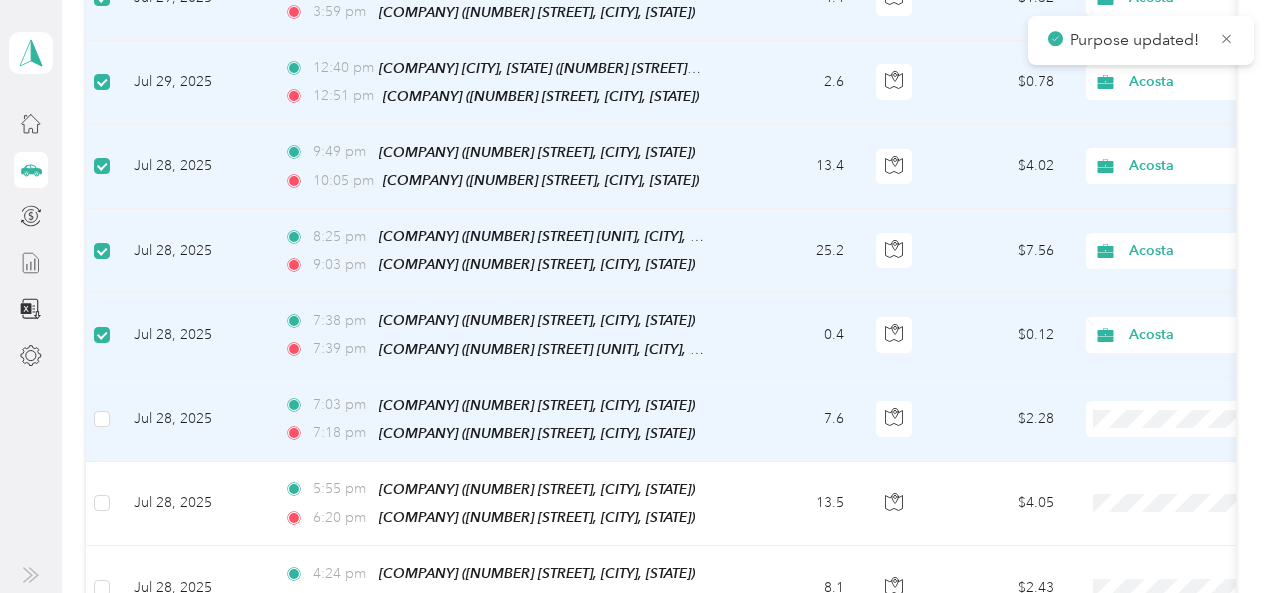 scroll, scrollTop: 900, scrollLeft: 0, axis: vertical 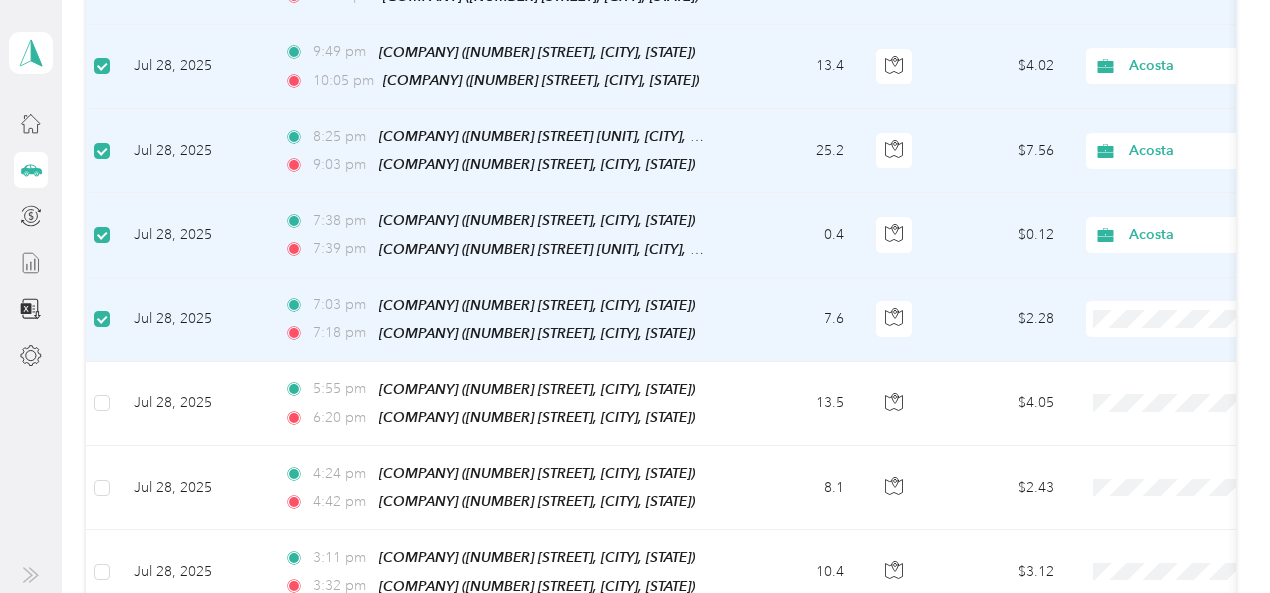 click on "Acosta" at bounding box center [1164, 333] 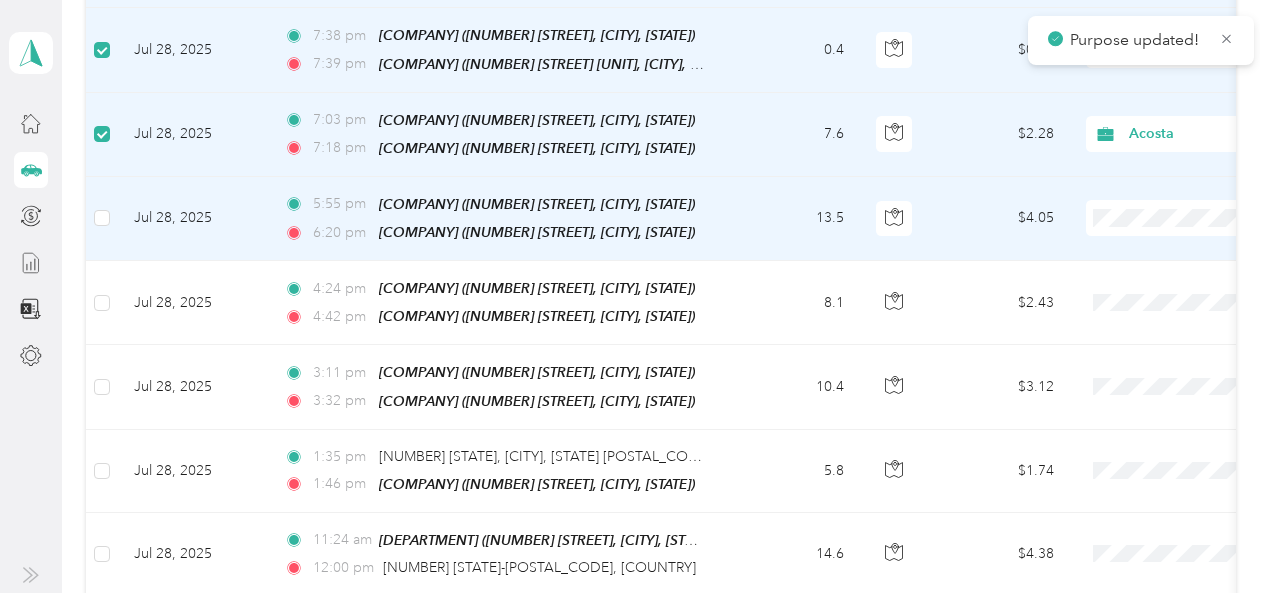 scroll, scrollTop: 1100, scrollLeft: 0, axis: vertical 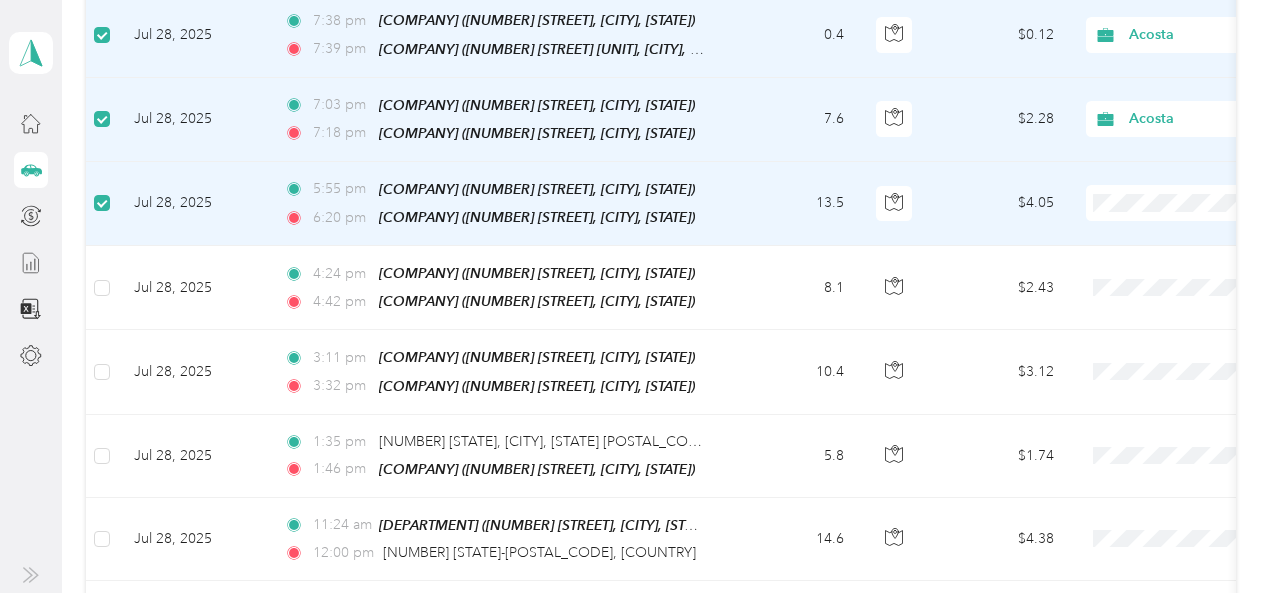 click on "Acosta" at bounding box center [1164, 215] 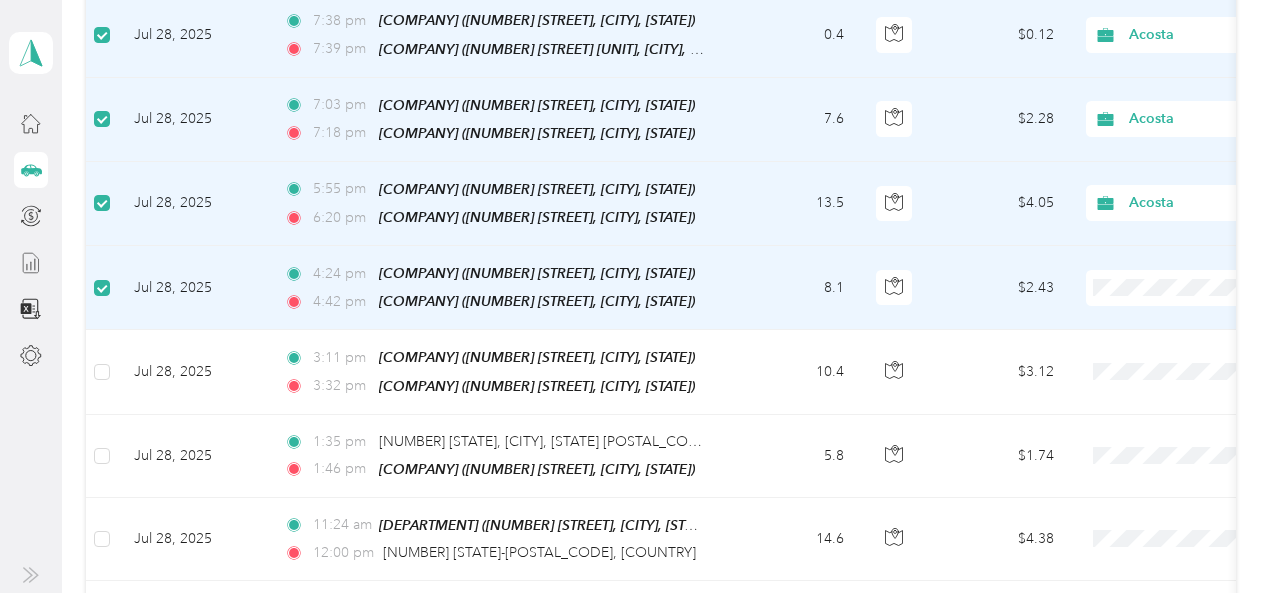 click on "Acosta" at bounding box center (1164, 297) 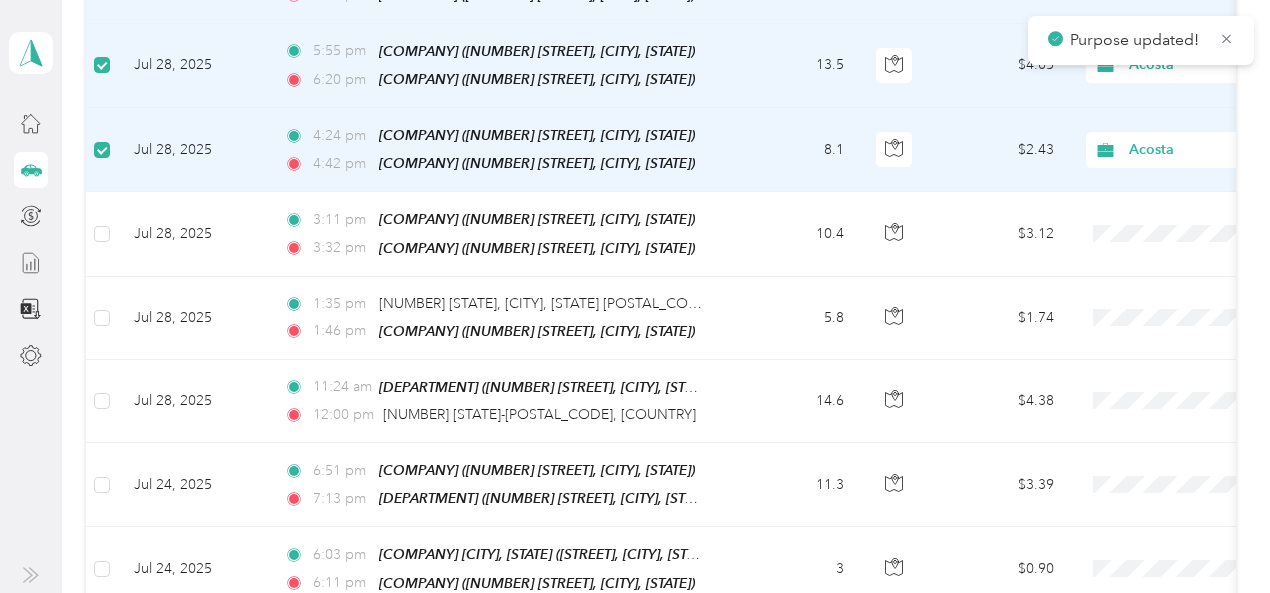 scroll, scrollTop: 1300, scrollLeft: 0, axis: vertical 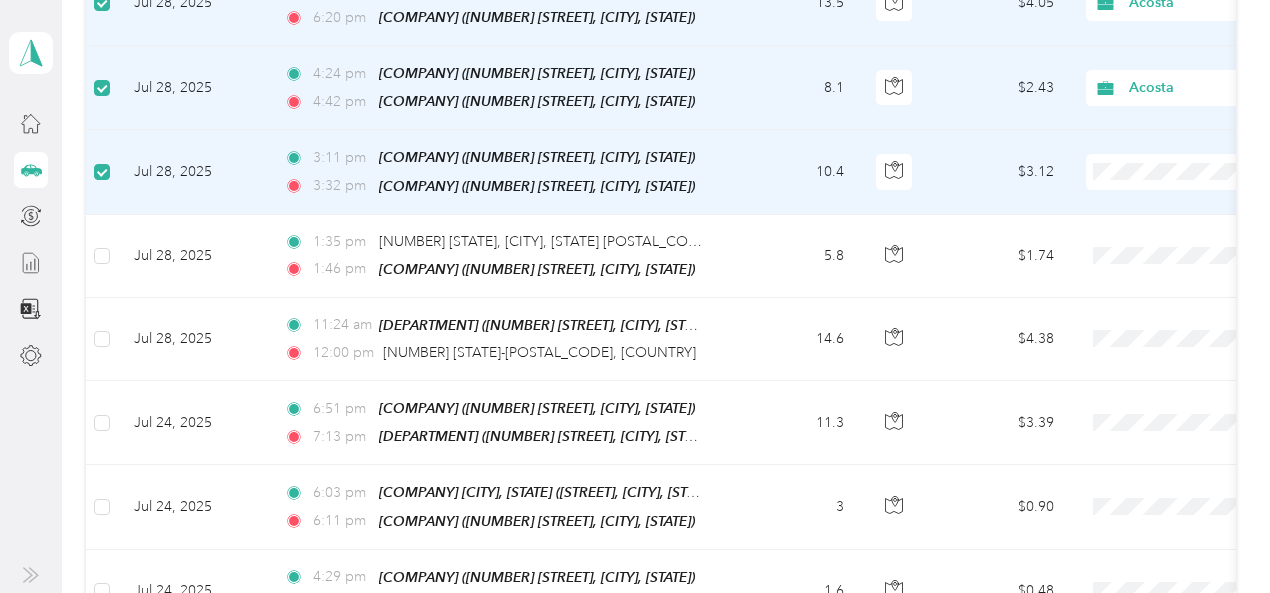 click on "Acosta" at bounding box center [1164, 179] 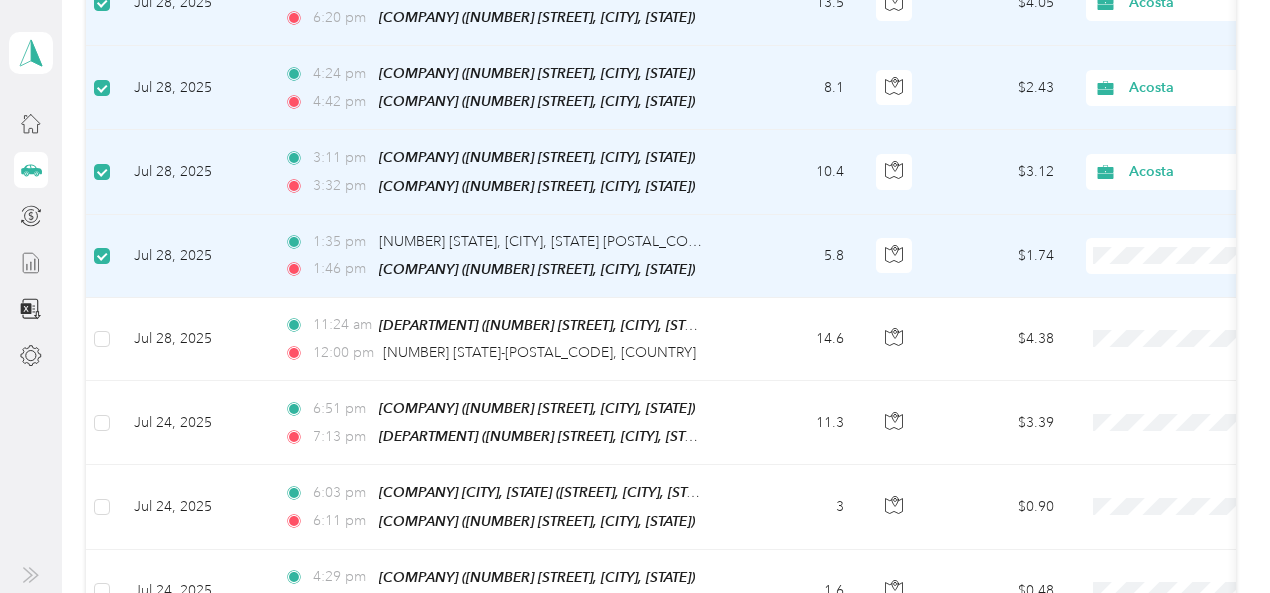 click on "Acosta" at bounding box center [1164, 256] 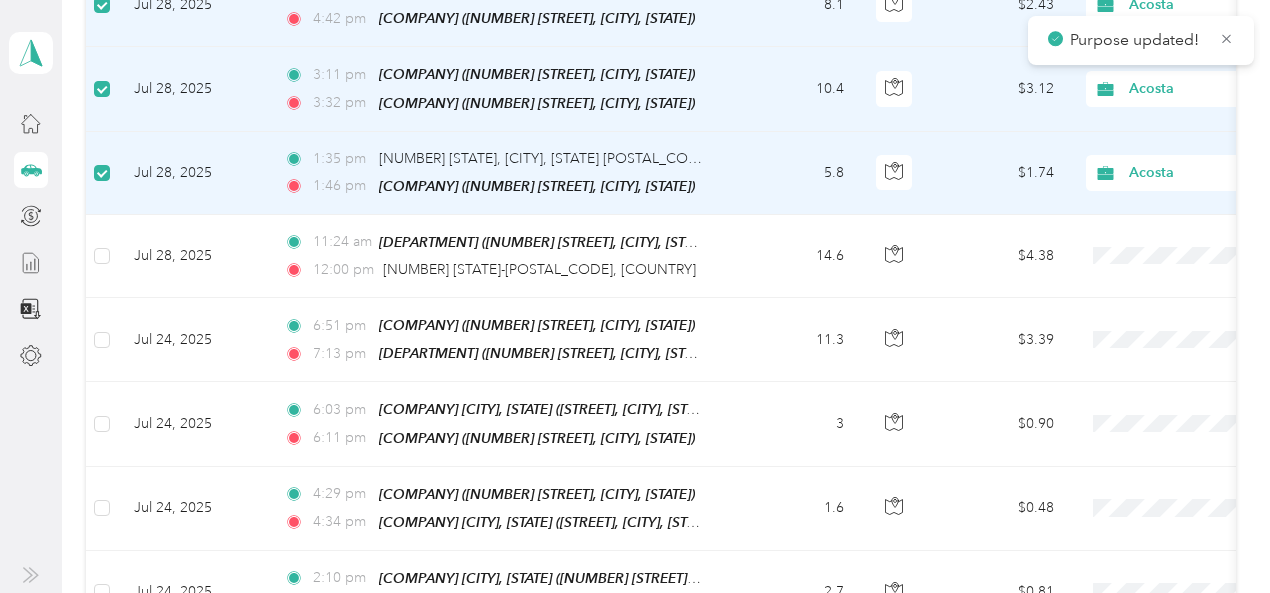 scroll, scrollTop: 1400, scrollLeft: 0, axis: vertical 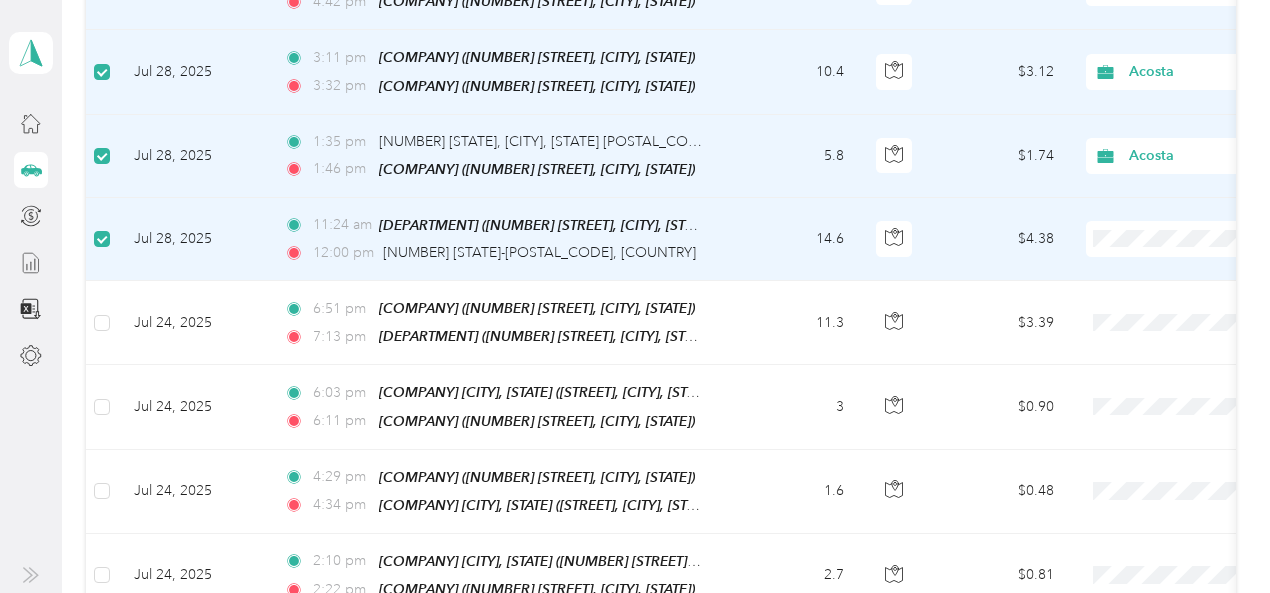 click on "Acosta" at bounding box center [1164, 243] 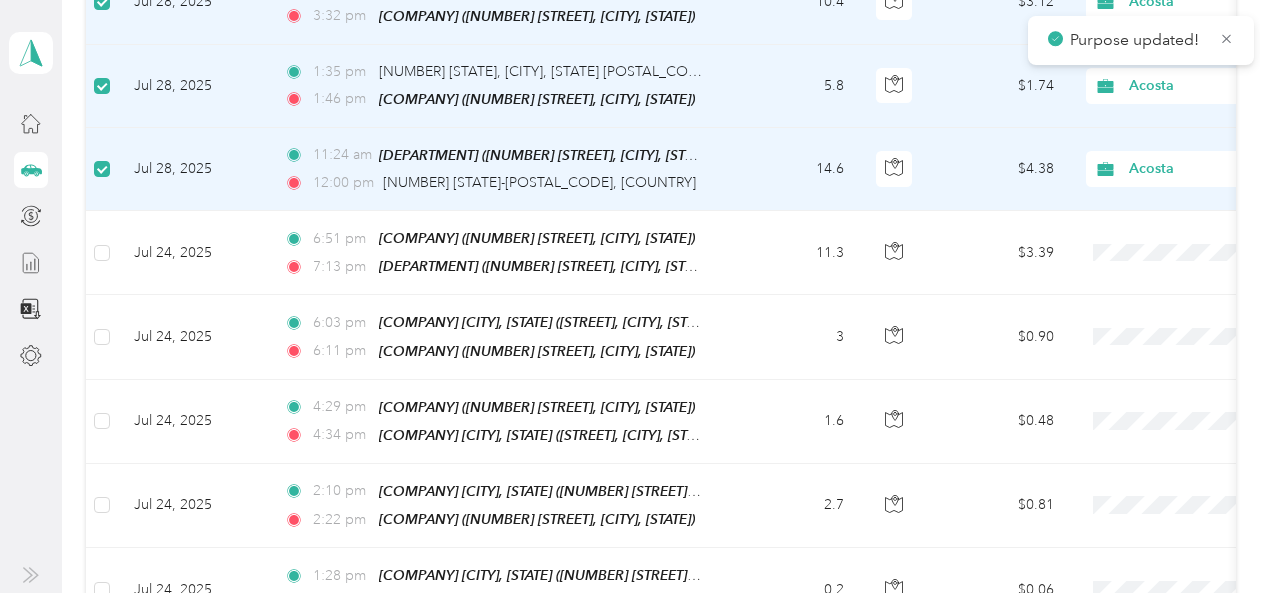 scroll, scrollTop: 1500, scrollLeft: 0, axis: vertical 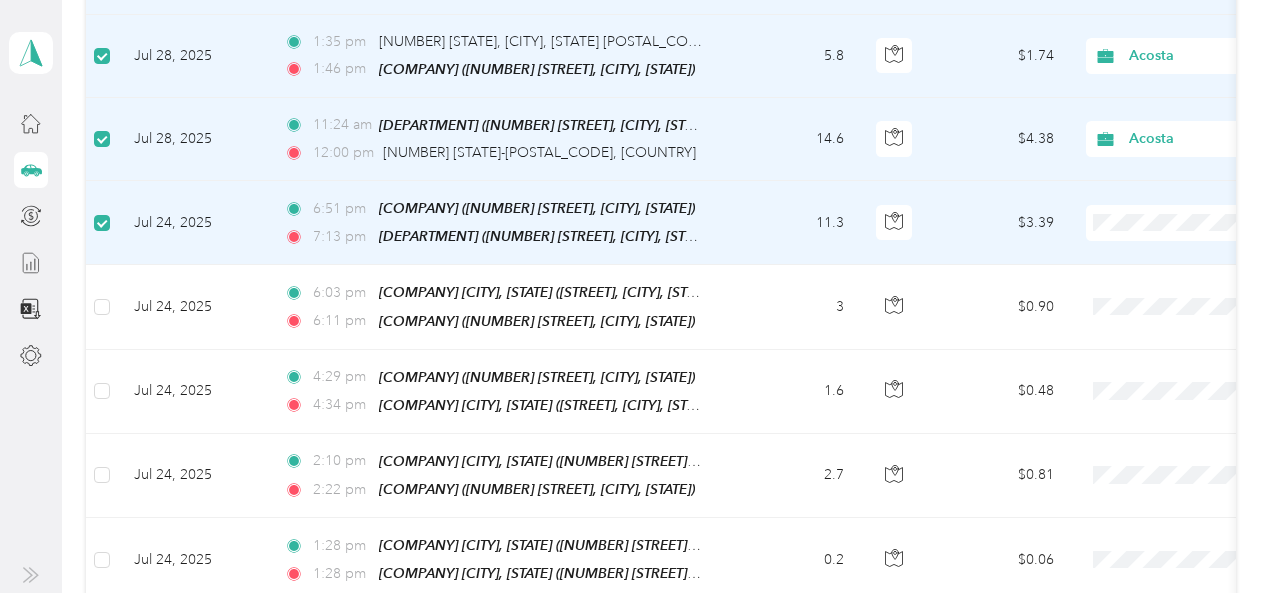 click on "Acosta" at bounding box center (1164, 225) 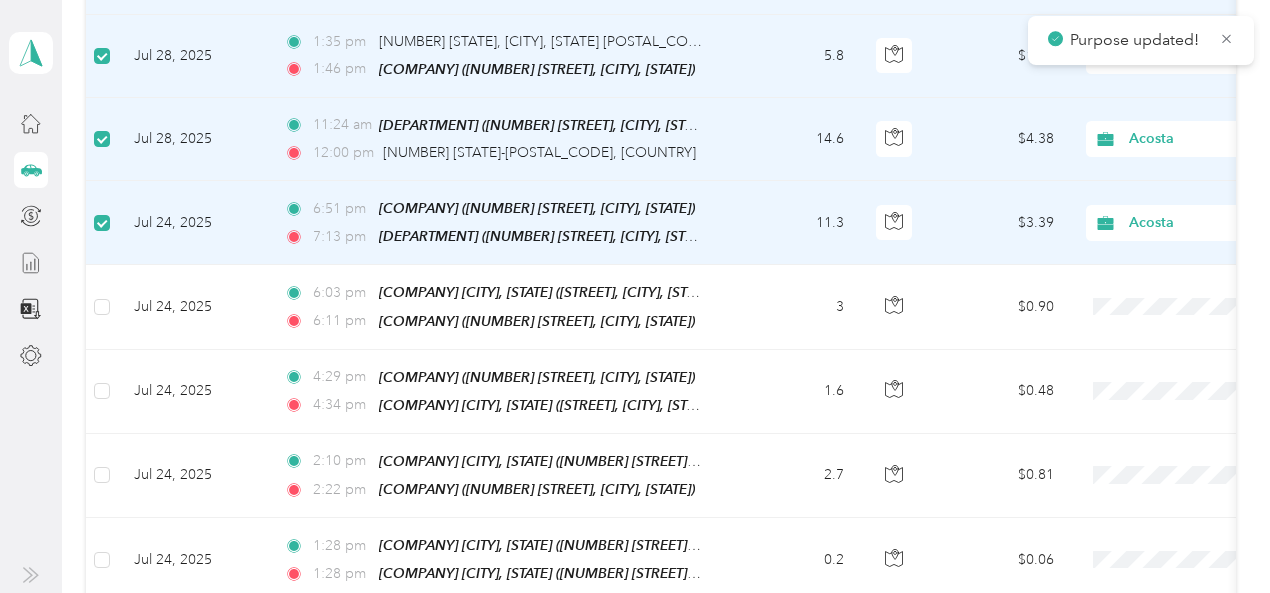 scroll, scrollTop: 1600, scrollLeft: 0, axis: vertical 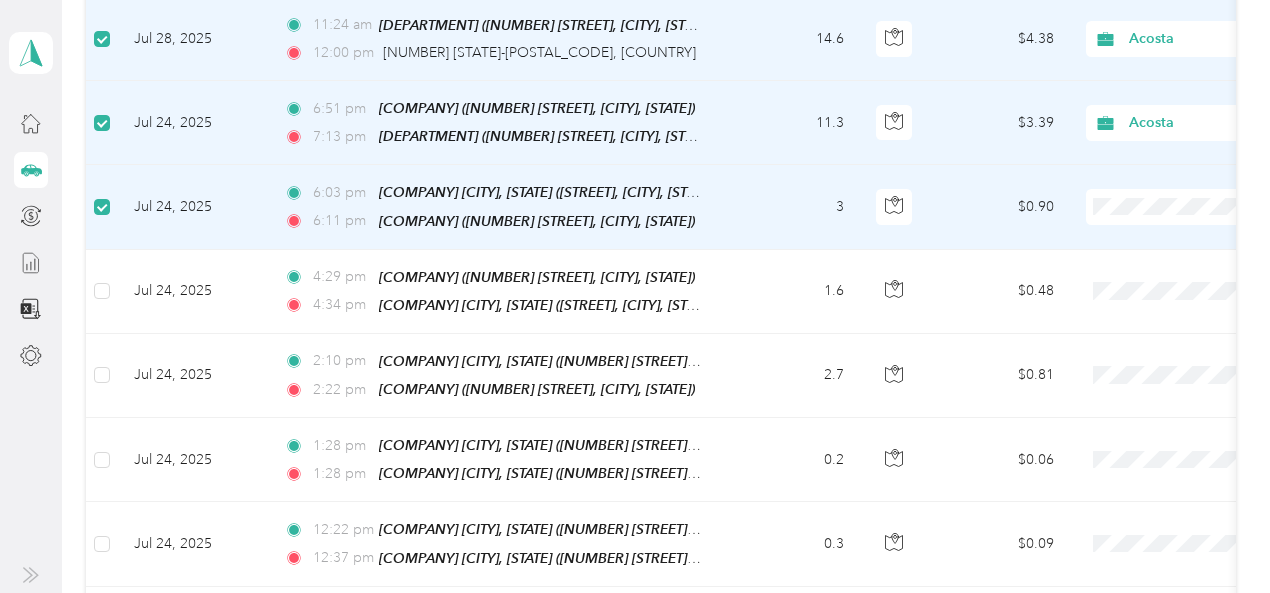 click on "Acosta" at bounding box center [1164, 204] 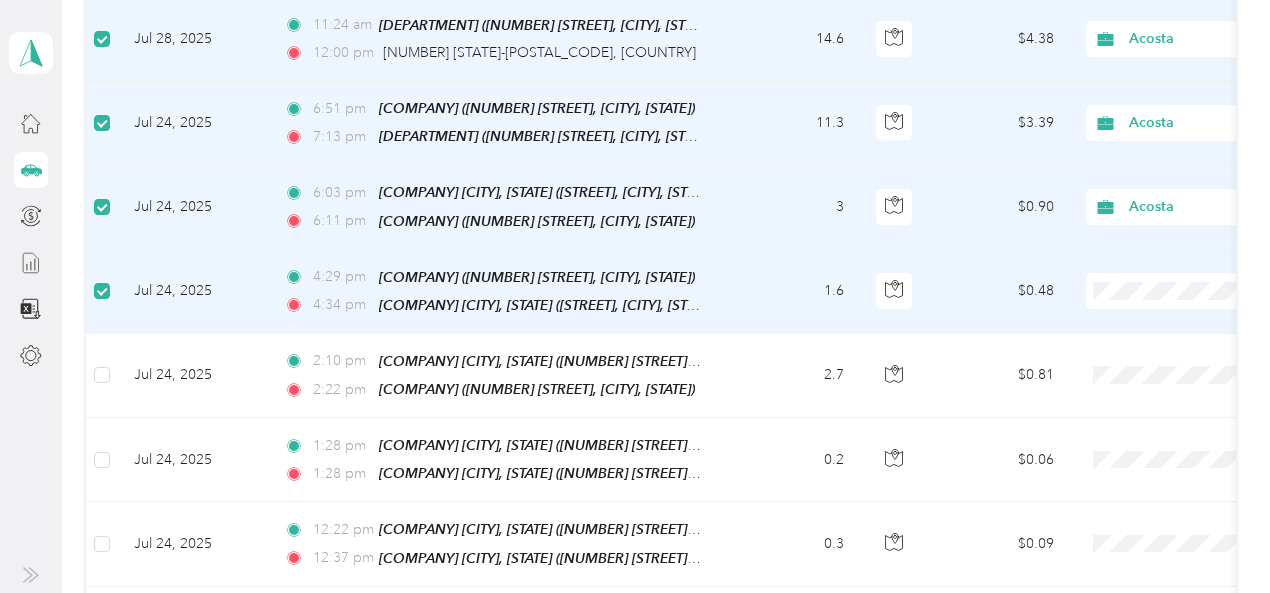 click at bounding box center (1210, 291) 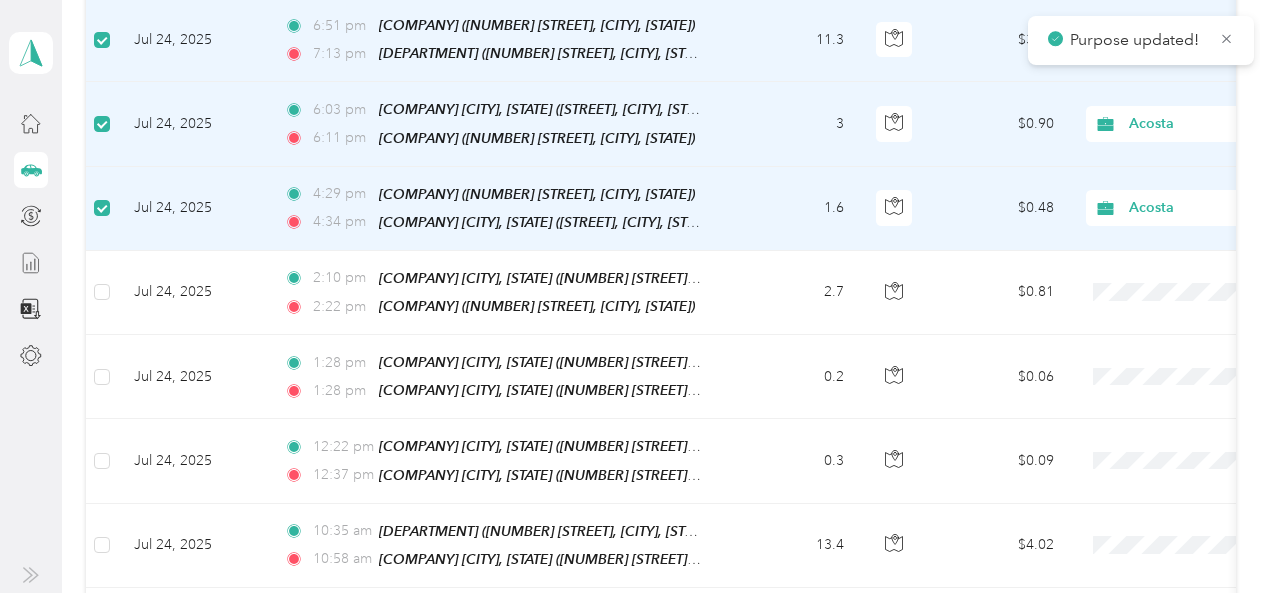 scroll, scrollTop: 1700, scrollLeft: 0, axis: vertical 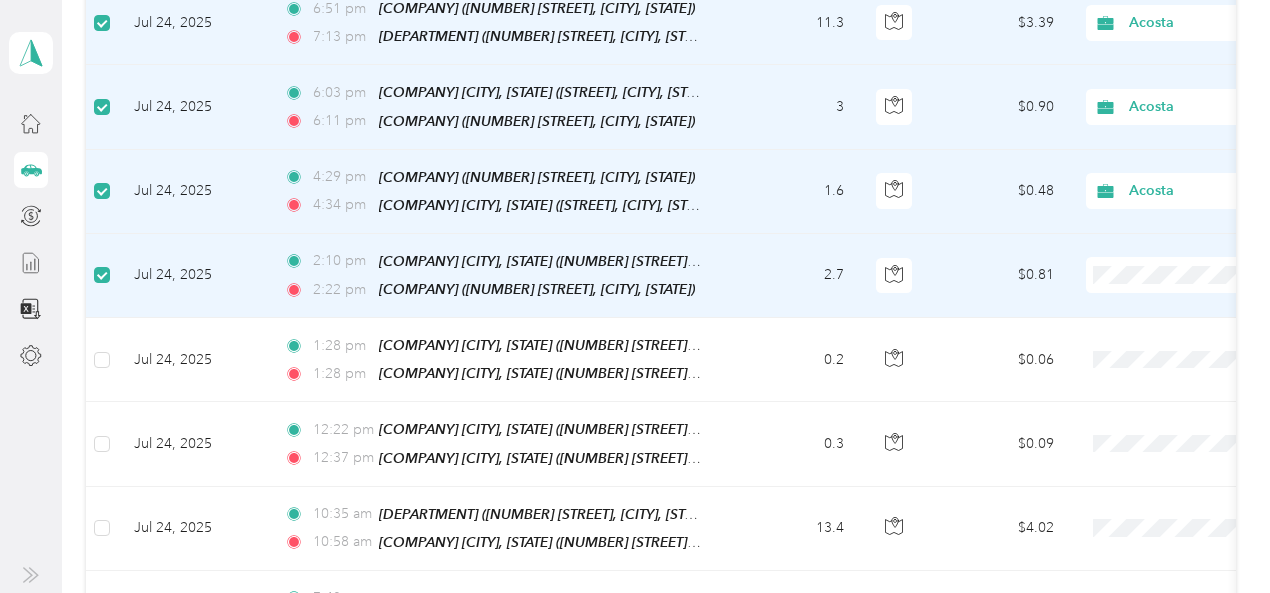 click on "Acosta" at bounding box center [1164, 271] 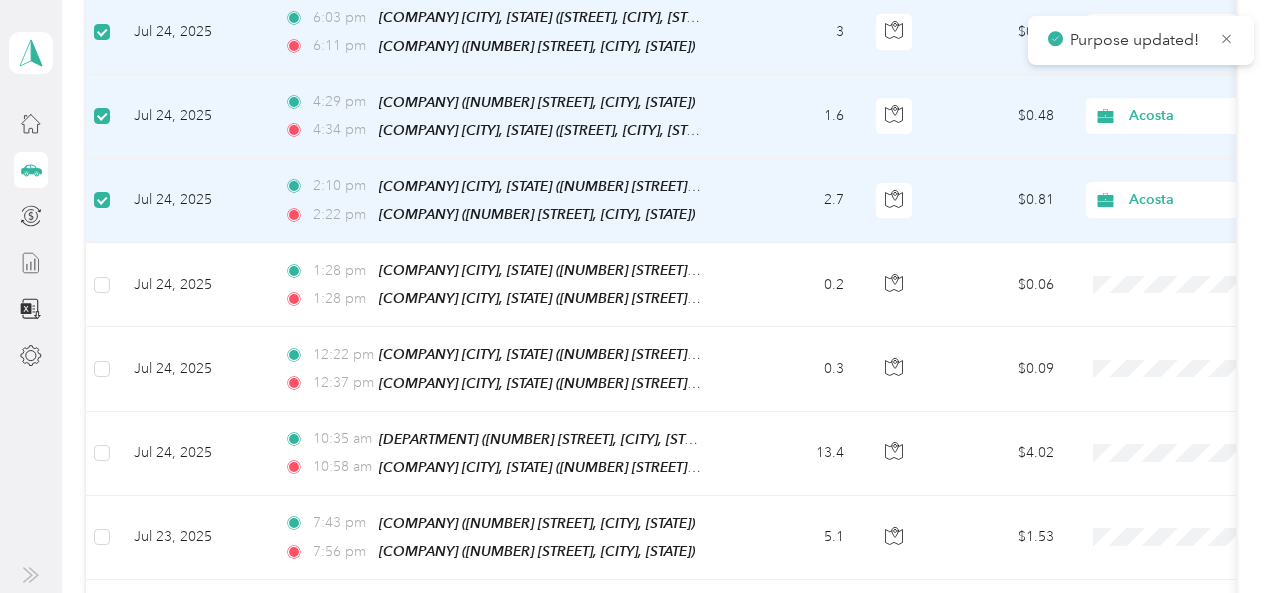 scroll, scrollTop: 1800, scrollLeft: 0, axis: vertical 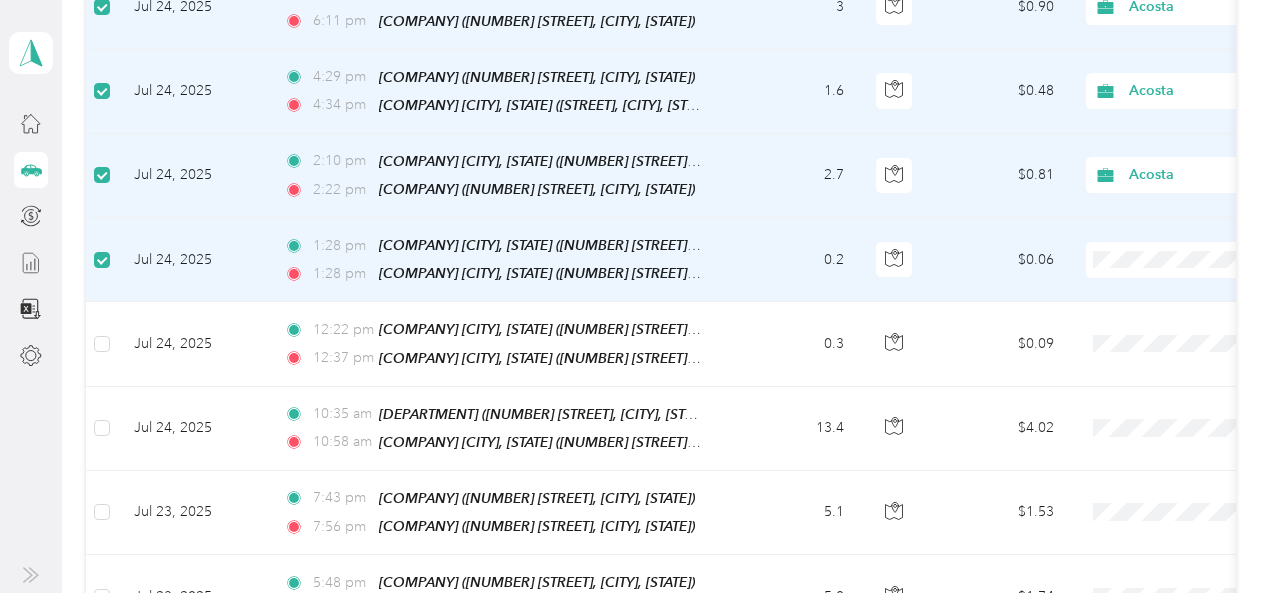 click on "Acosta" at bounding box center (1164, 250) 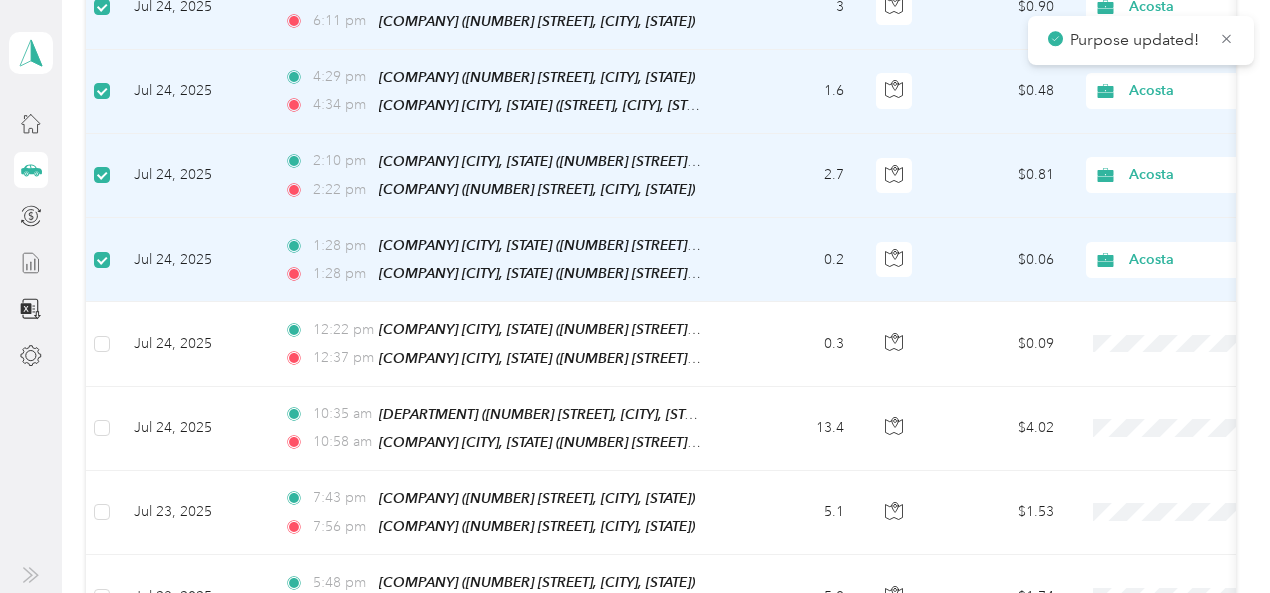scroll, scrollTop: 1900, scrollLeft: 0, axis: vertical 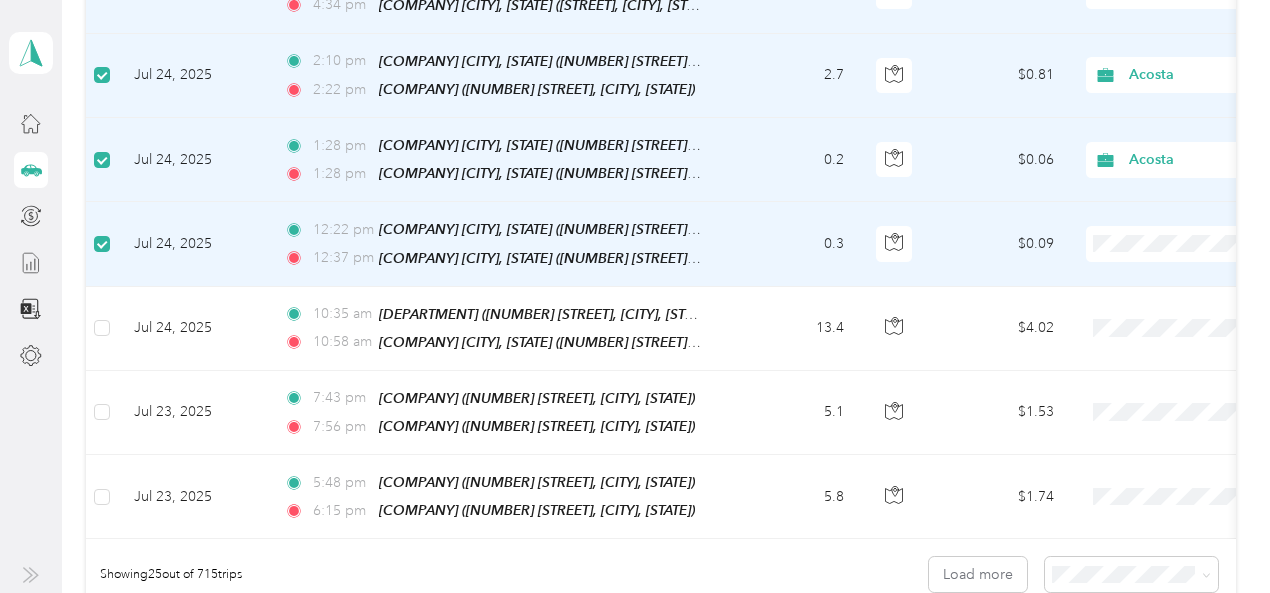 click on "Acosta" at bounding box center [1164, 235] 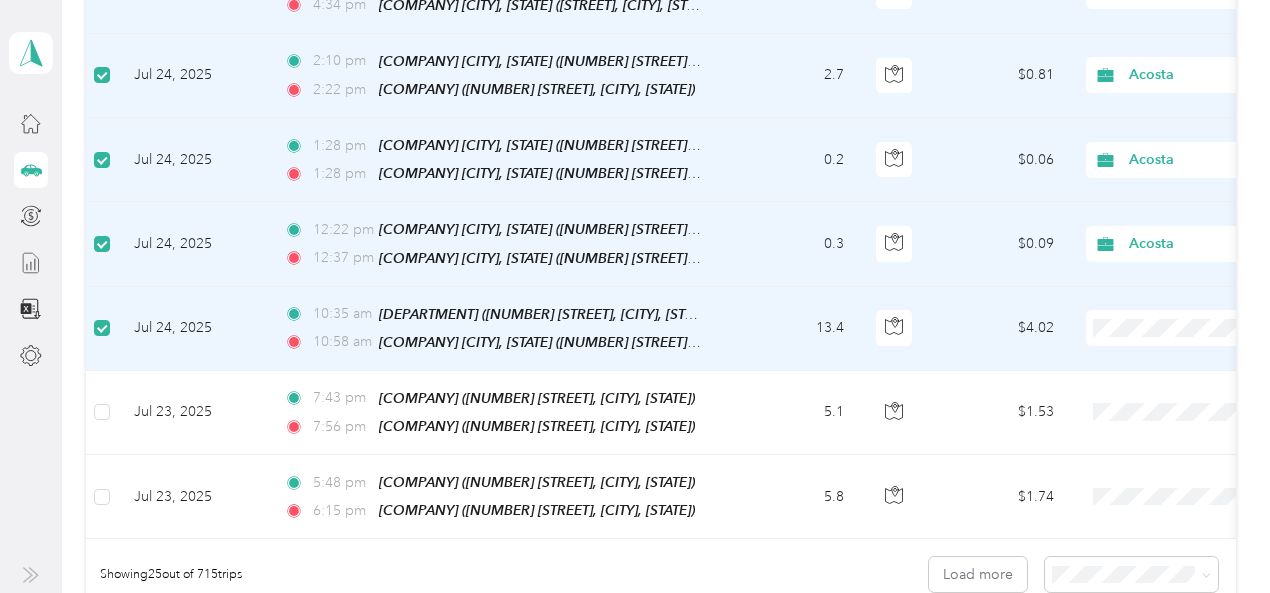 click on "Acosta" at bounding box center (1164, 318) 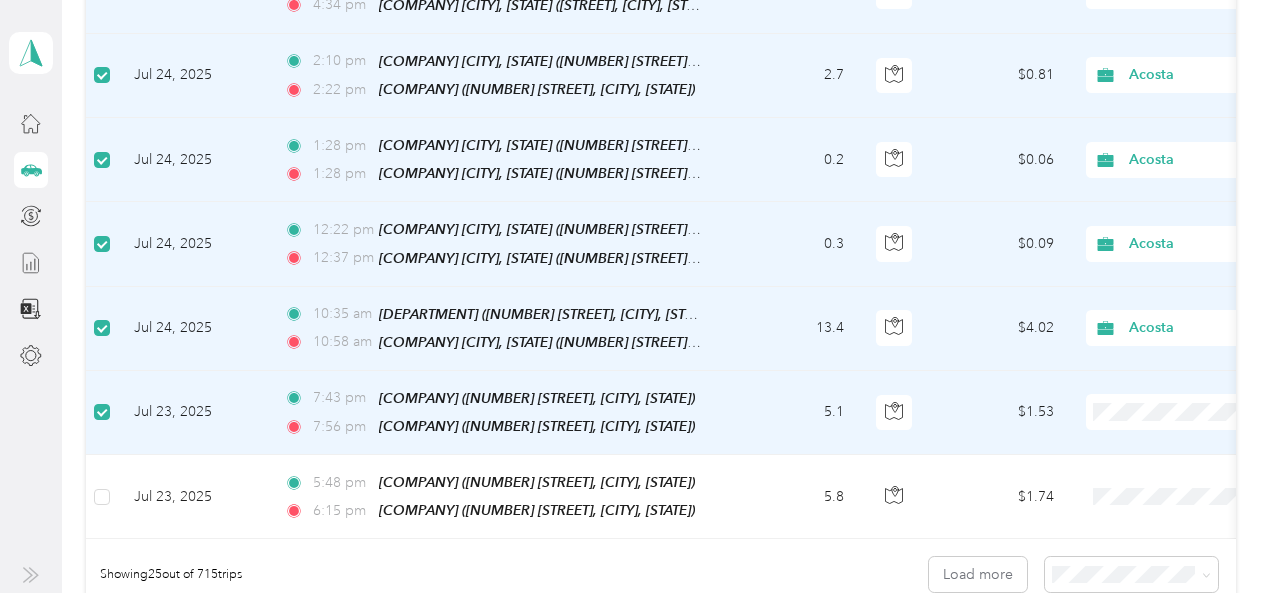 click on "Acosta" at bounding box center (1164, 400) 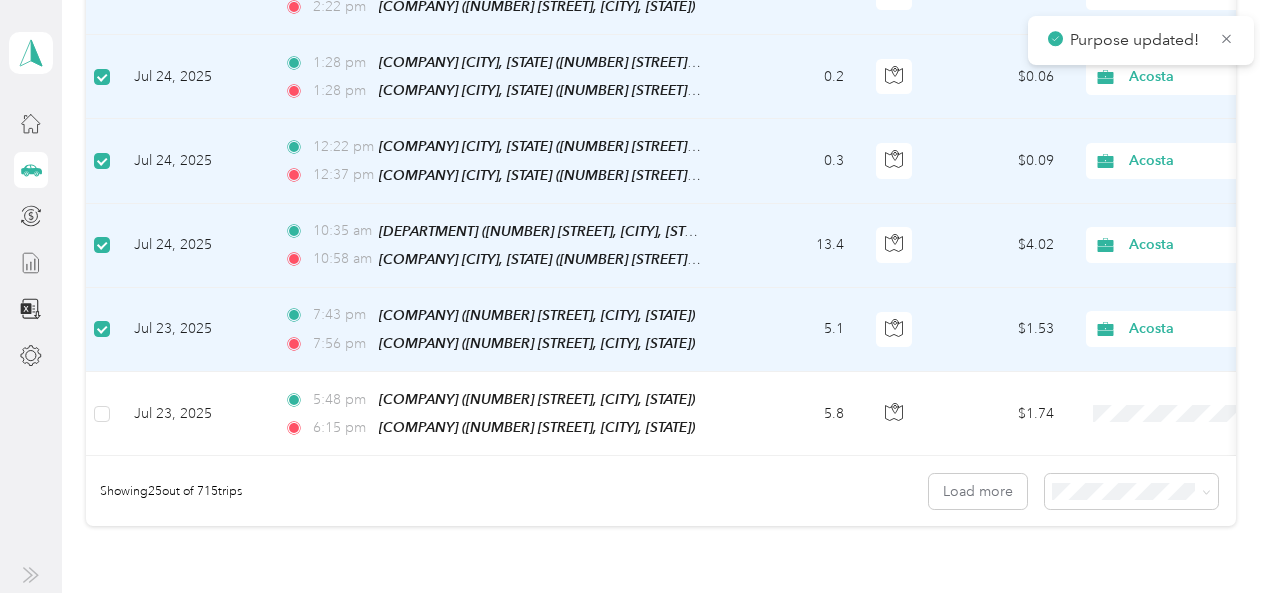scroll, scrollTop: 2000, scrollLeft: 0, axis: vertical 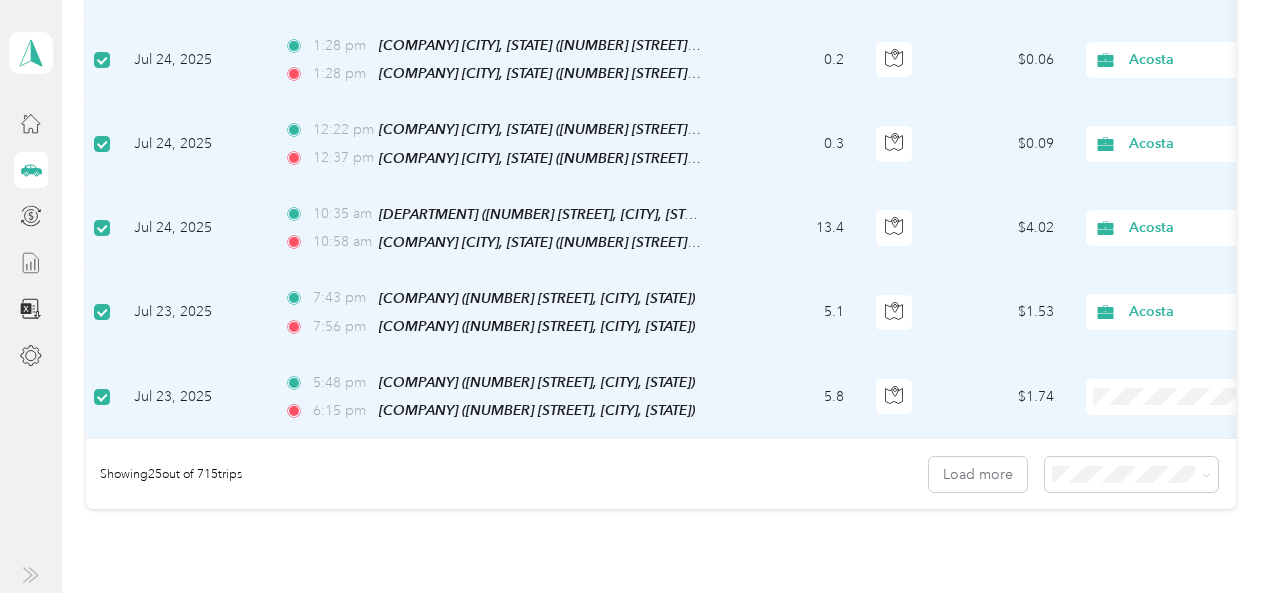 click on "Acosta" at bounding box center [1164, 382] 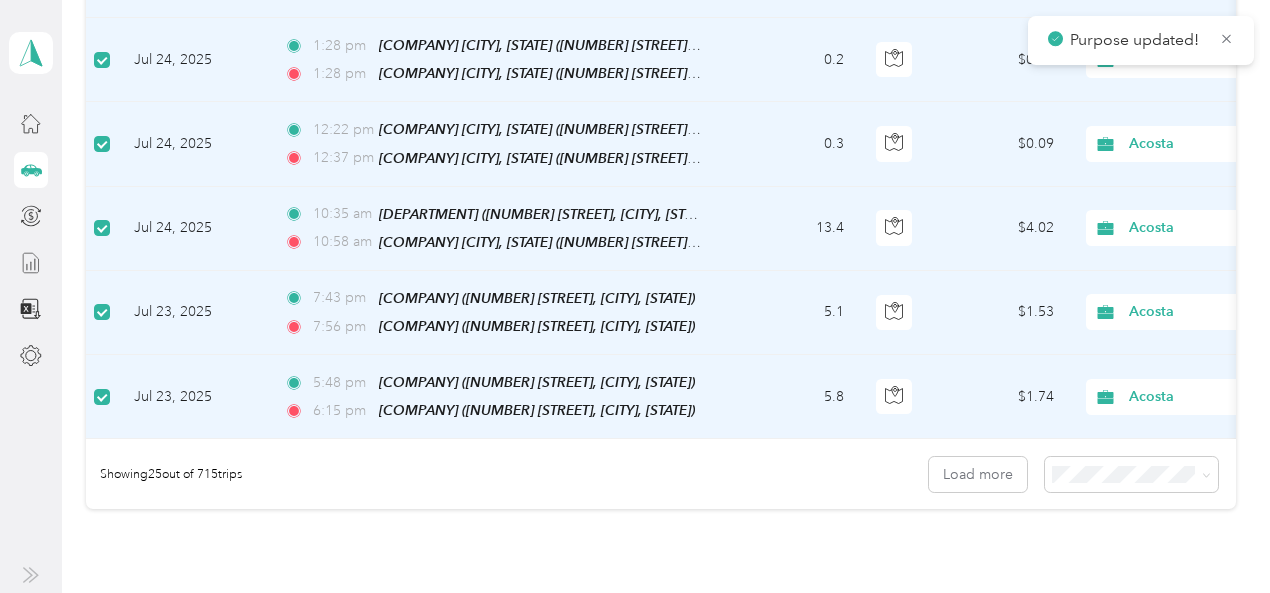 scroll, scrollTop: 2100, scrollLeft: 0, axis: vertical 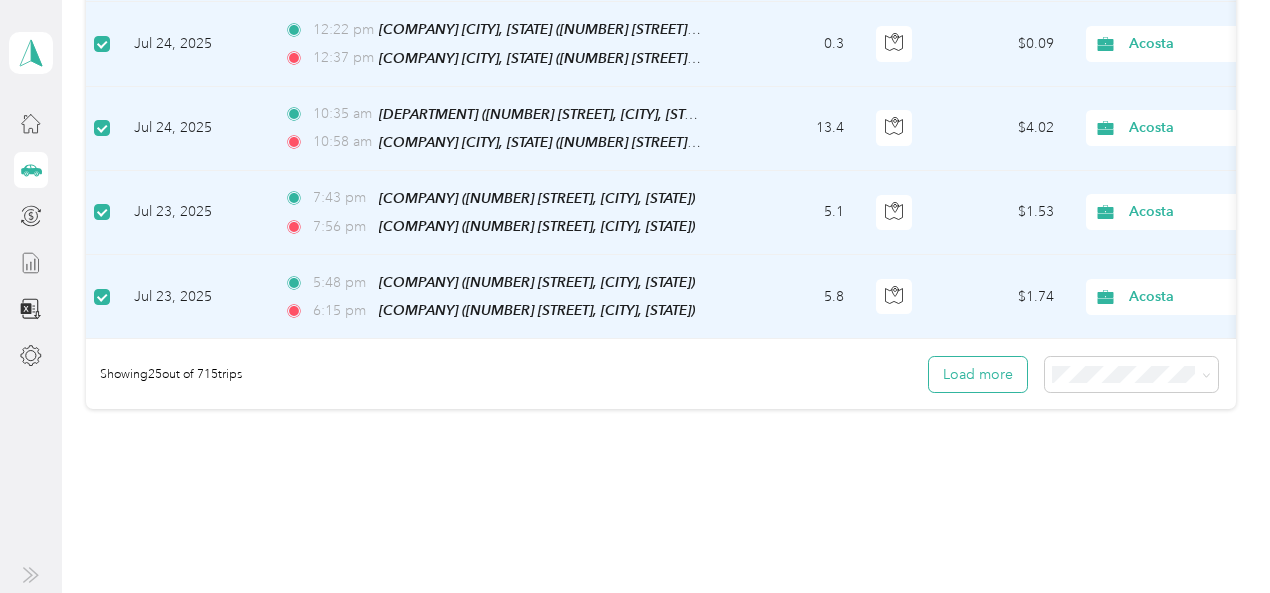 click on "Load more" at bounding box center (978, 374) 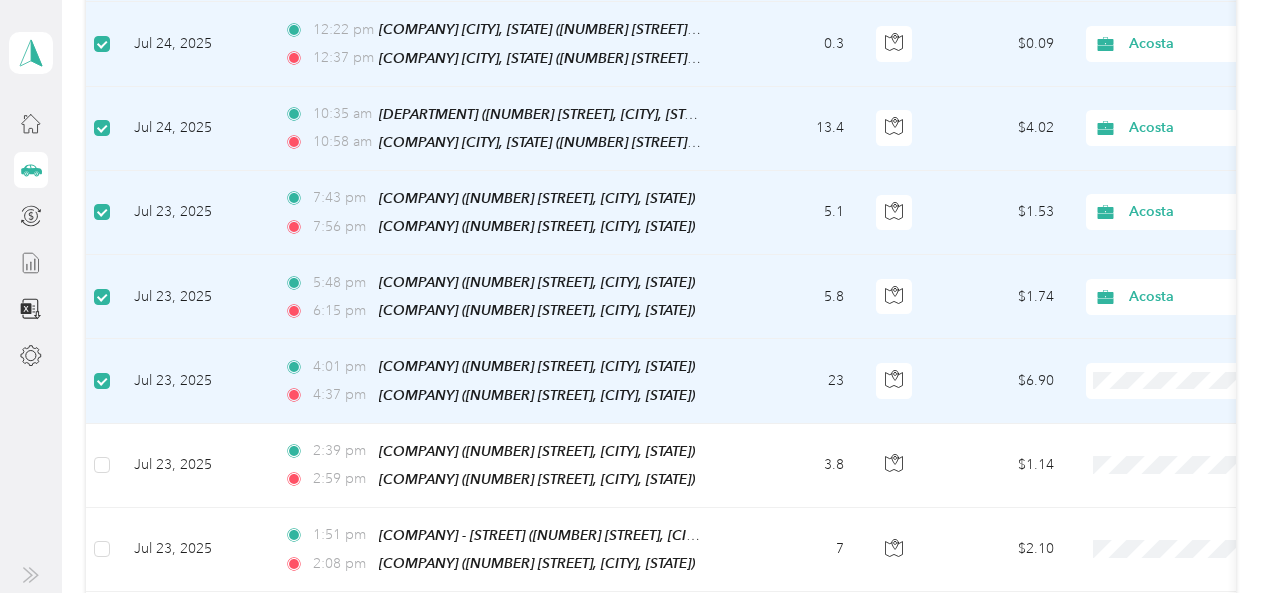 click on "Acosta" at bounding box center [1164, 364] 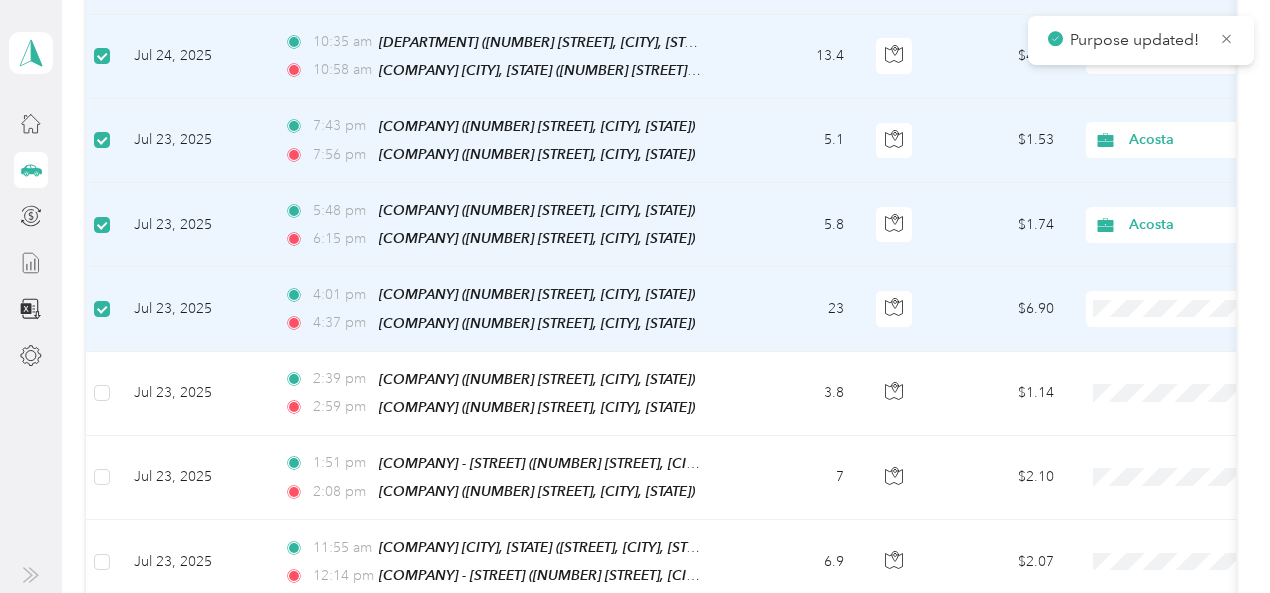 scroll, scrollTop: 2200, scrollLeft: 0, axis: vertical 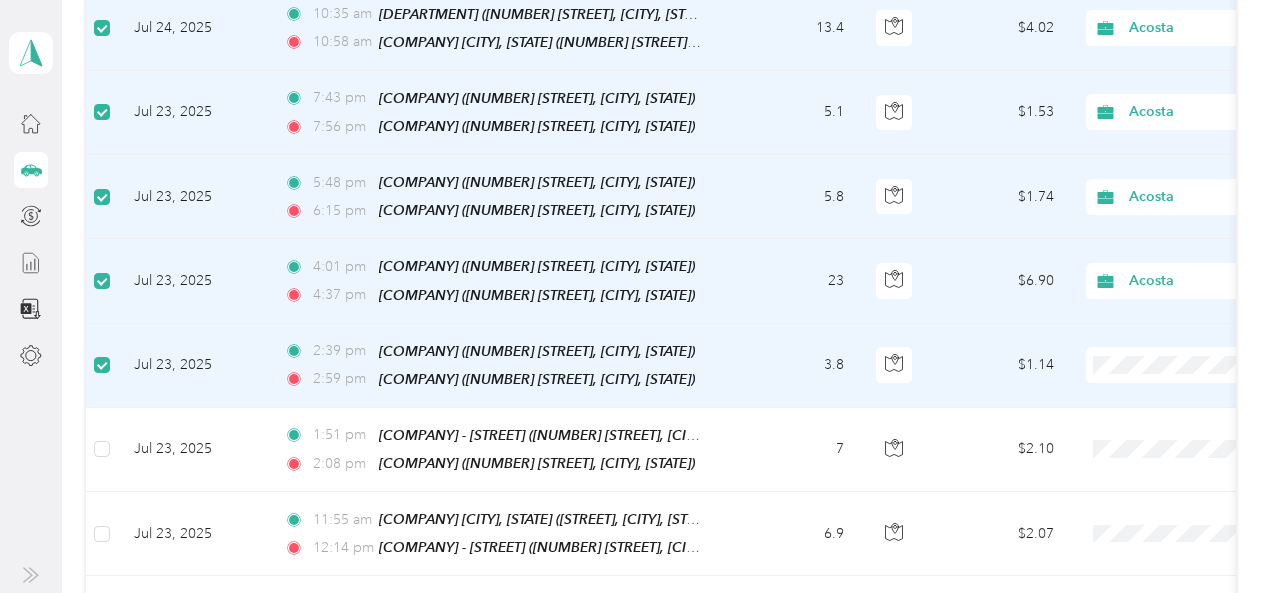 click on "Acosta" at bounding box center (1164, 346) 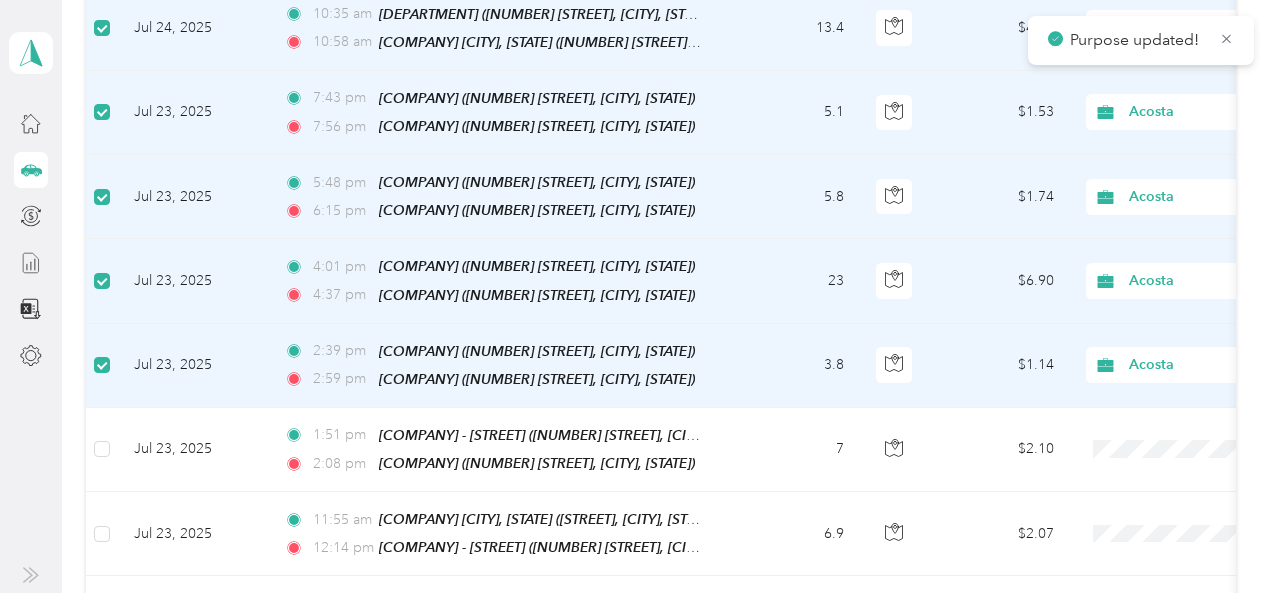 scroll, scrollTop: 2300, scrollLeft: 0, axis: vertical 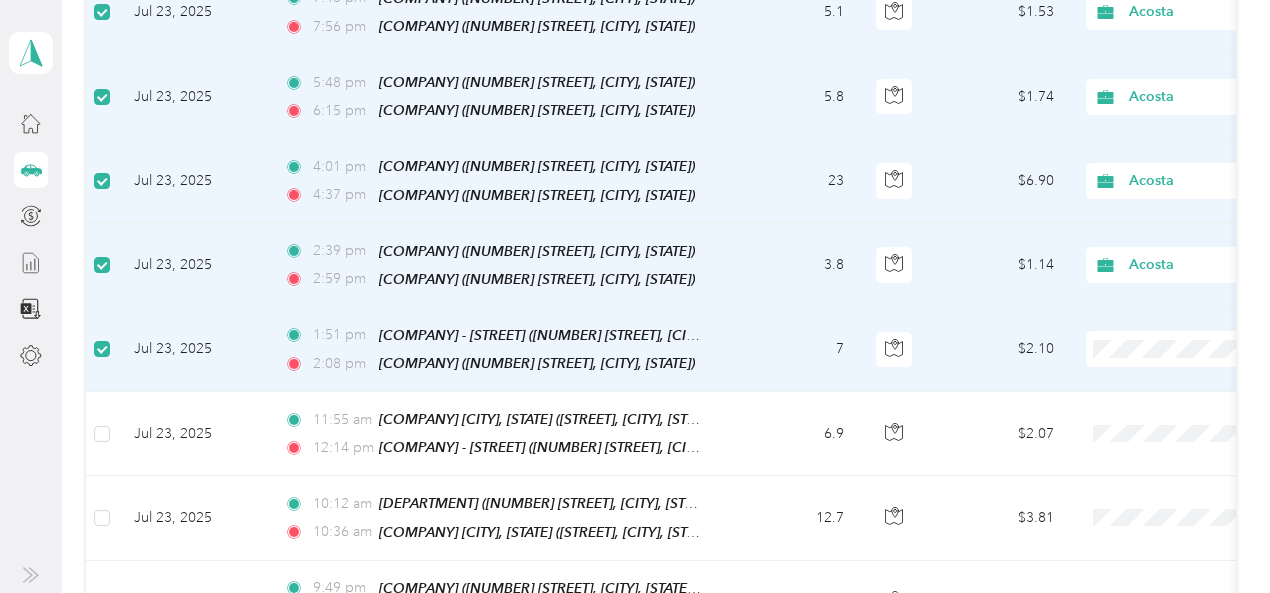 click on "Acosta" at bounding box center (1164, 328) 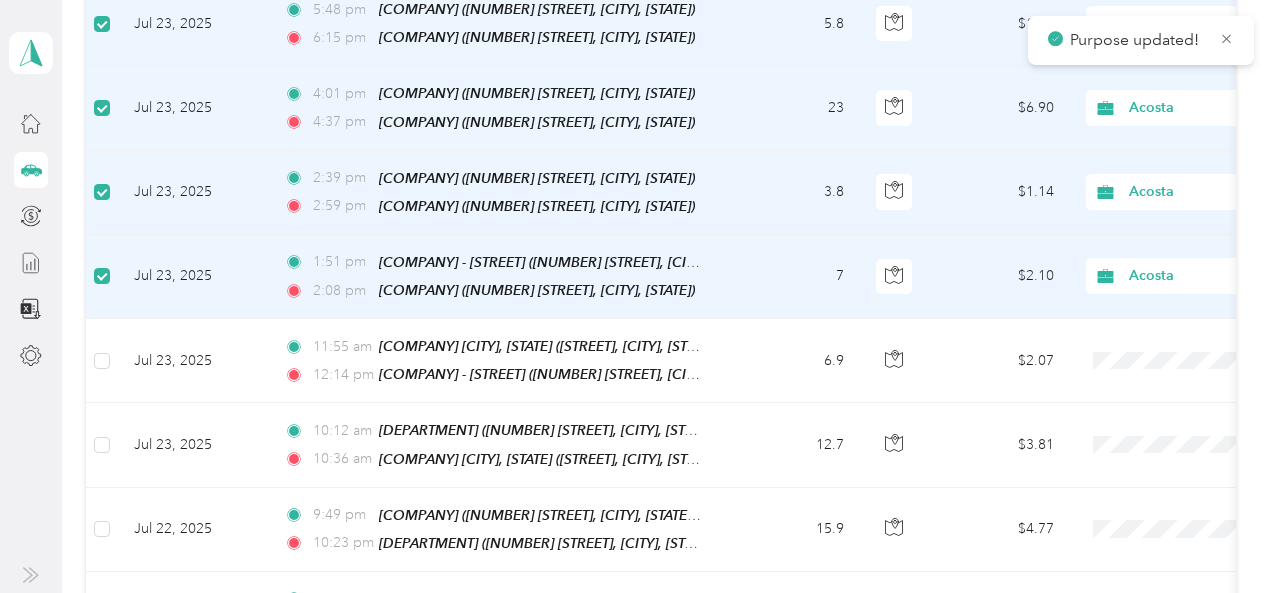 scroll, scrollTop: 2400, scrollLeft: 0, axis: vertical 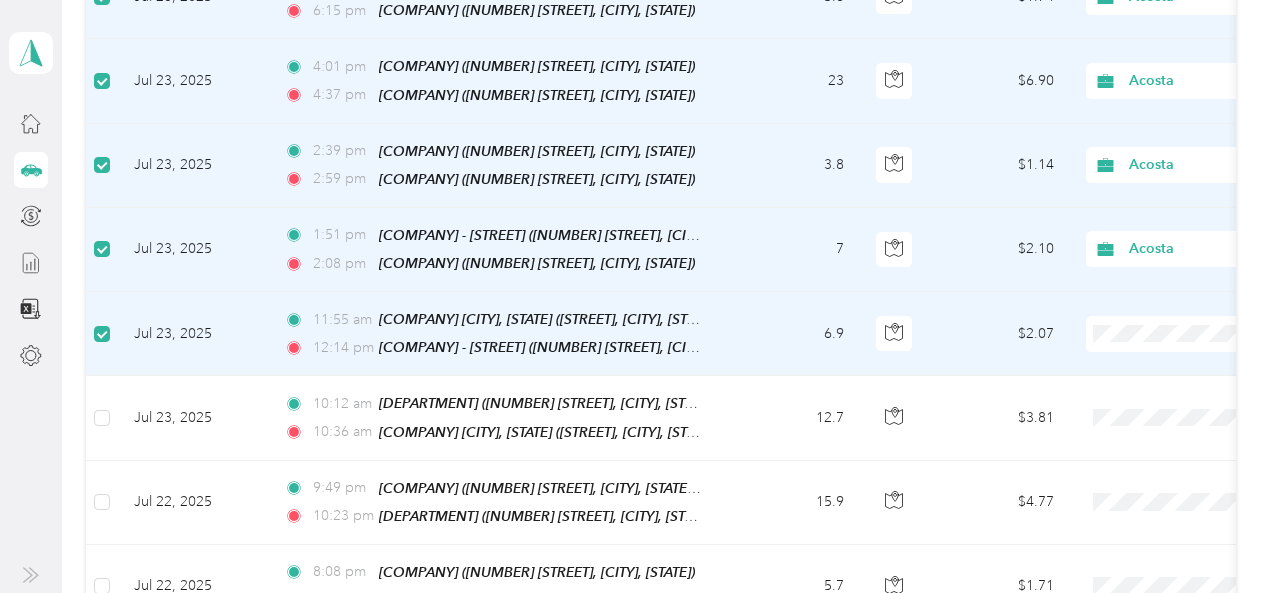 click on "Acosta" at bounding box center [1164, 310] 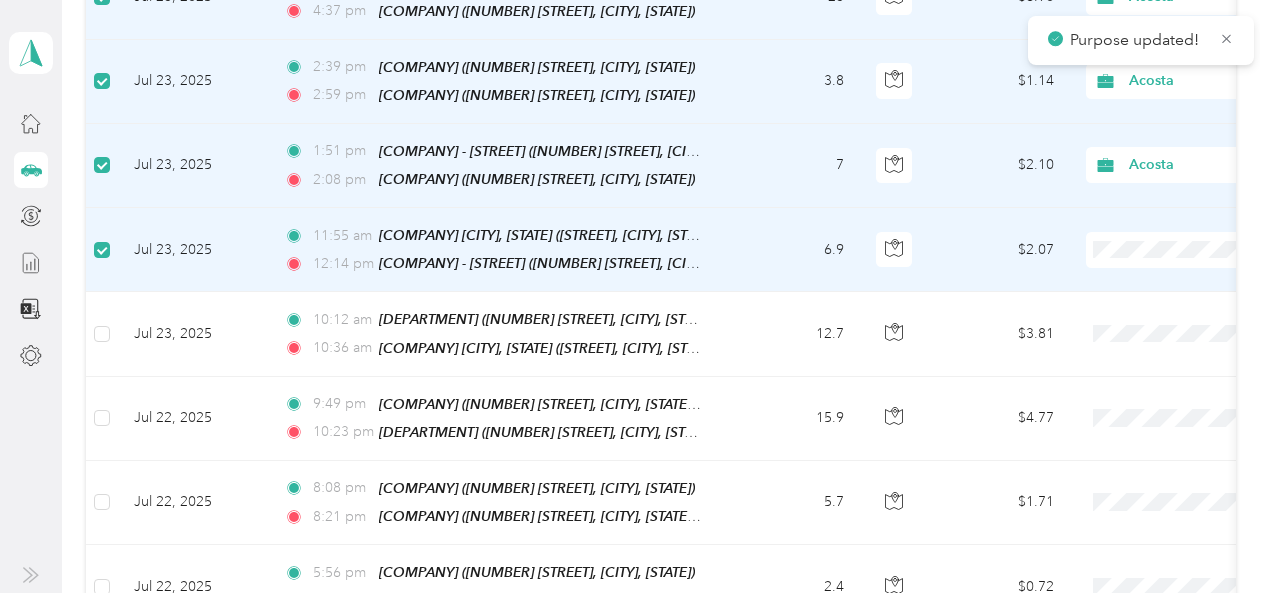 scroll, scrollTop: 2500, scrollLeft: 0, axis: vertical 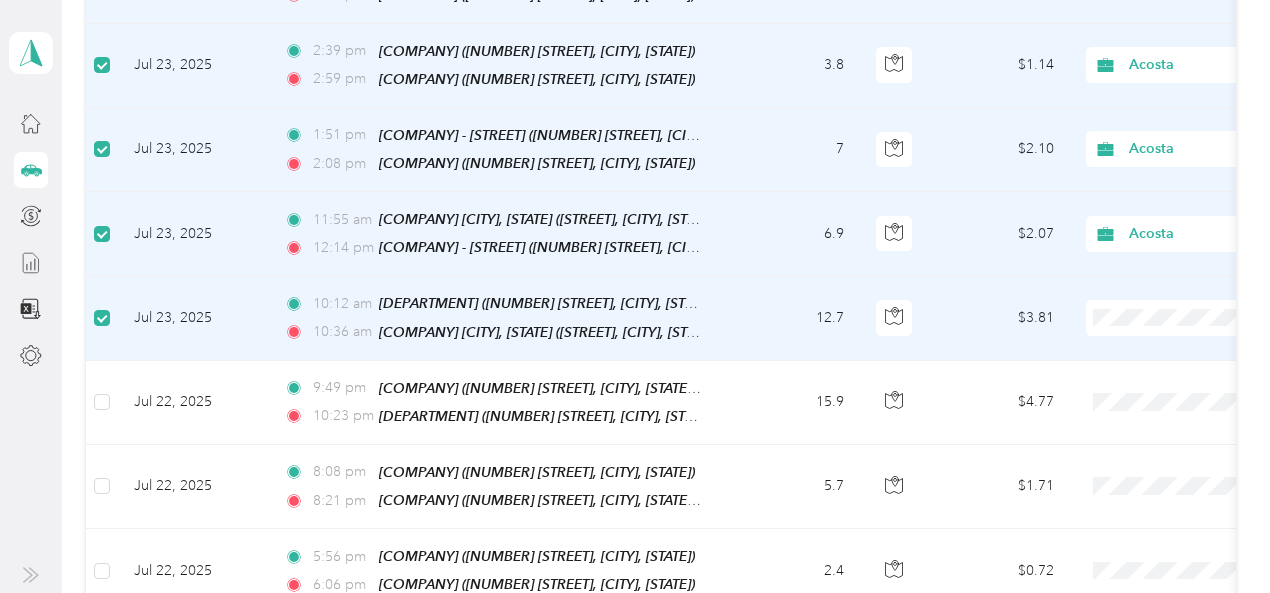 click on "Acosta" at bounding box center [1164, 288] 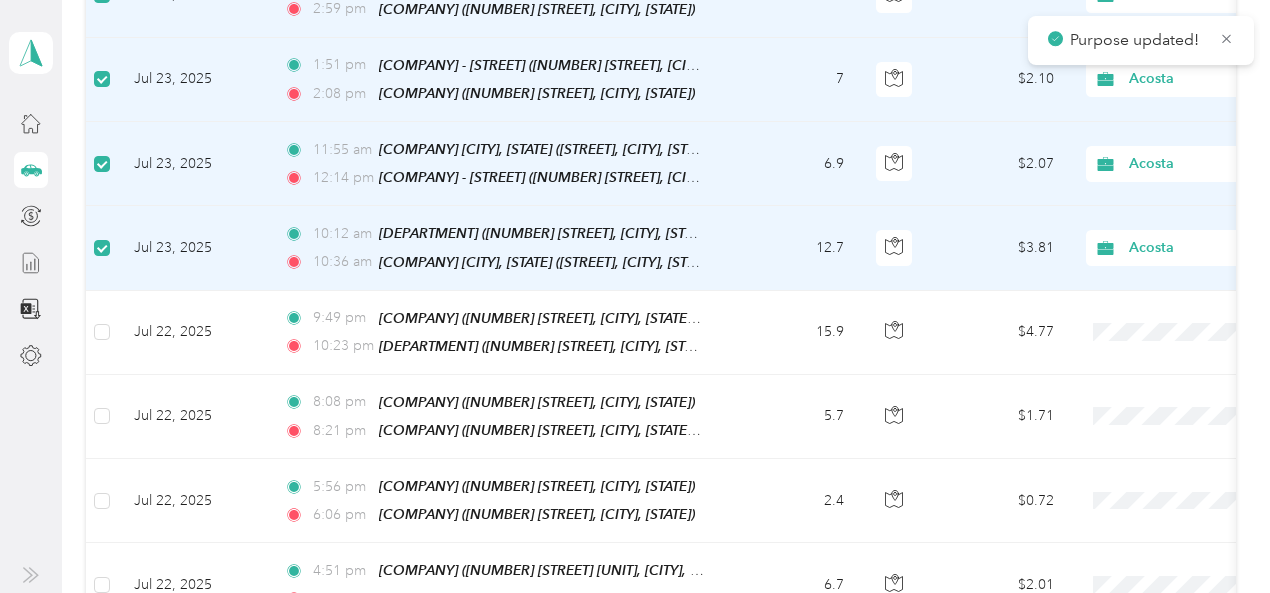 scroll, scrollTop: 2600, scrollLeft: 0, axis: vertical 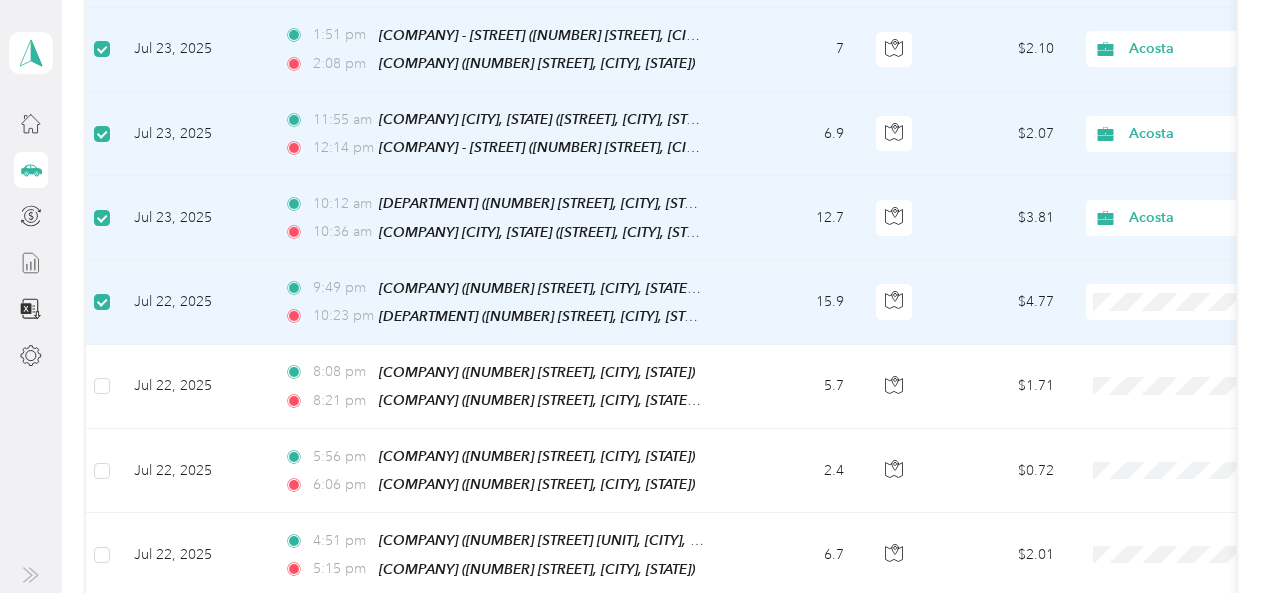 click on "Acosta" at bounding box center (1164, 264) 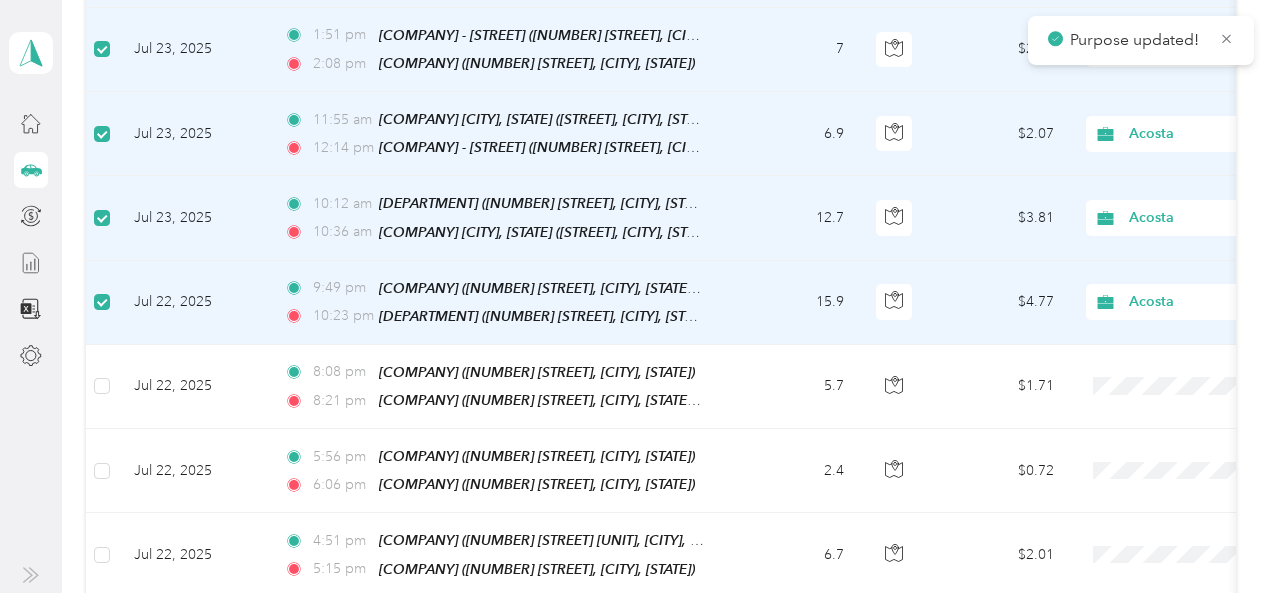scroll, scrollTop: 2700, scrollLeft: 0, axis: vertical 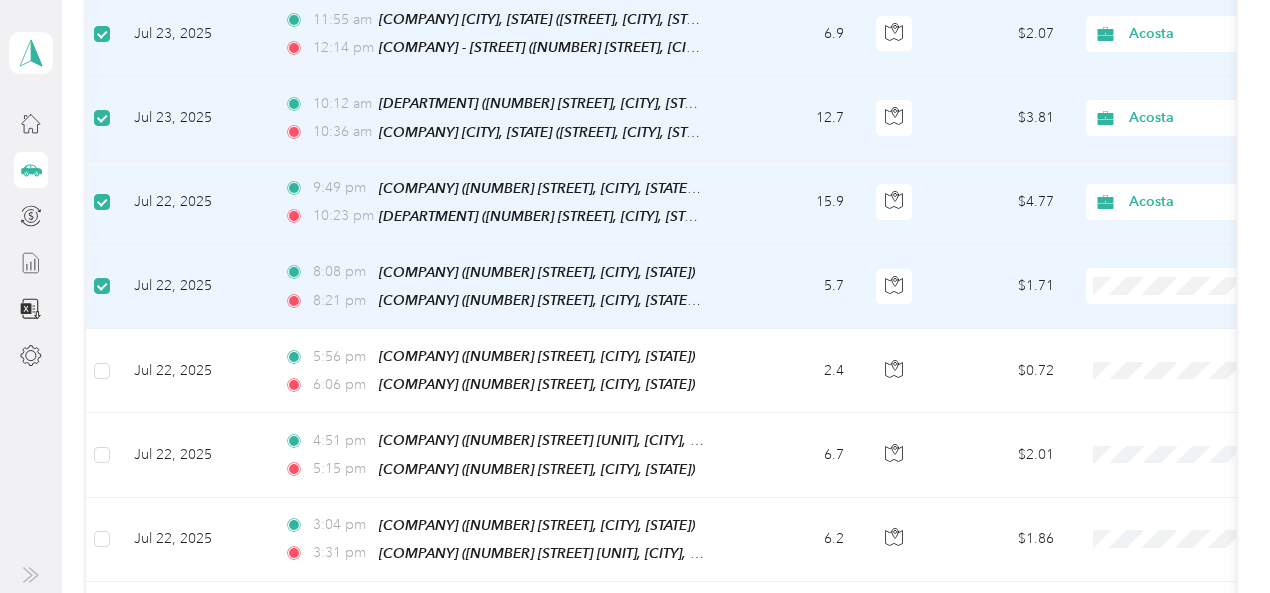 click on "Acosta" at bounding box center [1164, 256] 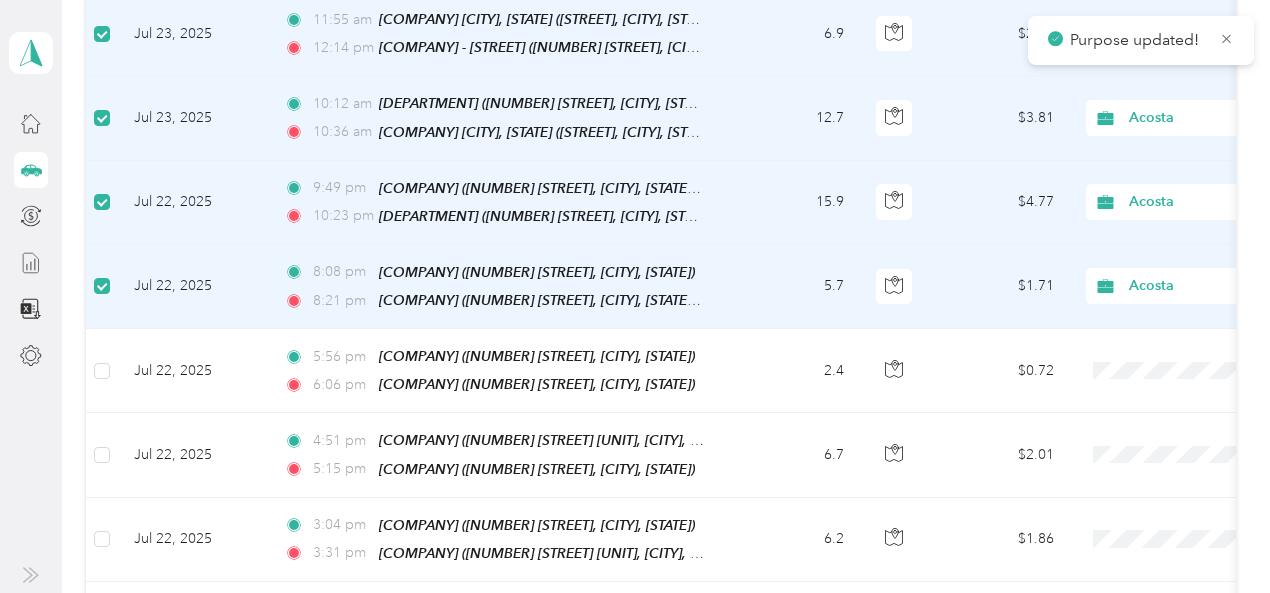 scroll, scrollTop: 2800, scrollLeft: 0, axis: vertical 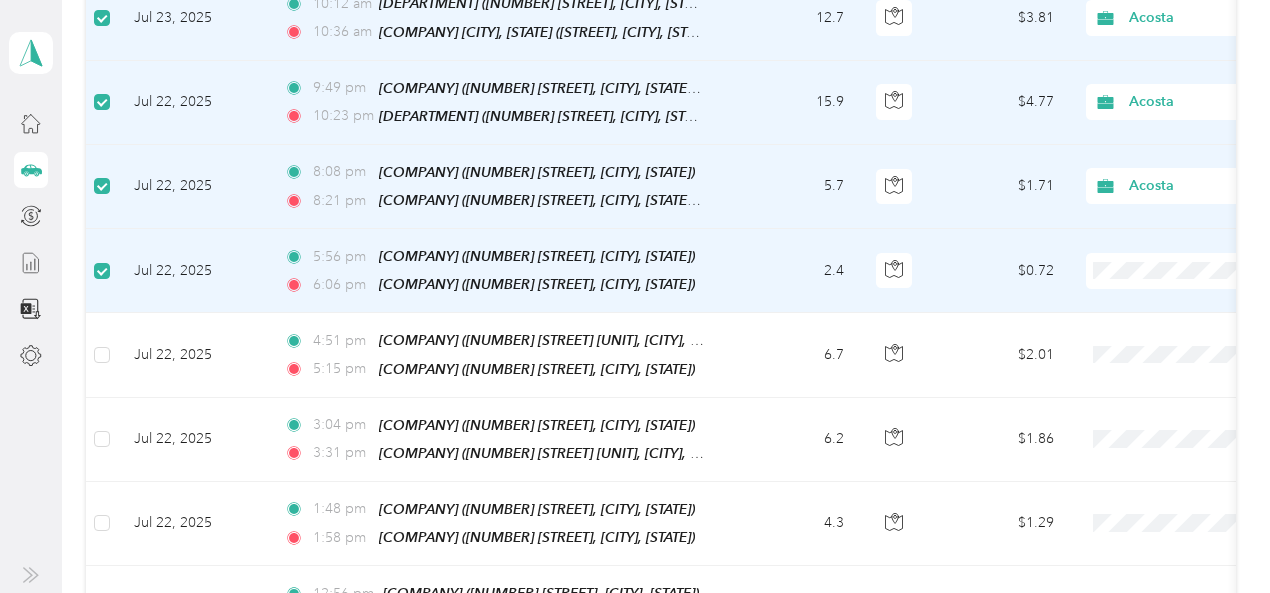 click on "Acosta" at bounding box center (1164, 238) 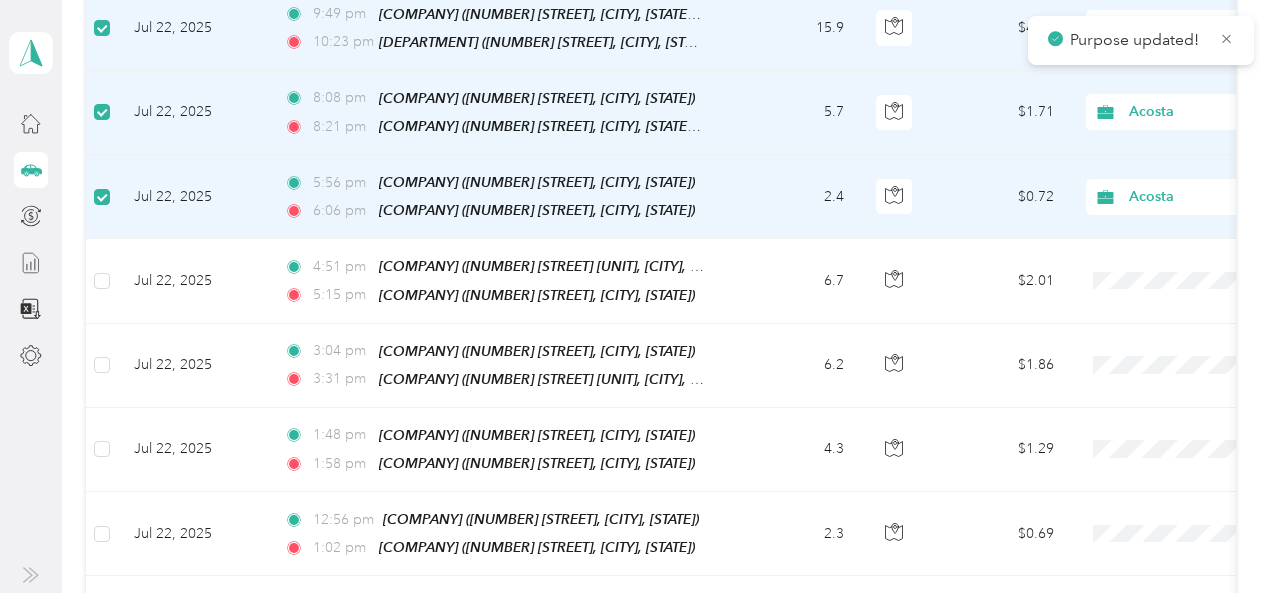 scroll, scrollTop: 2900, scrollLeft: 0, axis: vertical 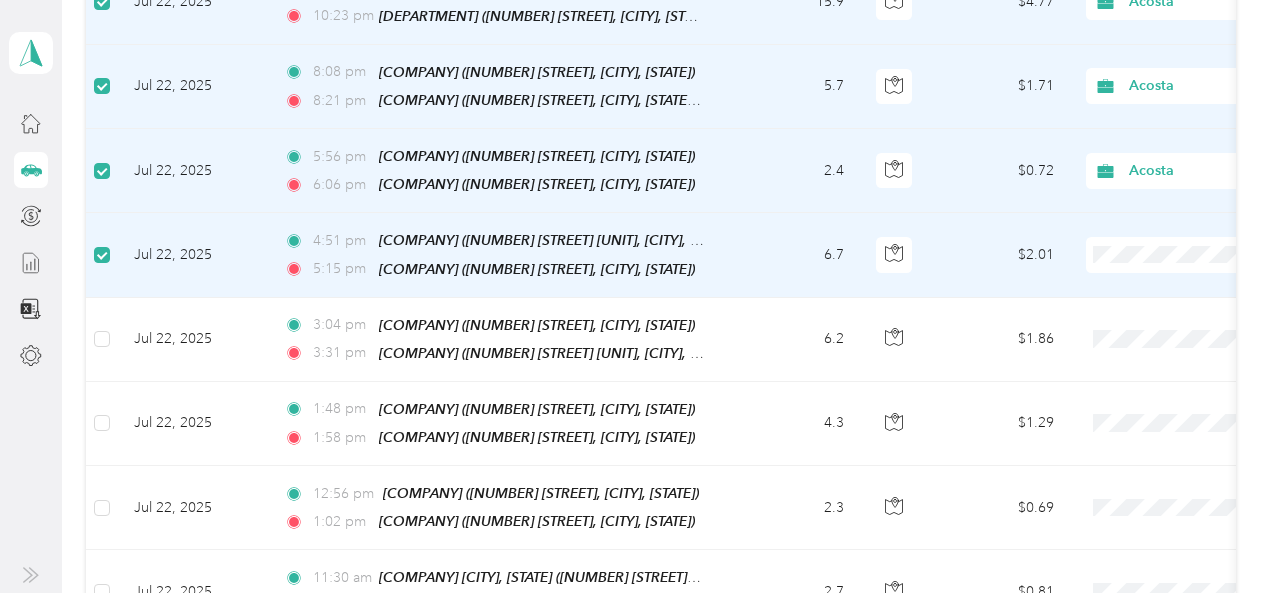 click on "Acosta" at bounding box center [1164, 220] 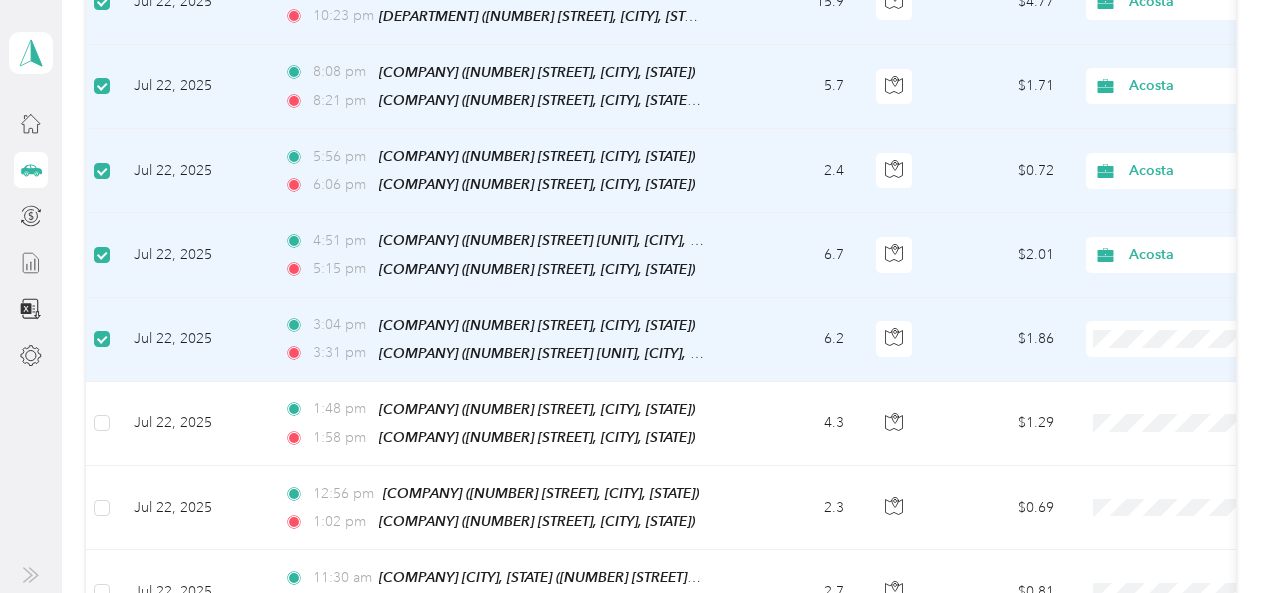 click on "Acosta" at bounding box center (1164, 302) 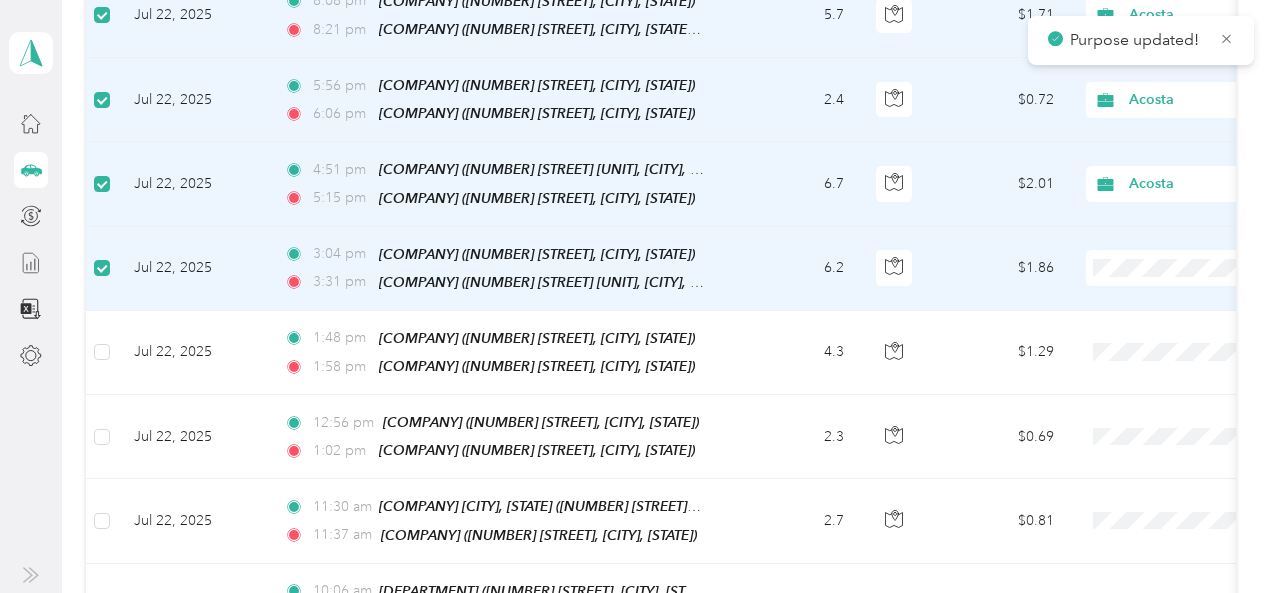 scroll, scrollTop: 3000, scrollLeft: 0, axis: vertical 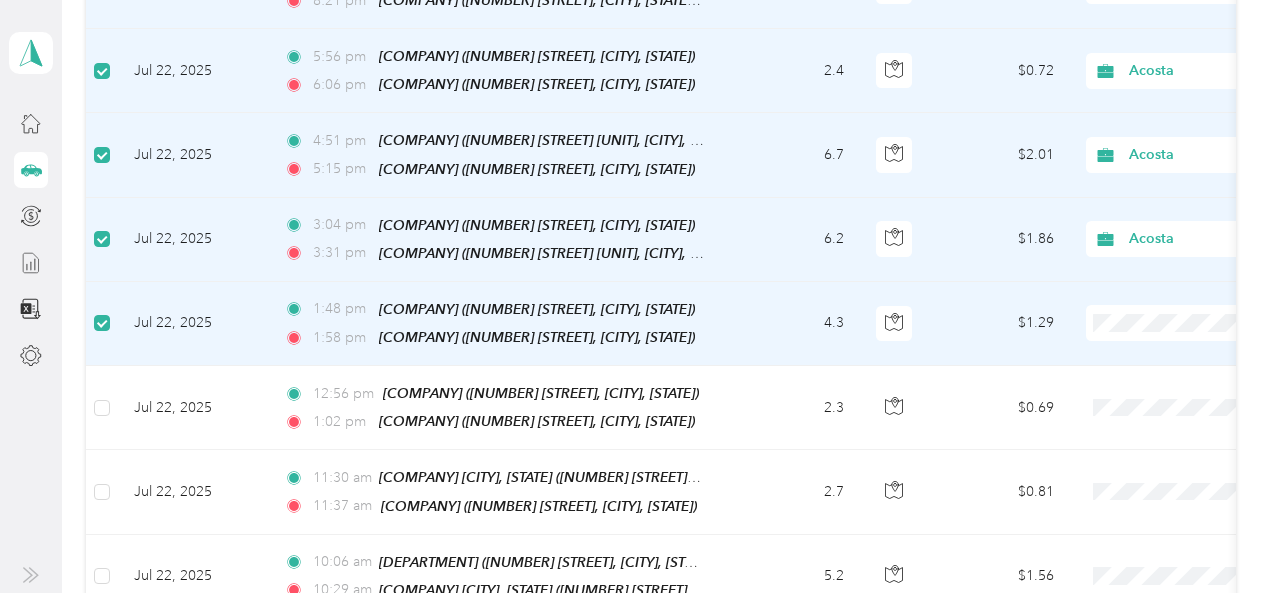 click on "Acosta" at bounding box center (1164, 275) 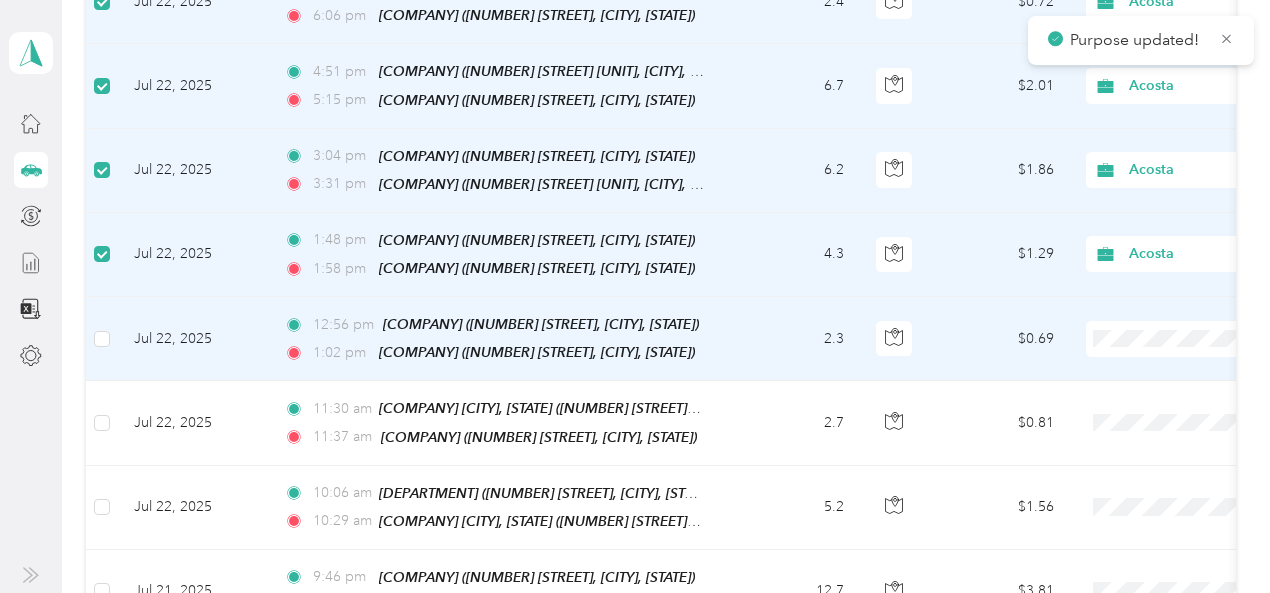 scroll, scrollTop: 3100, scrollLeft: 0, axis: vertical 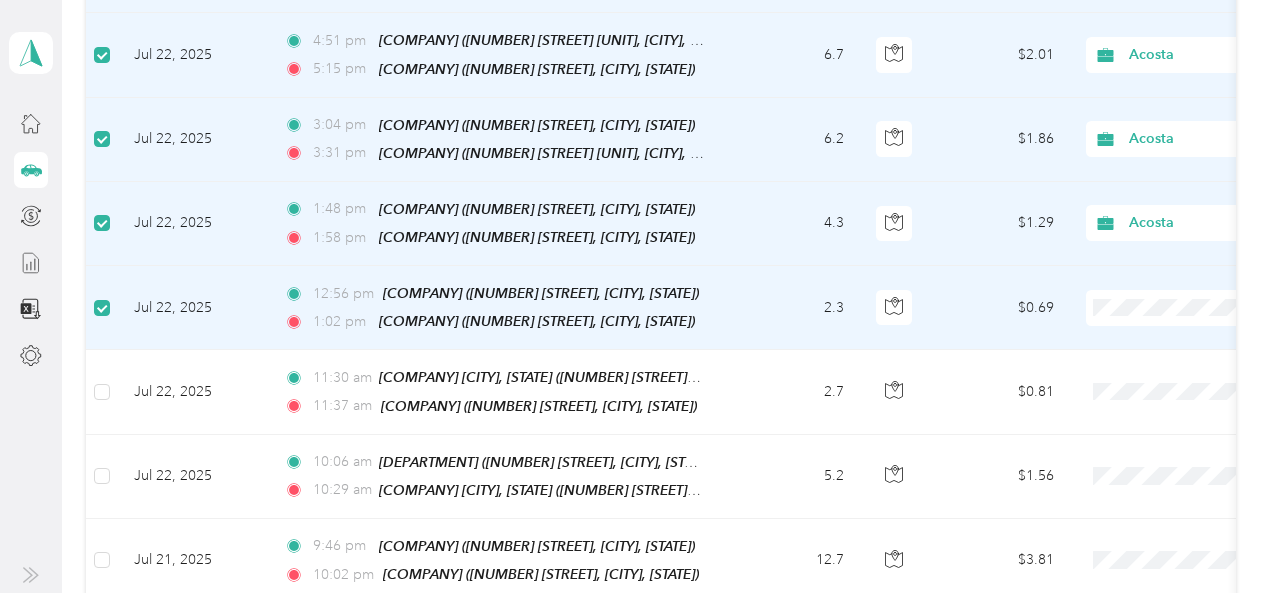 click on "Acosta" at bounding box center [1164, 266] 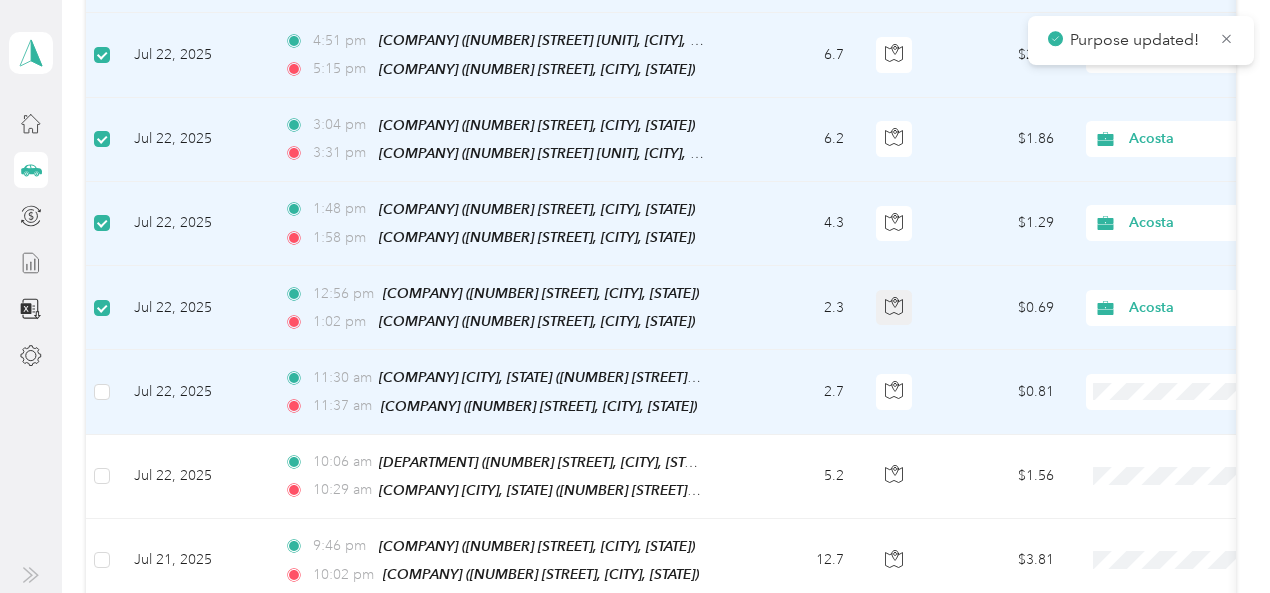 scroll, scrollTop: 3200, scrollLeft: 0, axis: vertical 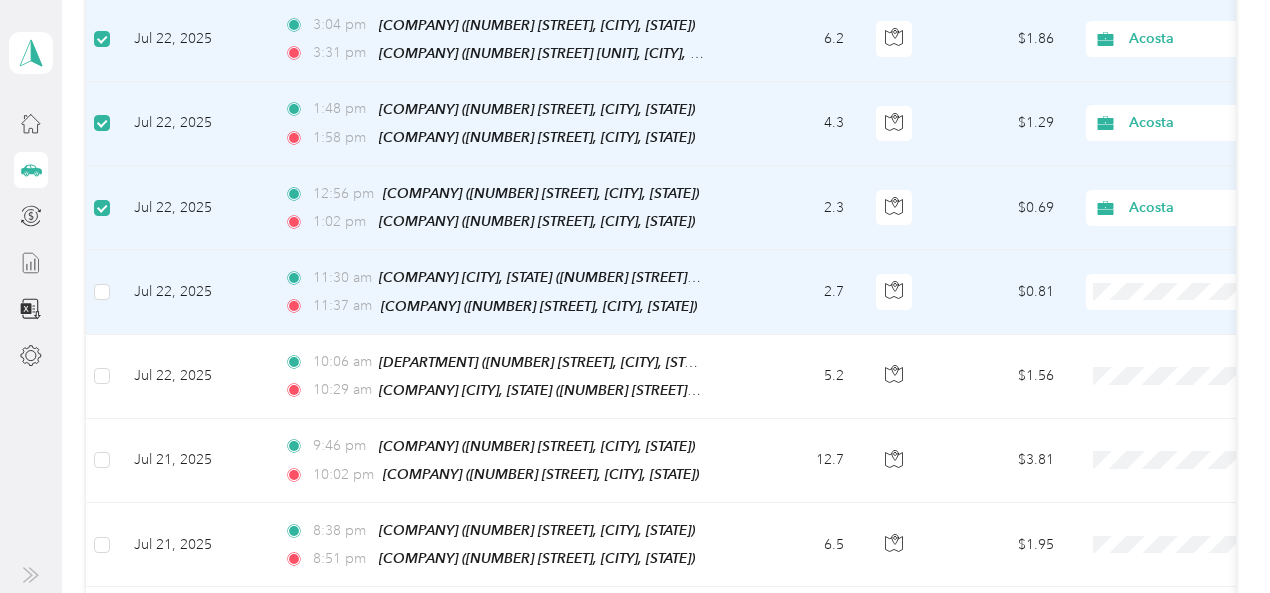 click at bounding box center [102, 292] 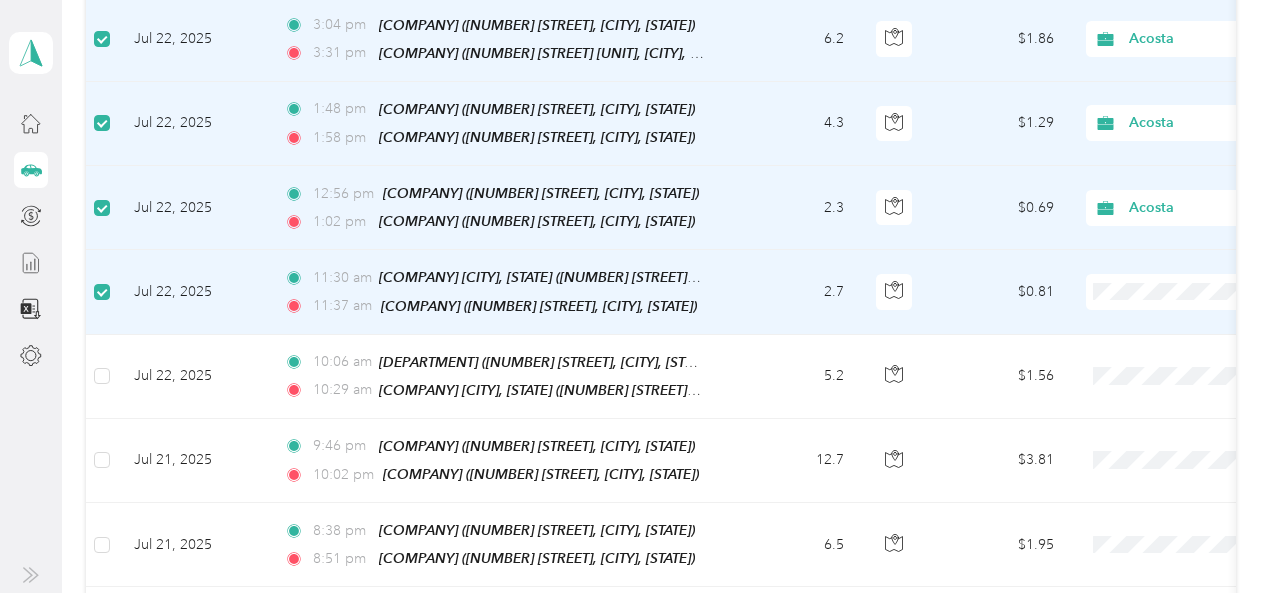 click on "Acosta" at bounding box center [1164, 248] 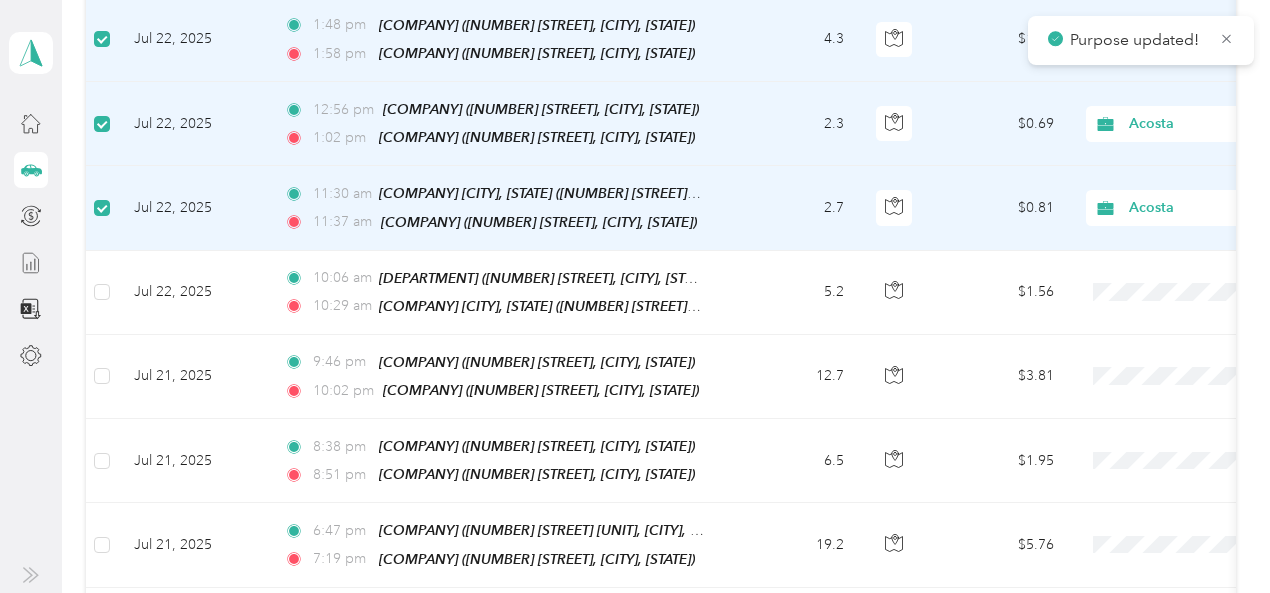 scroll, scrollTop: 3300, scrollLeft: 0, axis: vertical 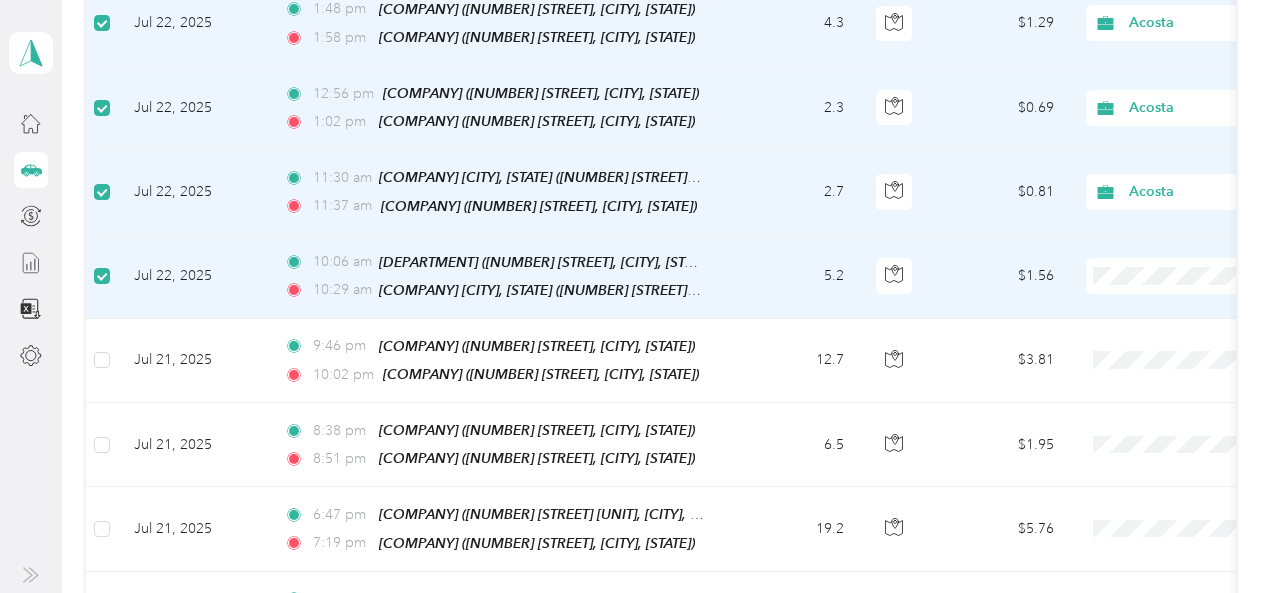 click at bounding box center [1210, 276] 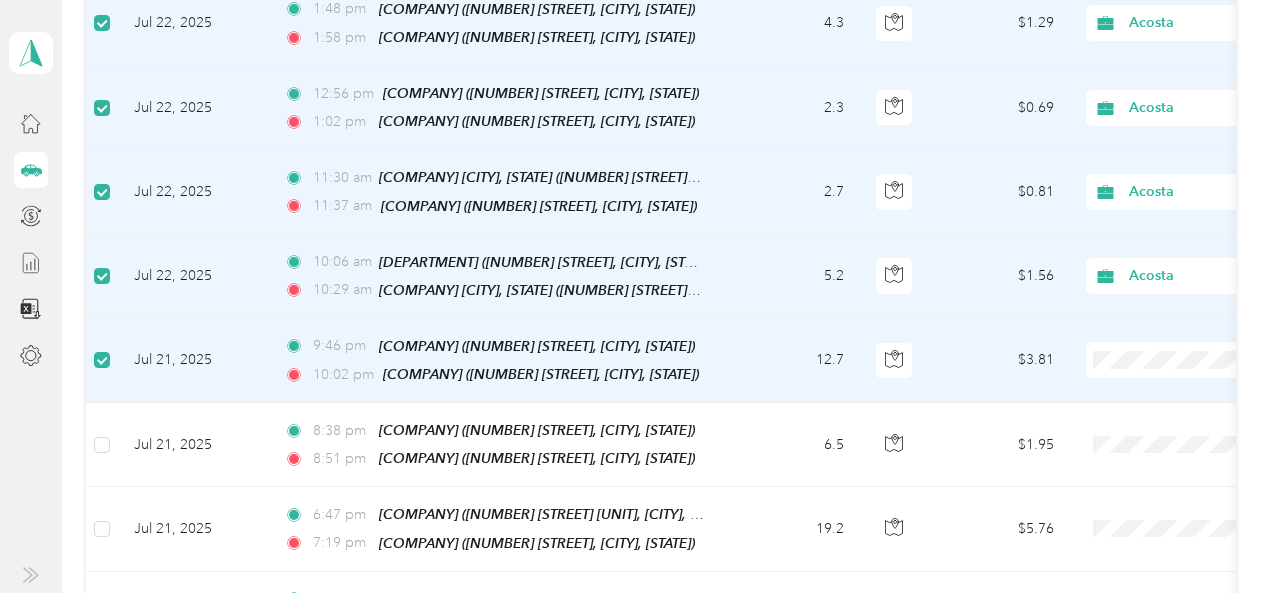click on "Acosta" at bounding box center [1164, 312] 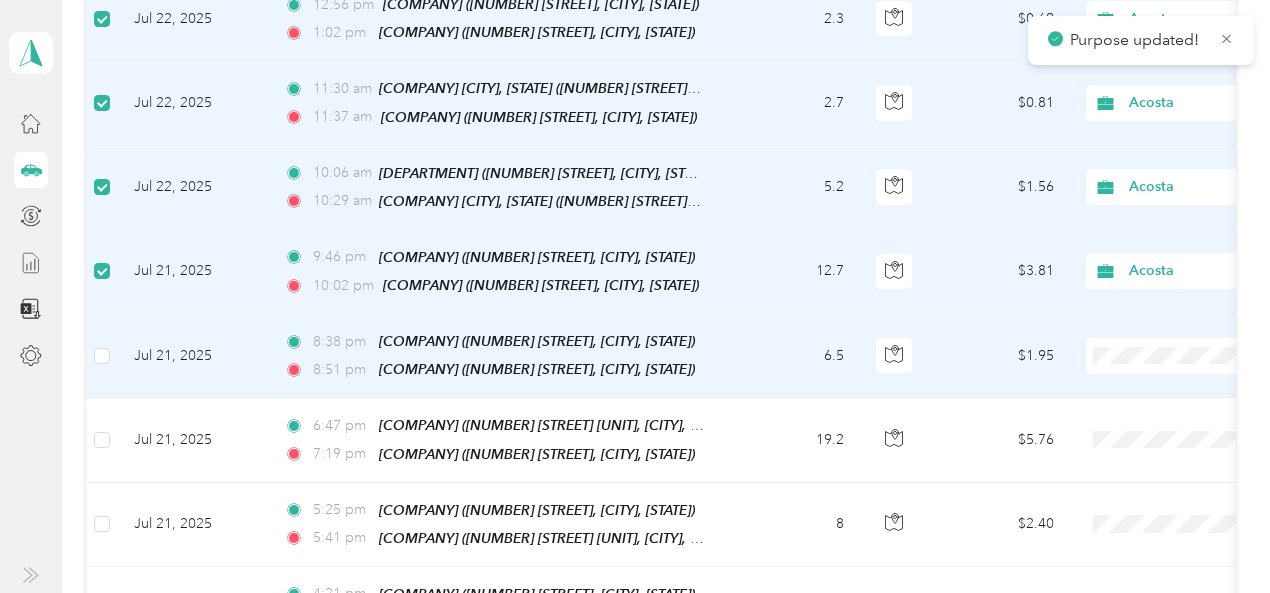 scroll, scrollTop: 3400, scrollLeft: 0, axis: vertical 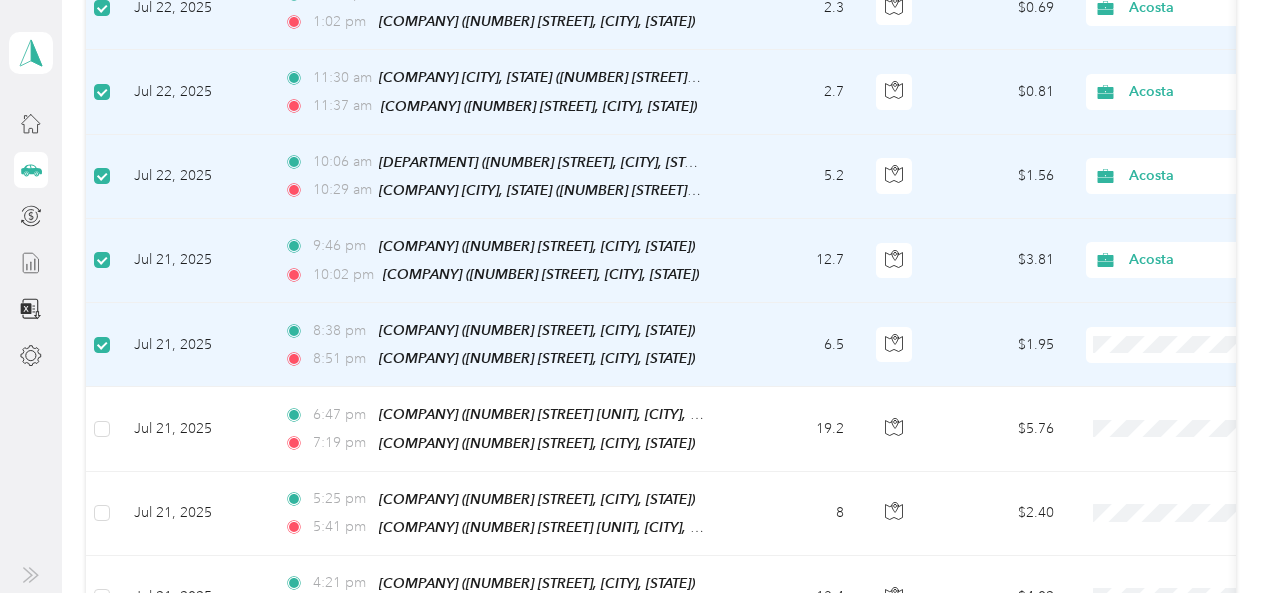 click on "Acosta" at bounding box center [1164, 291] 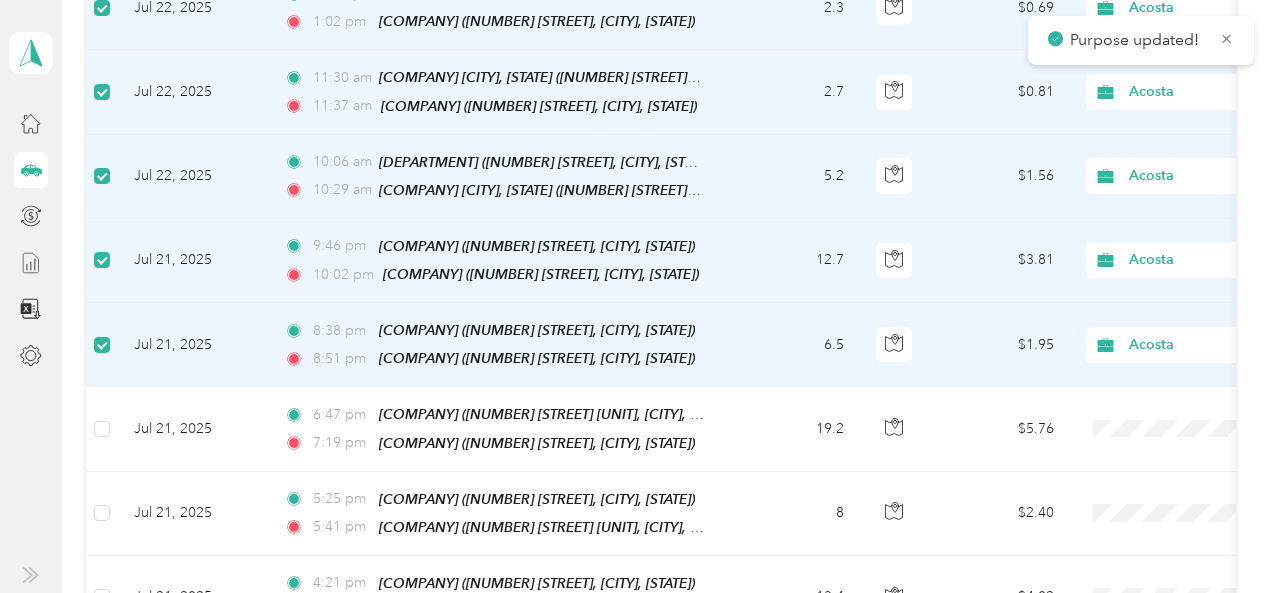 scroll, scrollTop: 3500, scrollLeft: 0, axis: vertical 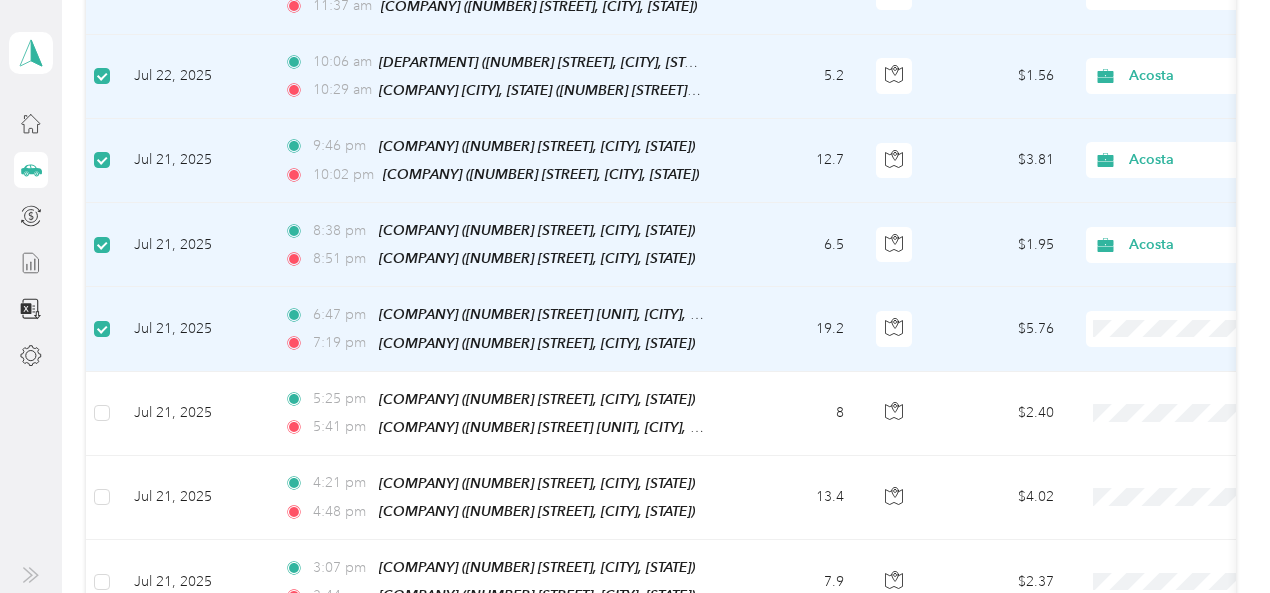 click on "Acosta" at bounding box center (1164, 276) 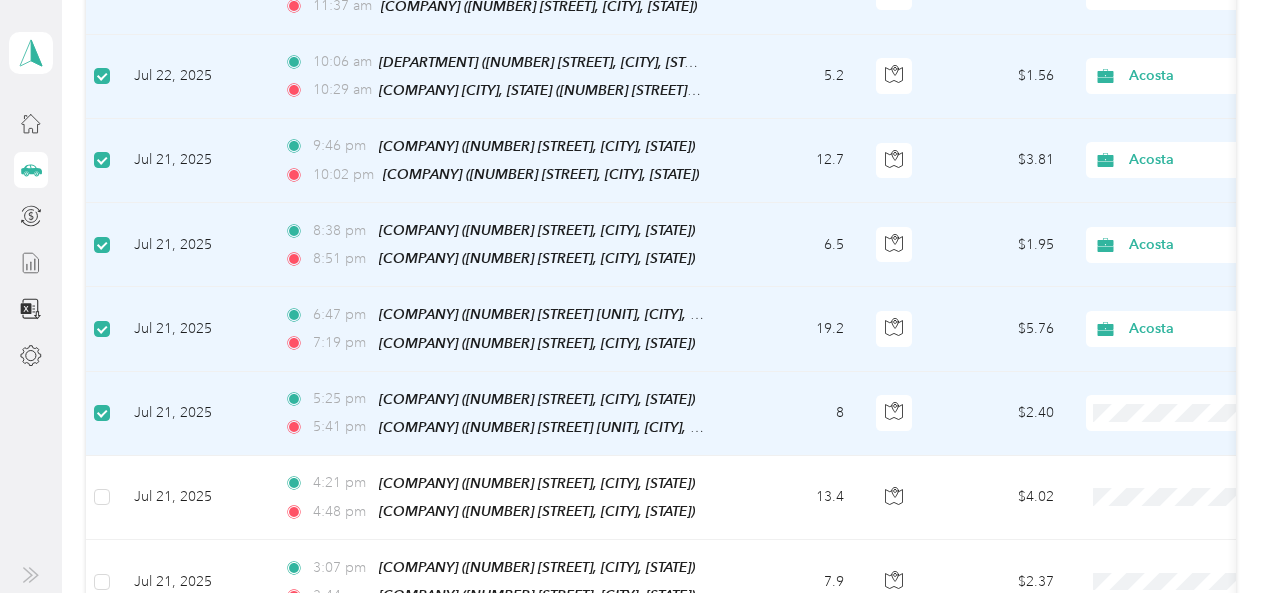 click on "Acosta" at bounding box center (1164, 352) 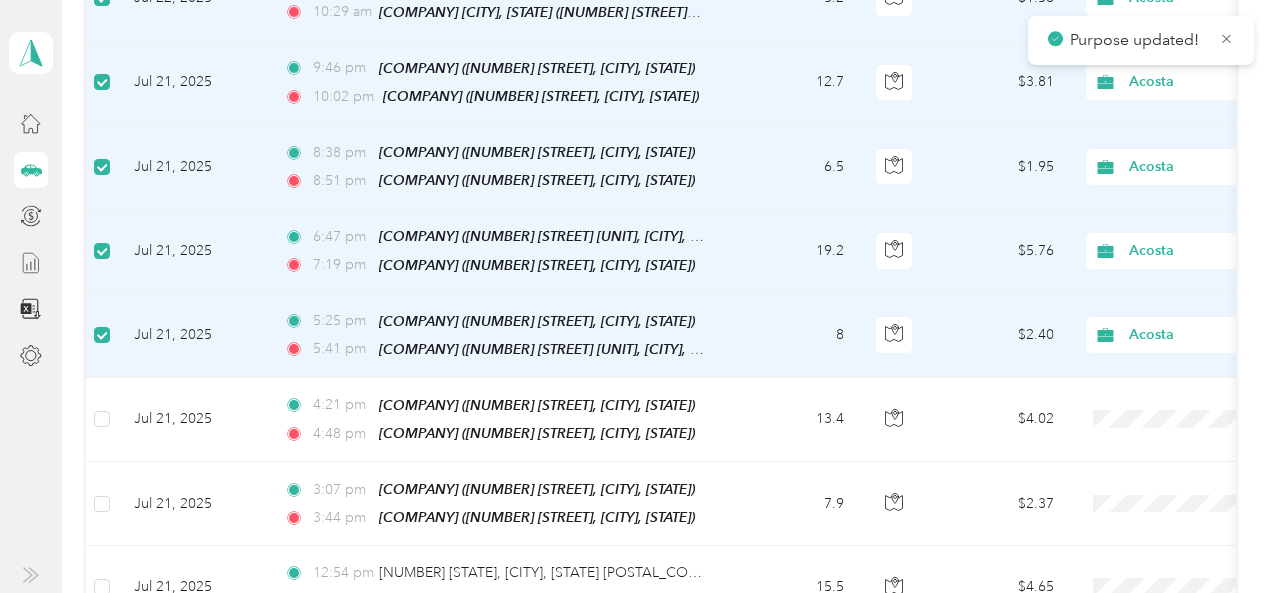 scroll, scrollTop: 3700, scrollLeft: 0, axis: vertical 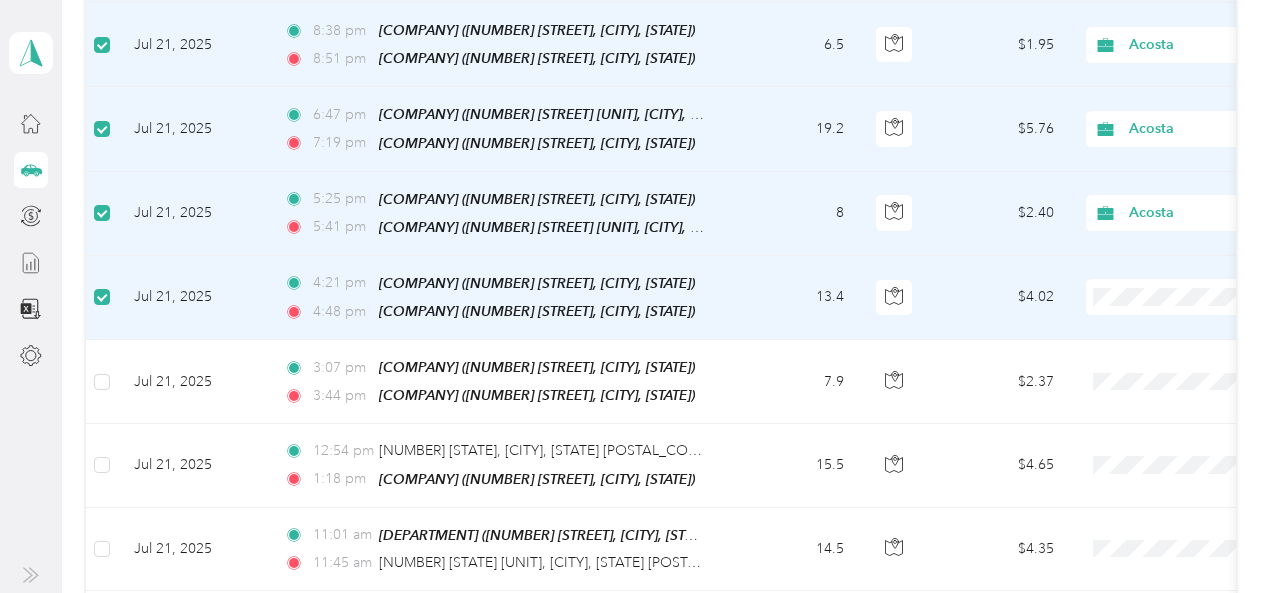 click on "Acosta" at bounding box center [1164, 241] 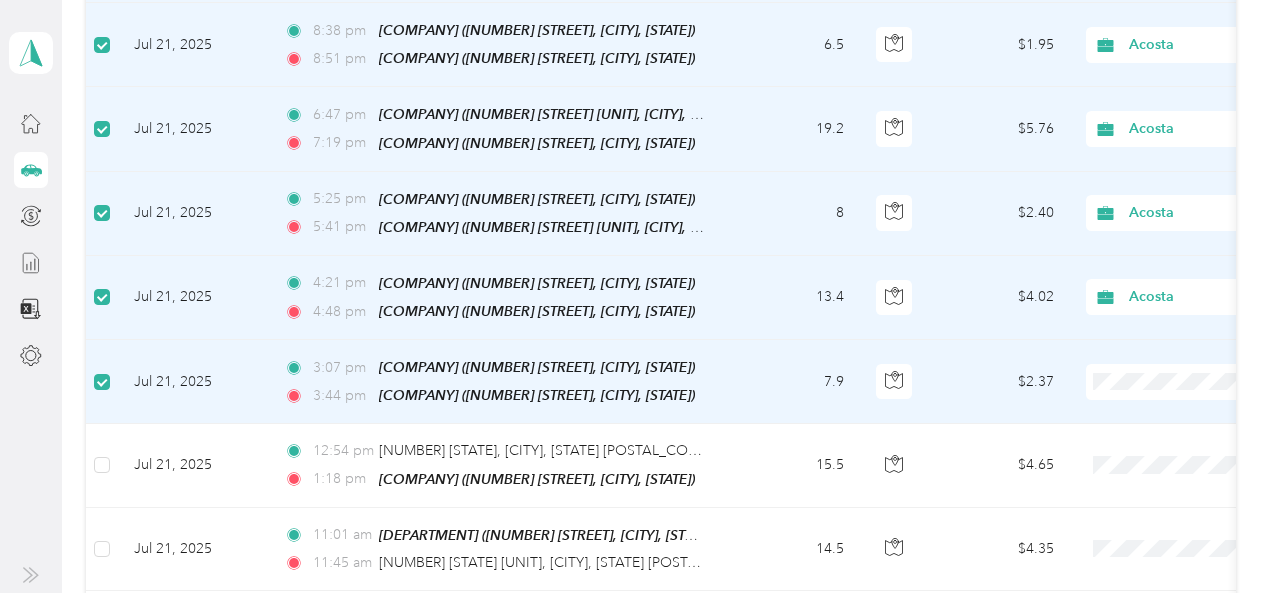 click on "Acosta" at bounding box center [1164, 323] 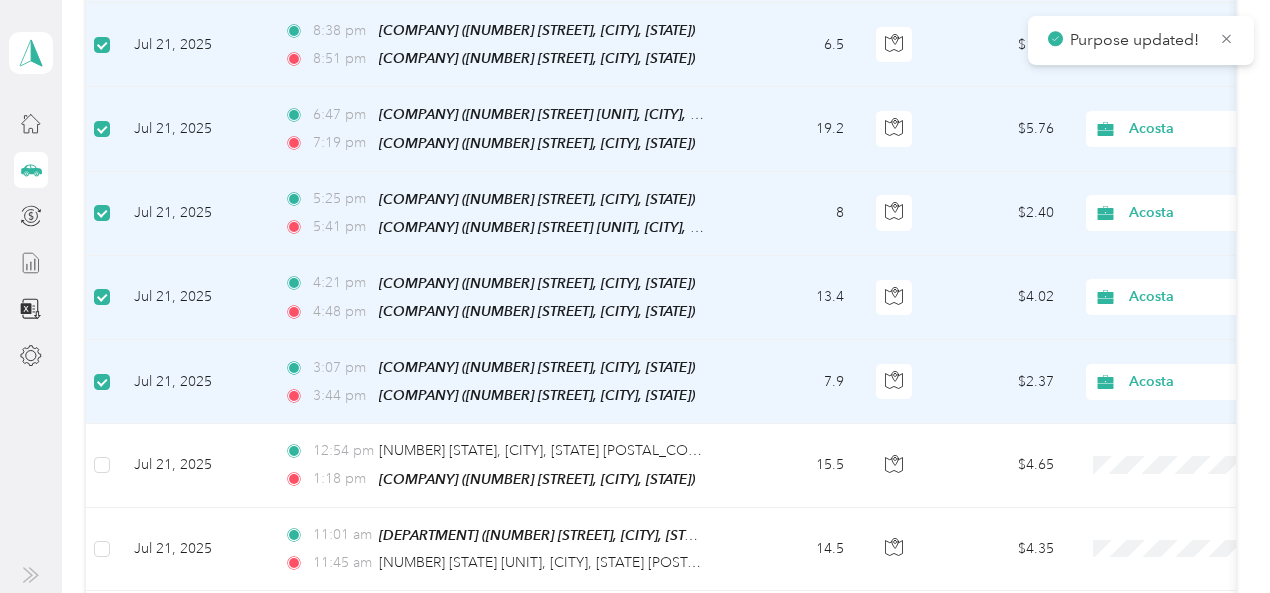scroll, scrollTop: 3800, scrollLeft: 0, axis: vertical 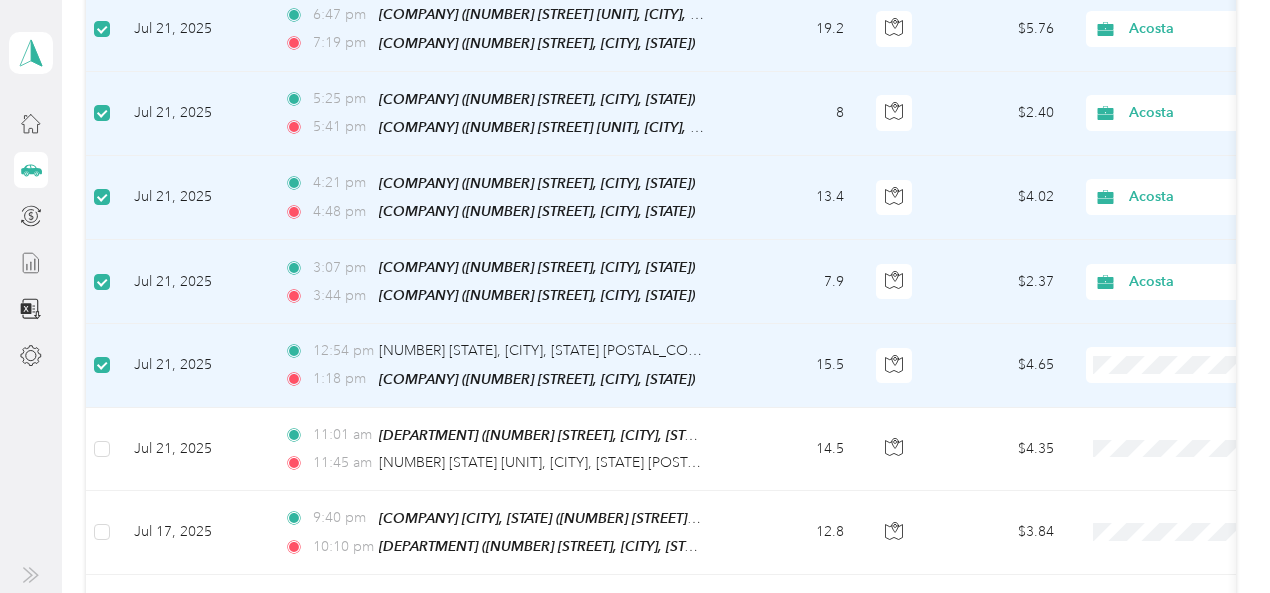 click on "Acosta" at bounding box center (1164, 305) 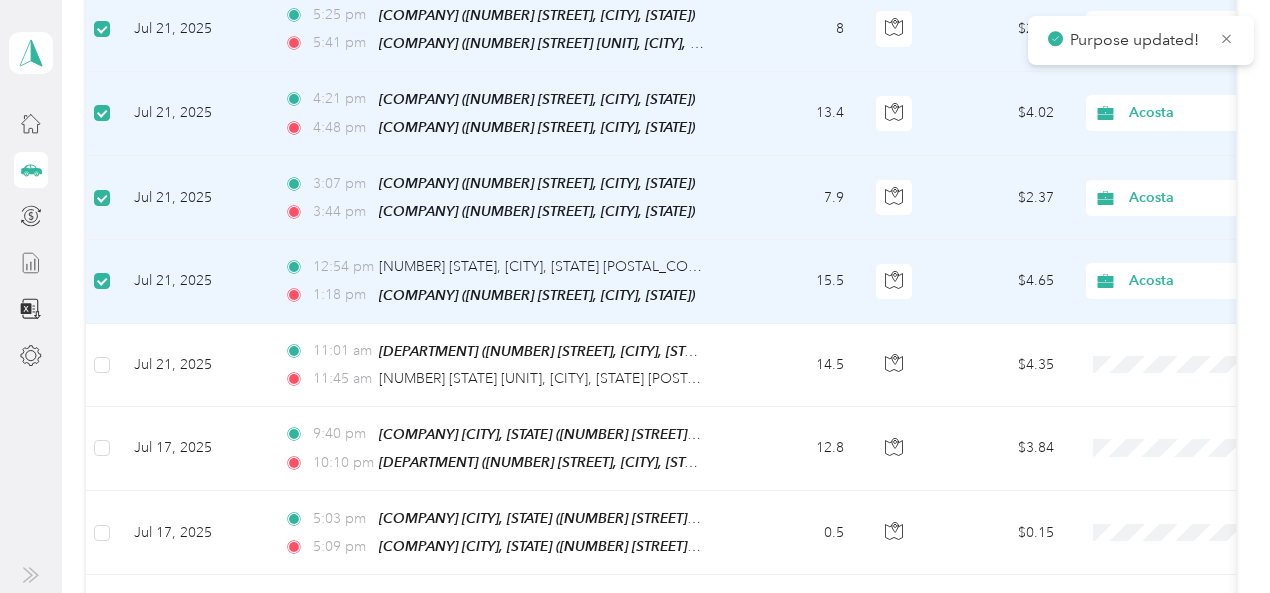 scroll, scrollTop: 3900, scrollLeft: 0, axis: vertical 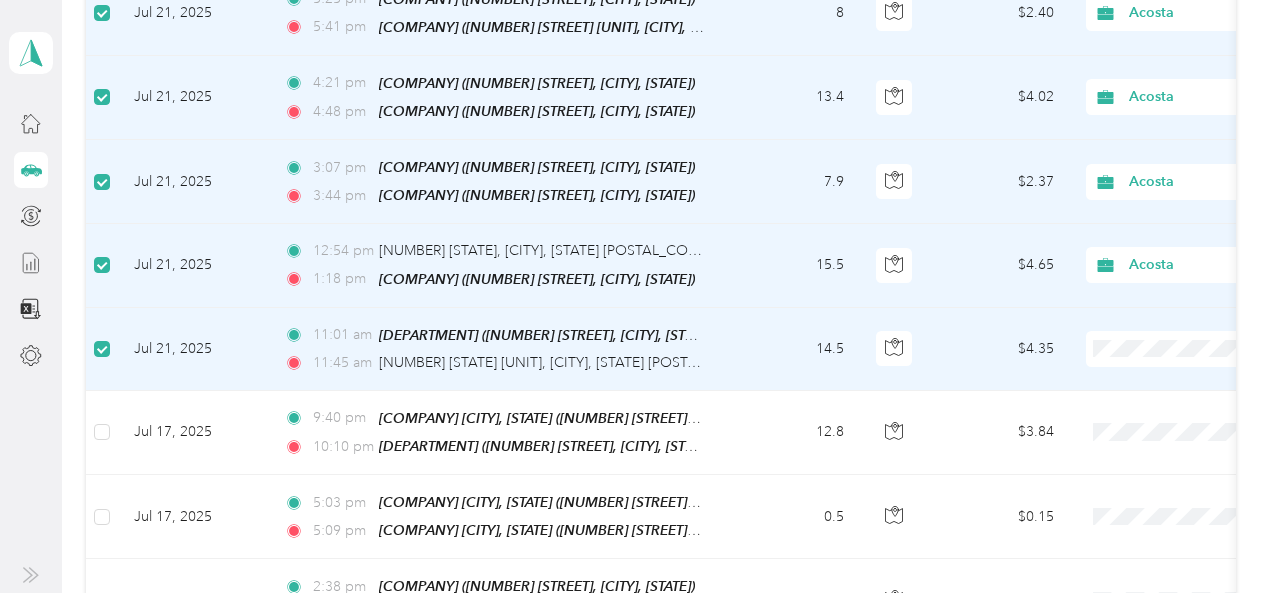 click on "Acosta" at bounding box center (1164, 287) 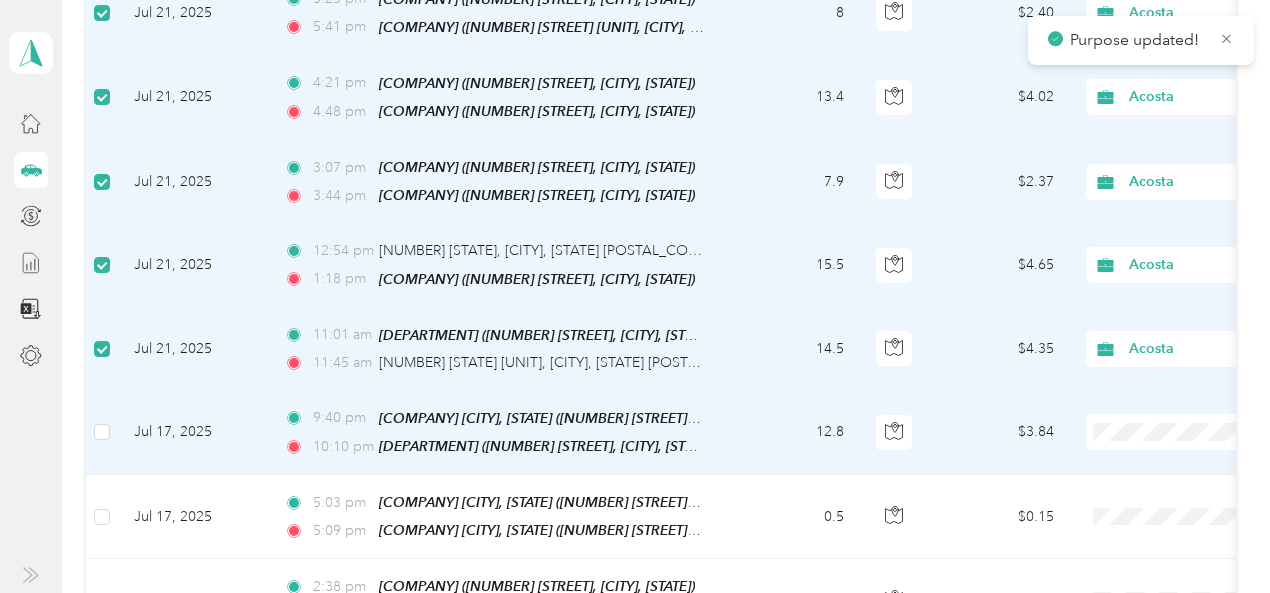 click at bounding box center (102, 433) 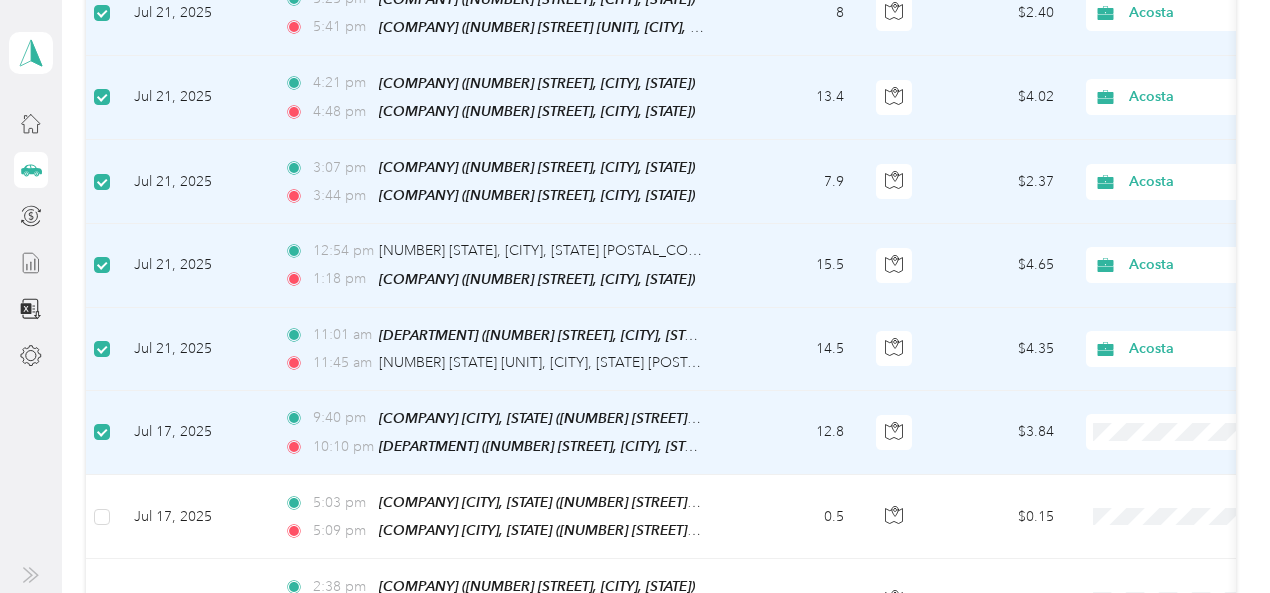 click on "Acosta" at bounding box center [1164, 369] 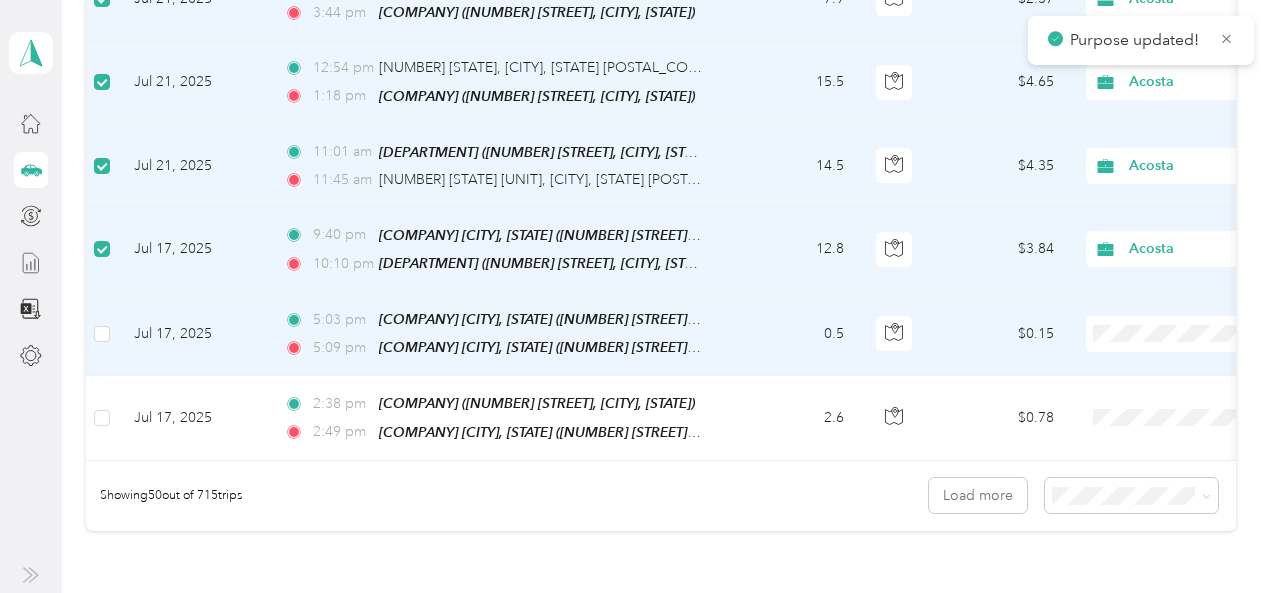 scroll, scrollTop: 4100, scrollLeft: 0, axis: vertical 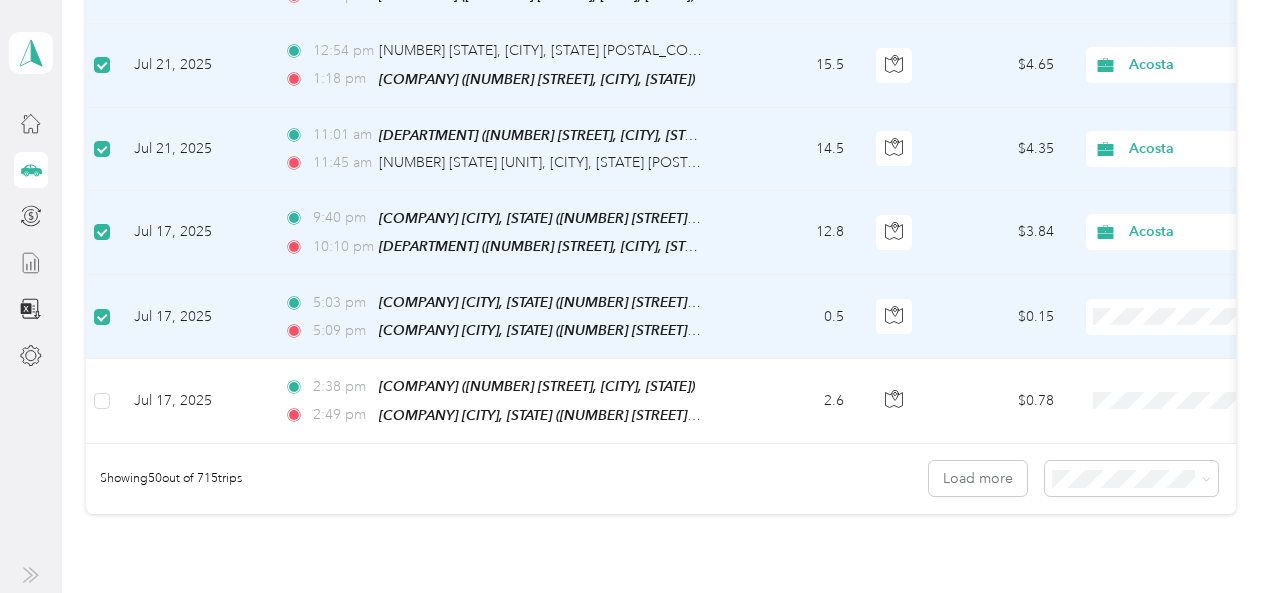 click on "Acosta" at bounding box center (1164, 251) 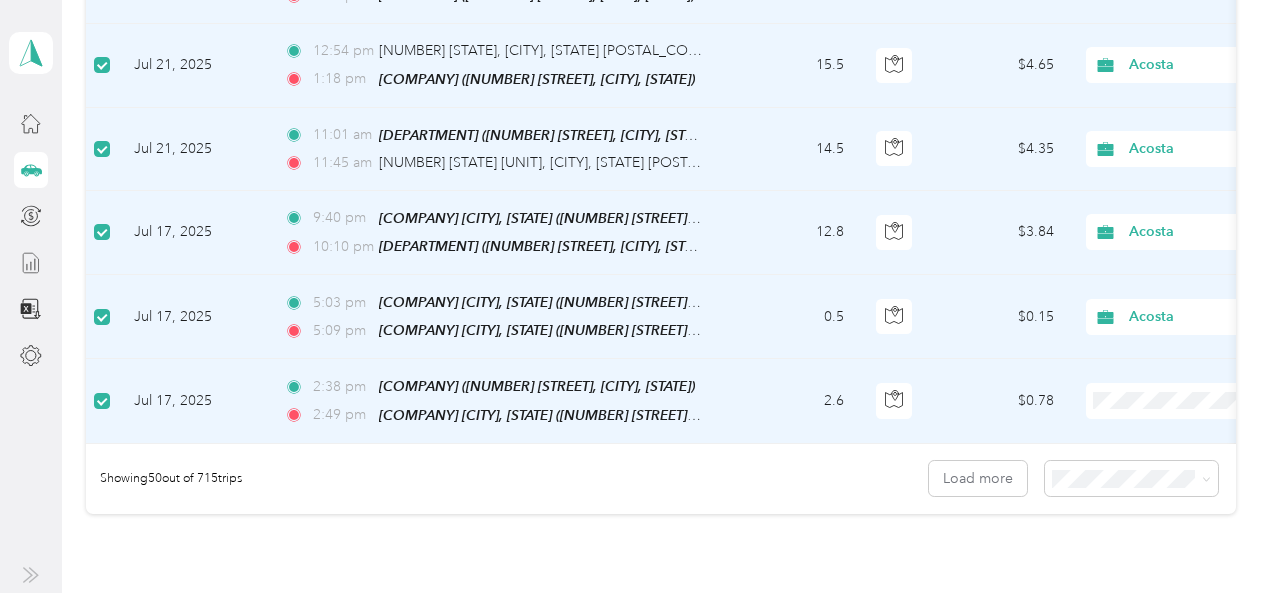 click on "Acosta" at bounding box center [1164, 332] 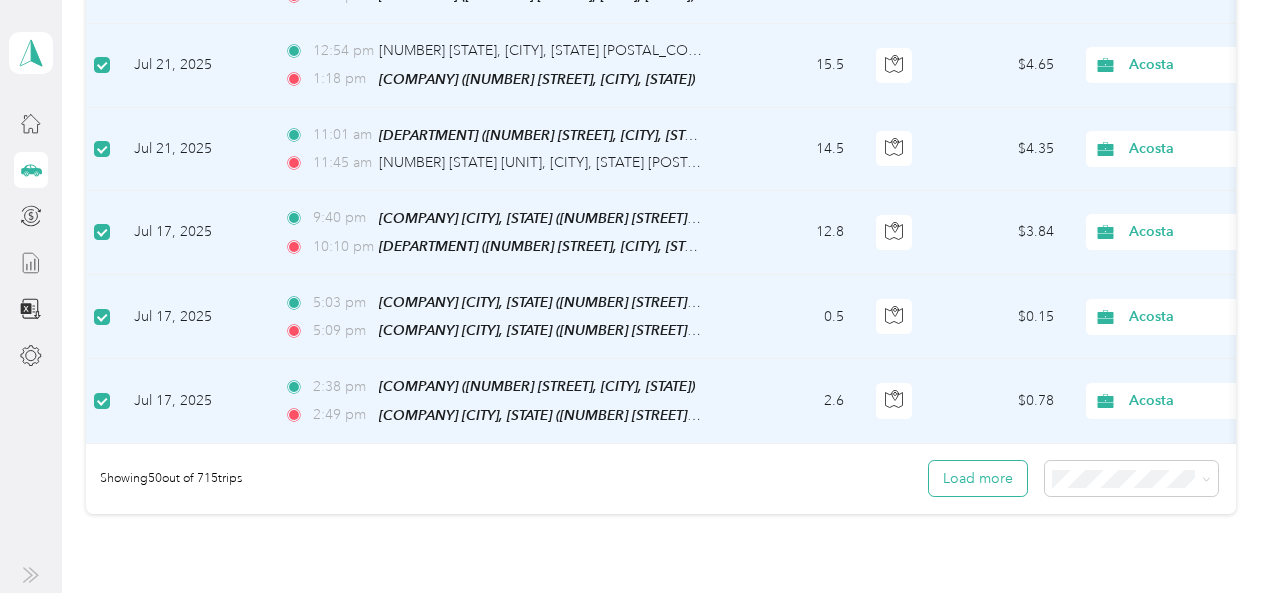 click on "Load more" at bounding box center (978, 478) 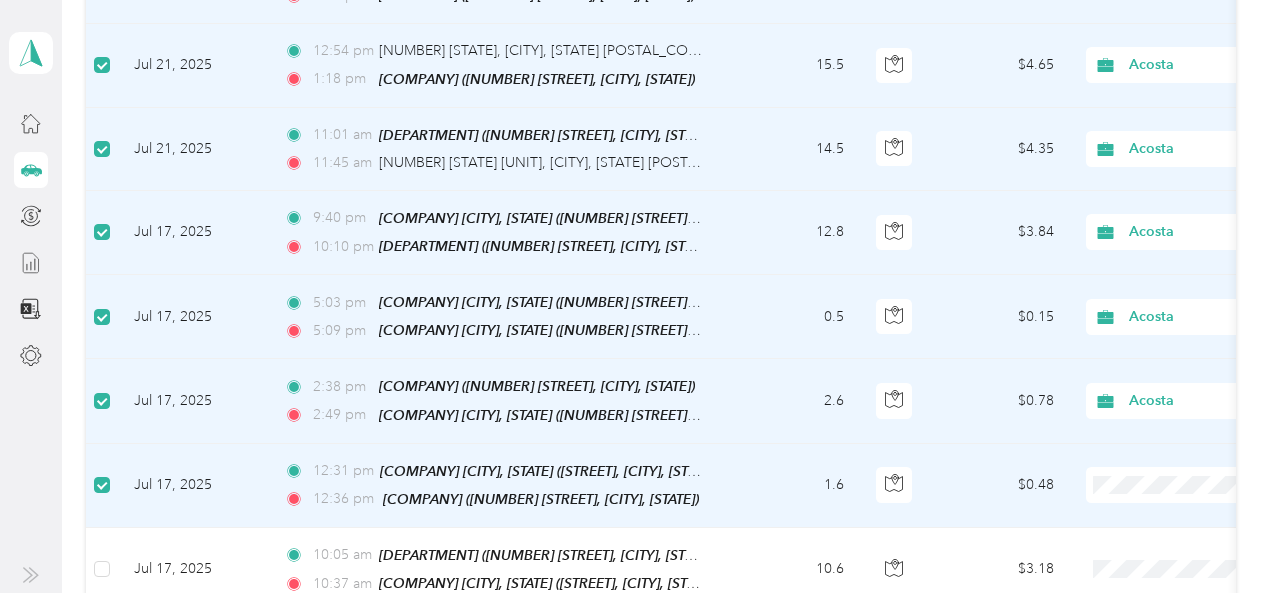 click on "Acosta" at bounding box center (1164, 415) 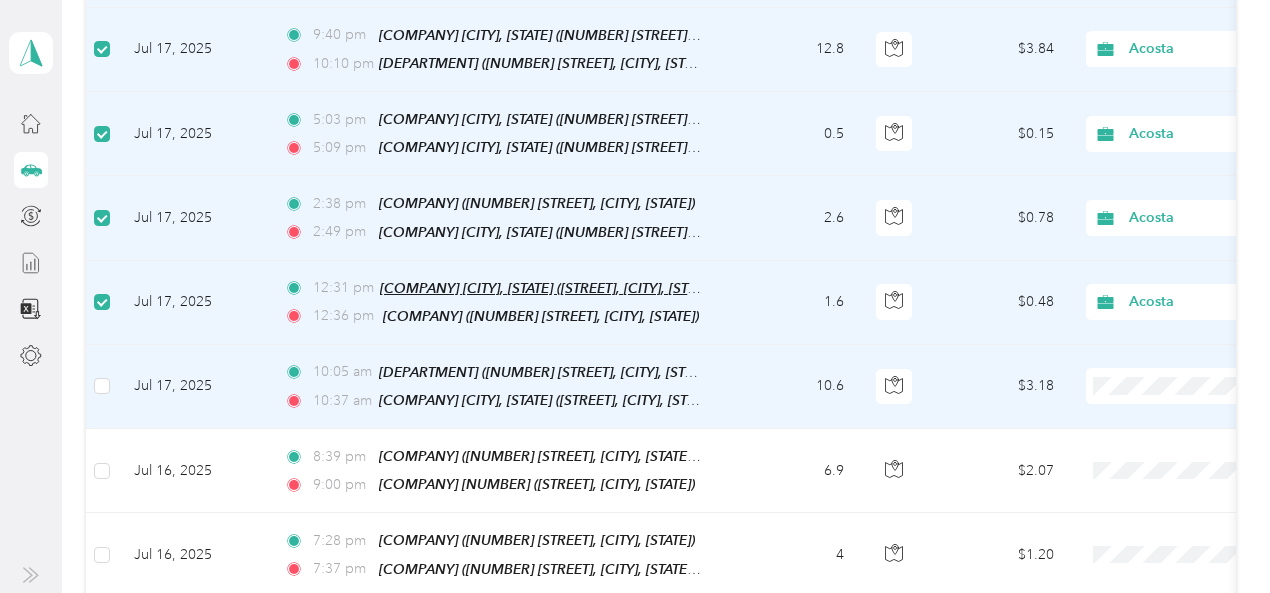 scroll, scrollTop: 4300, scrollLeft: 0, axis: vertical 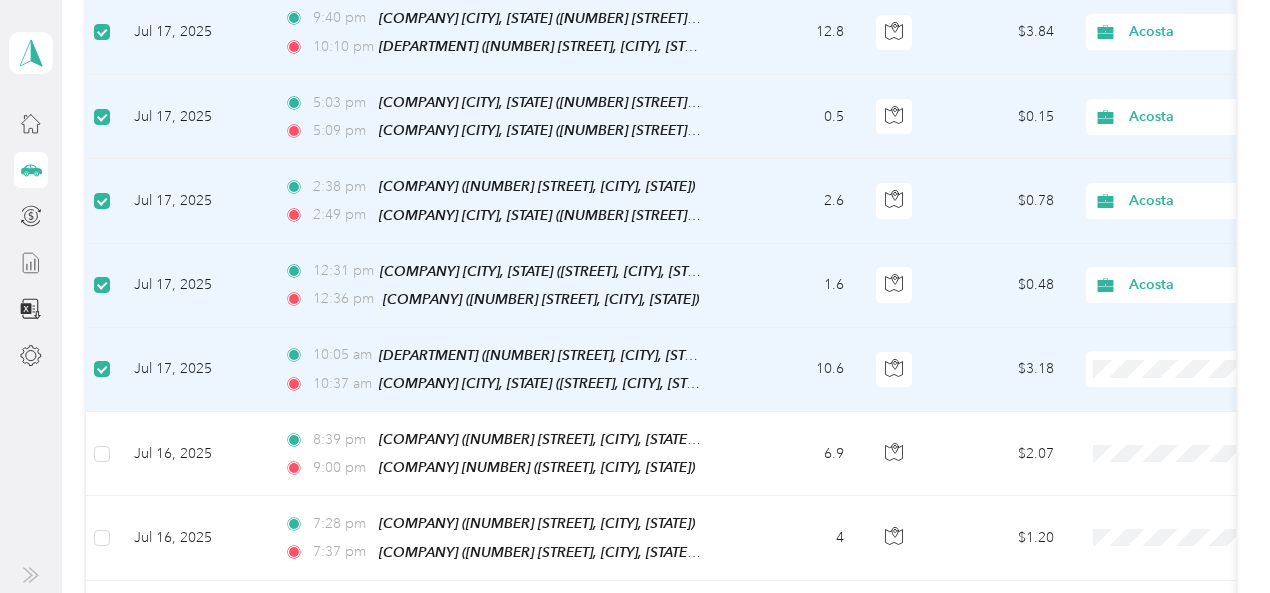 click on "Acosta" at bounding box center [1164, 297] 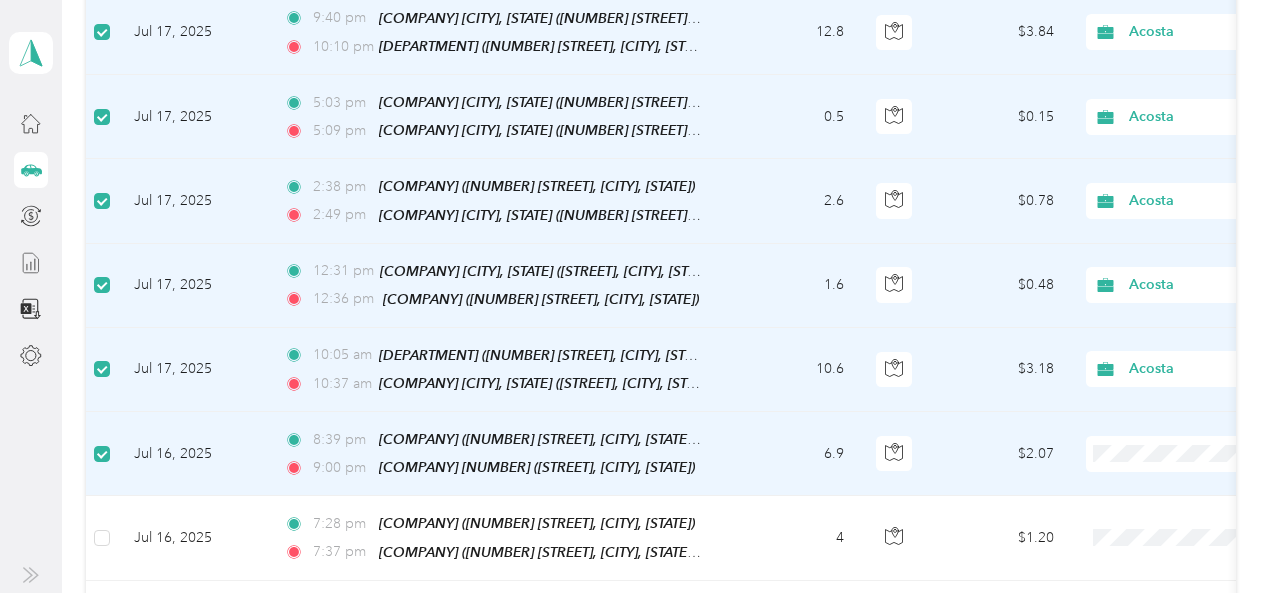 click on "Acosta" at bounding box center [1164, 375] 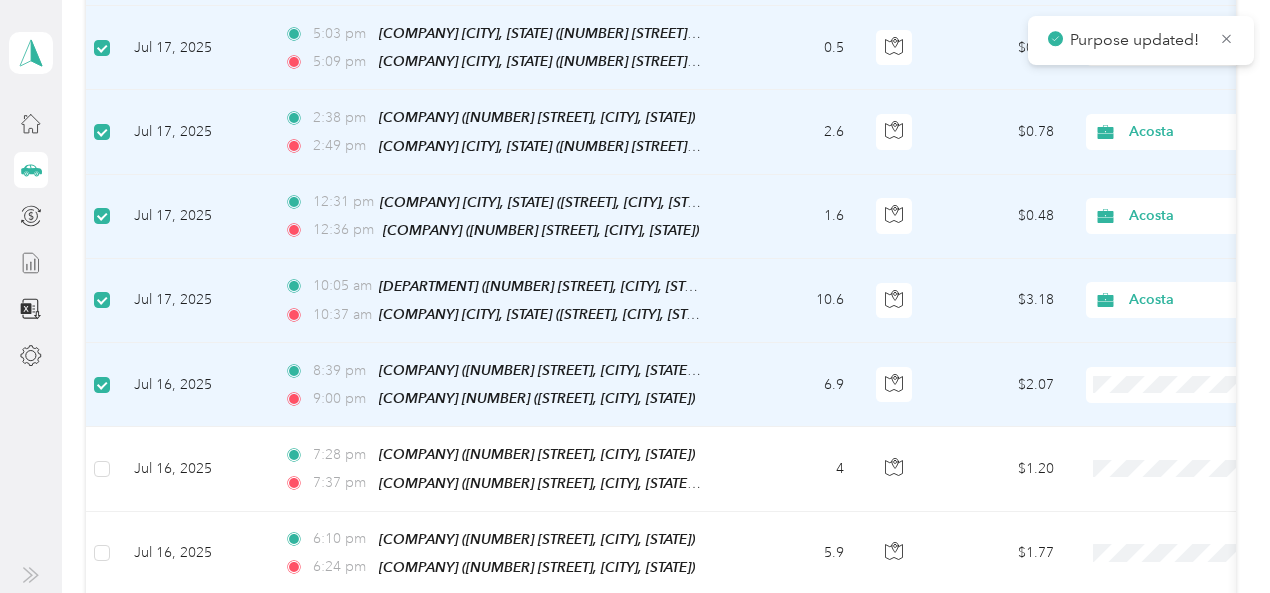scroll, scrollTop: 4400, scrollLeft: 0, axis: vertical 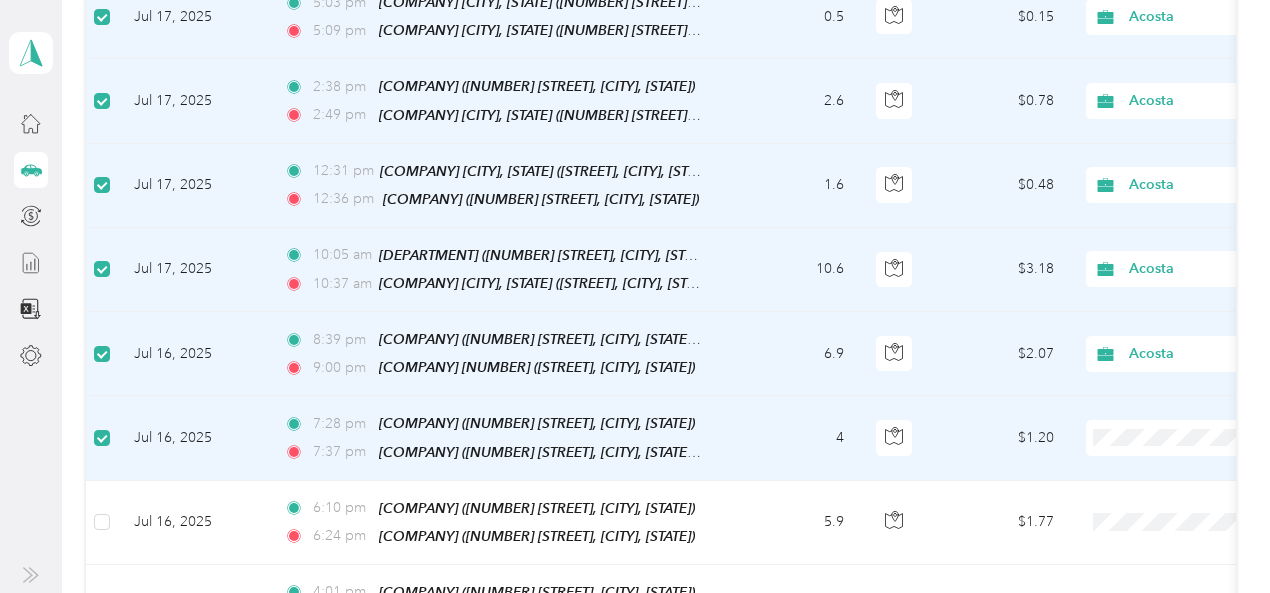 click on "Acosta" at bounding box center [1164, 361] 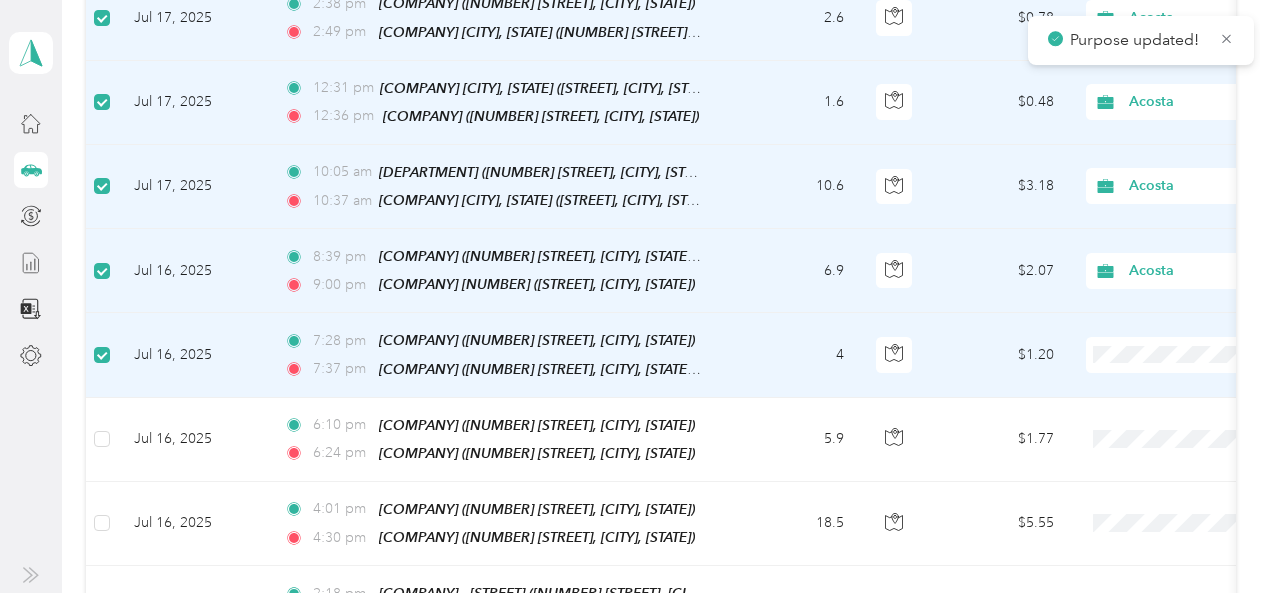scroll, scrollTop: 4500, scrollLeft: 0, axis: vertical 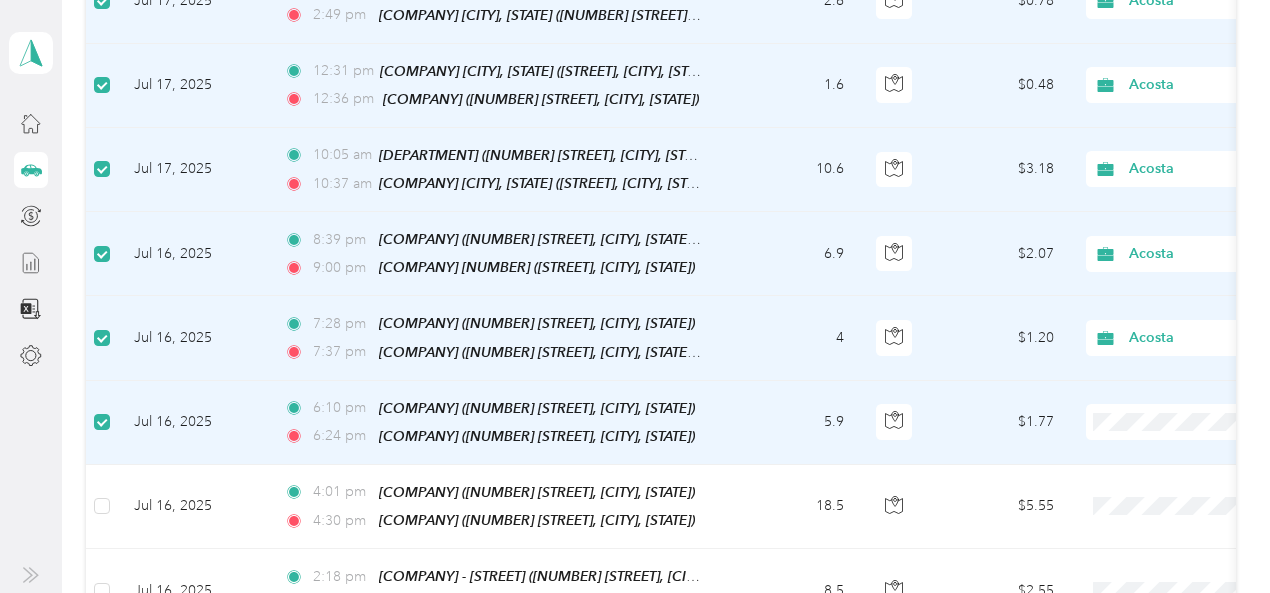 click on "Acosta" at bounding box center [1164, 343] 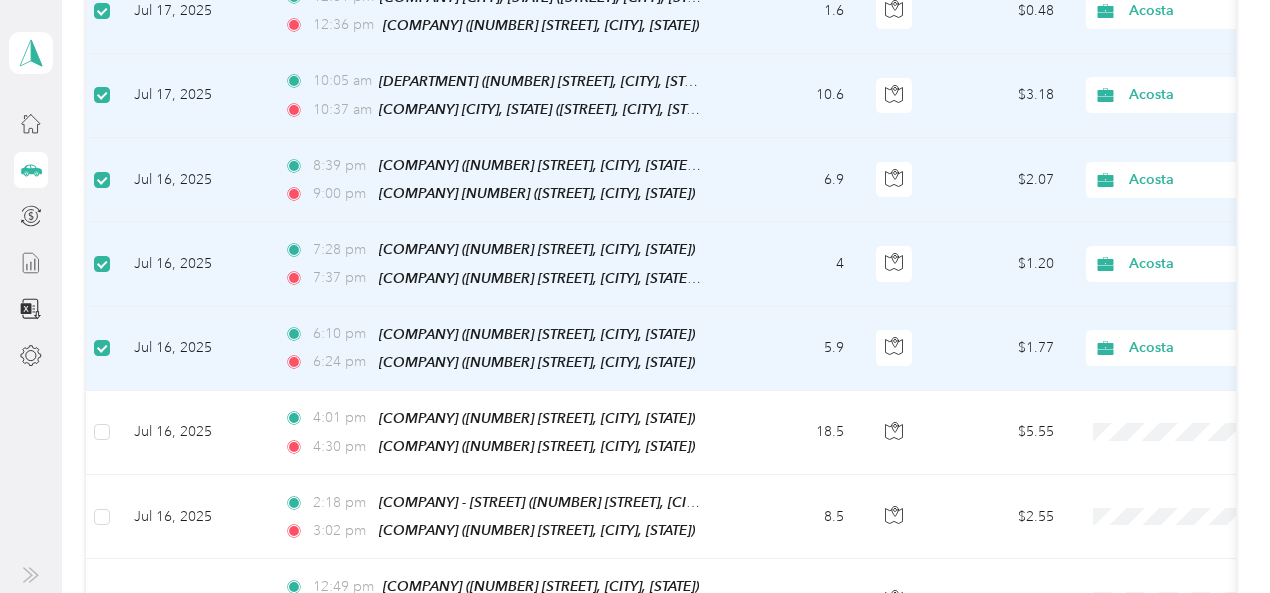 scroll, scrollTop: 4600, scrollLeft: 0, axis: vertical 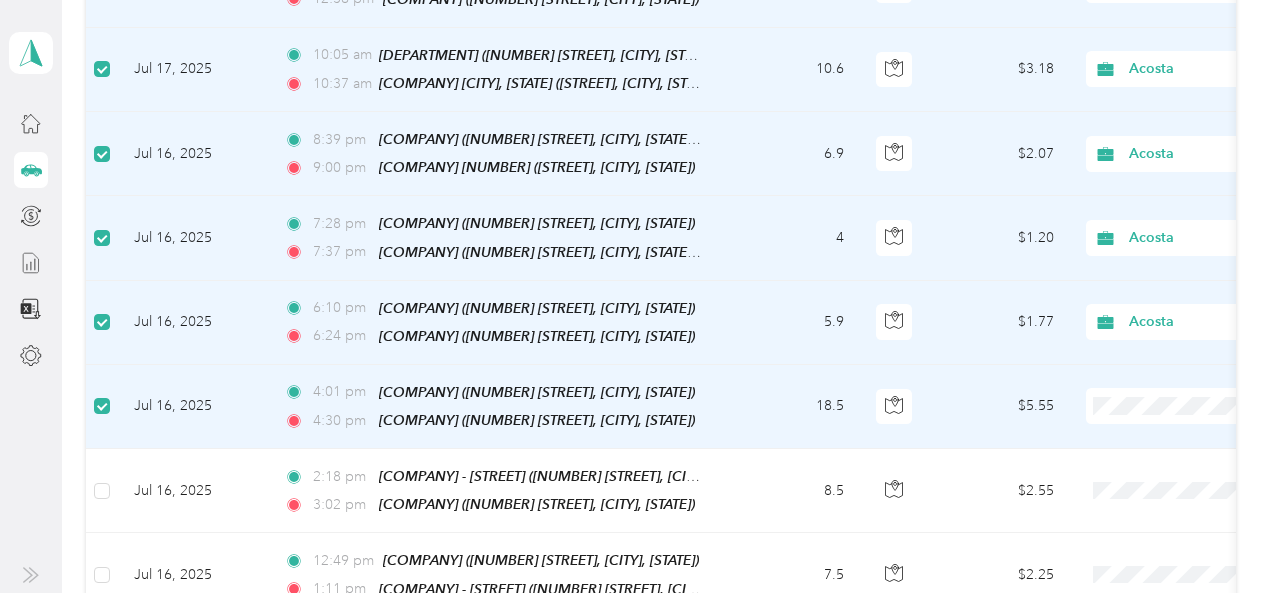 click on "Acosta" at bounding box center [1164, 324] 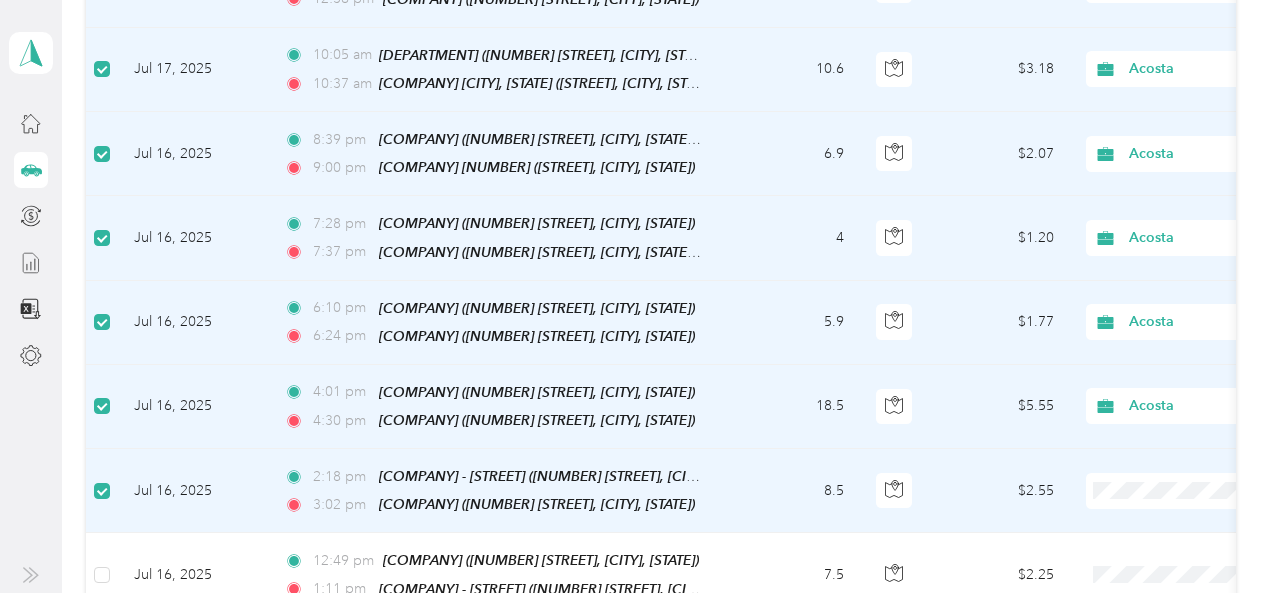 click on "Acosta" at bounding box center (1164, 406) 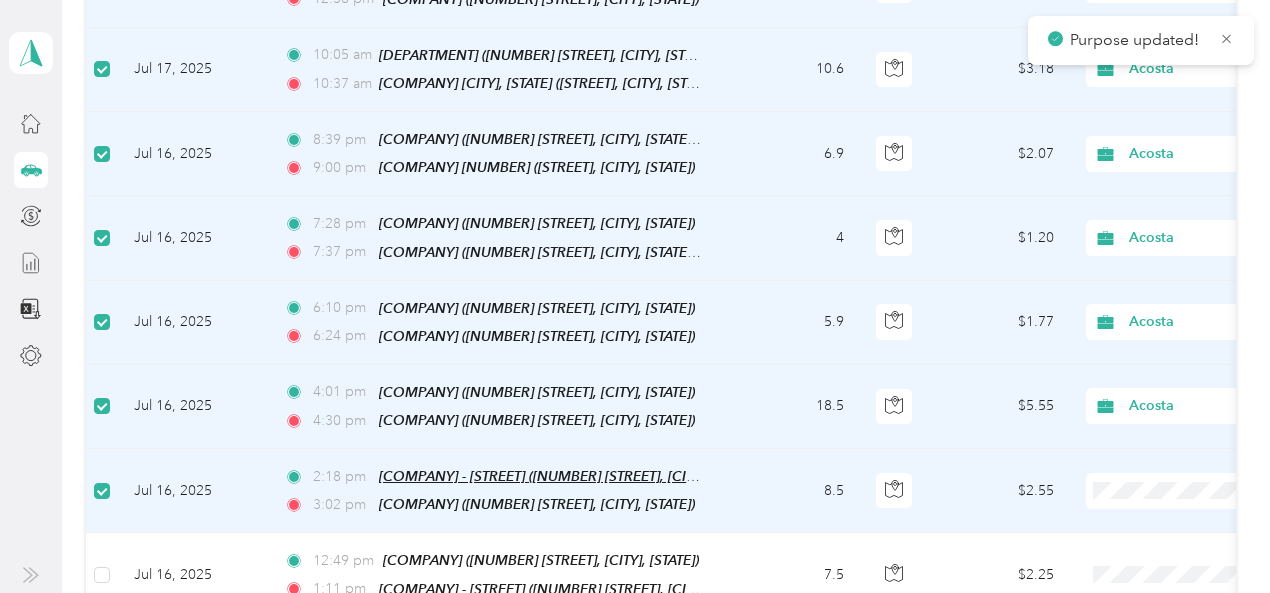 scroll, scrollTop: 4700, scrollLeft: 0, axis: vertical 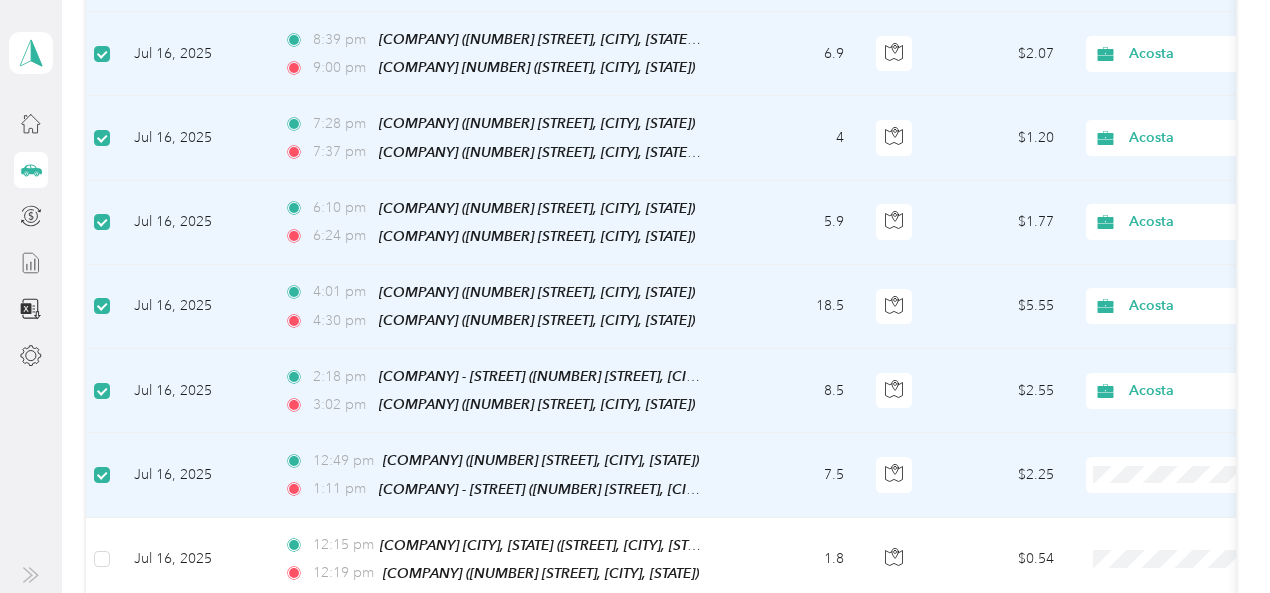 click on "Acosta" at bounding box center (1164, 387) 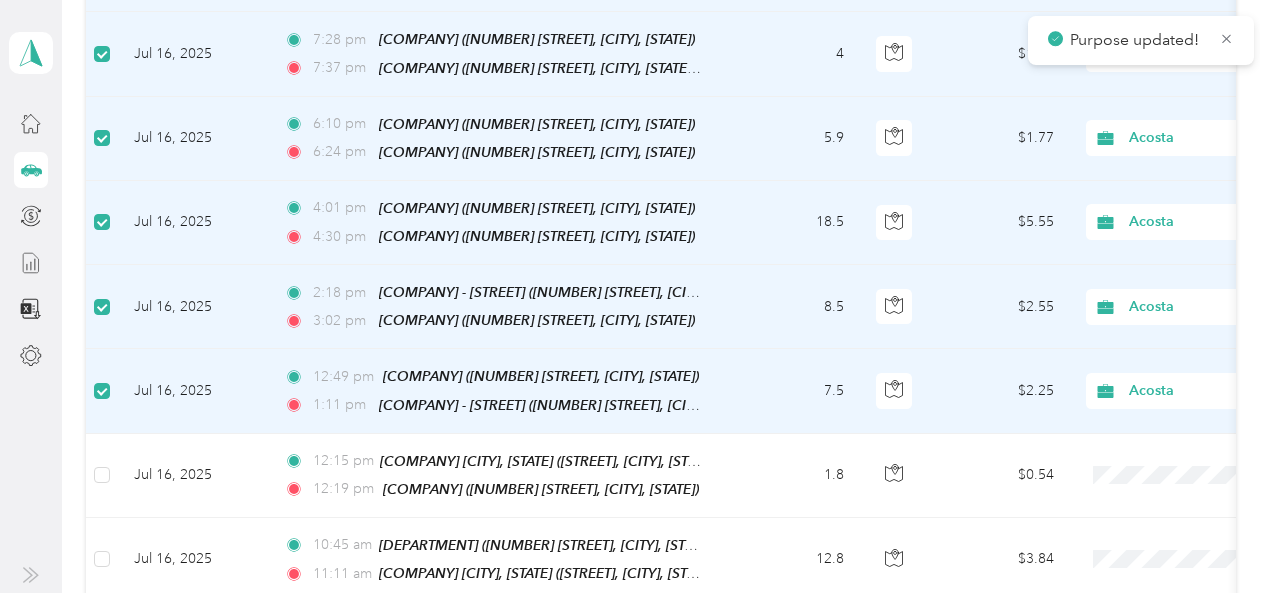 scroll, scrollTop: 4800, scrollLeft: 0, axis: vertical 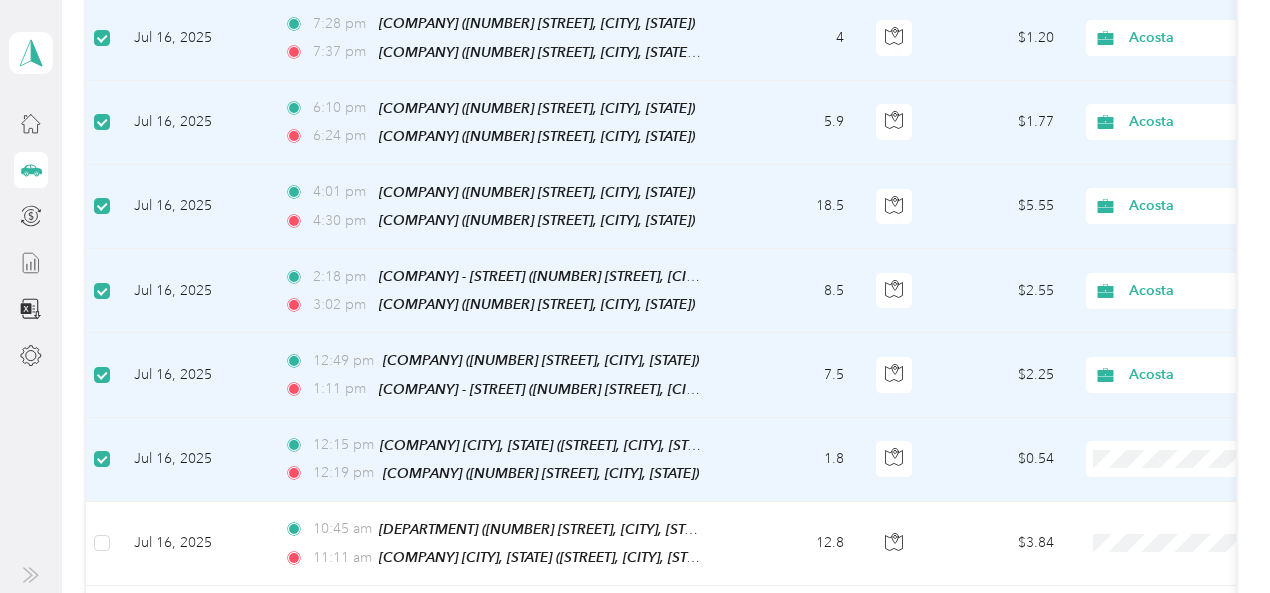 click on "Acosta" at bounding box center [1164, 371] 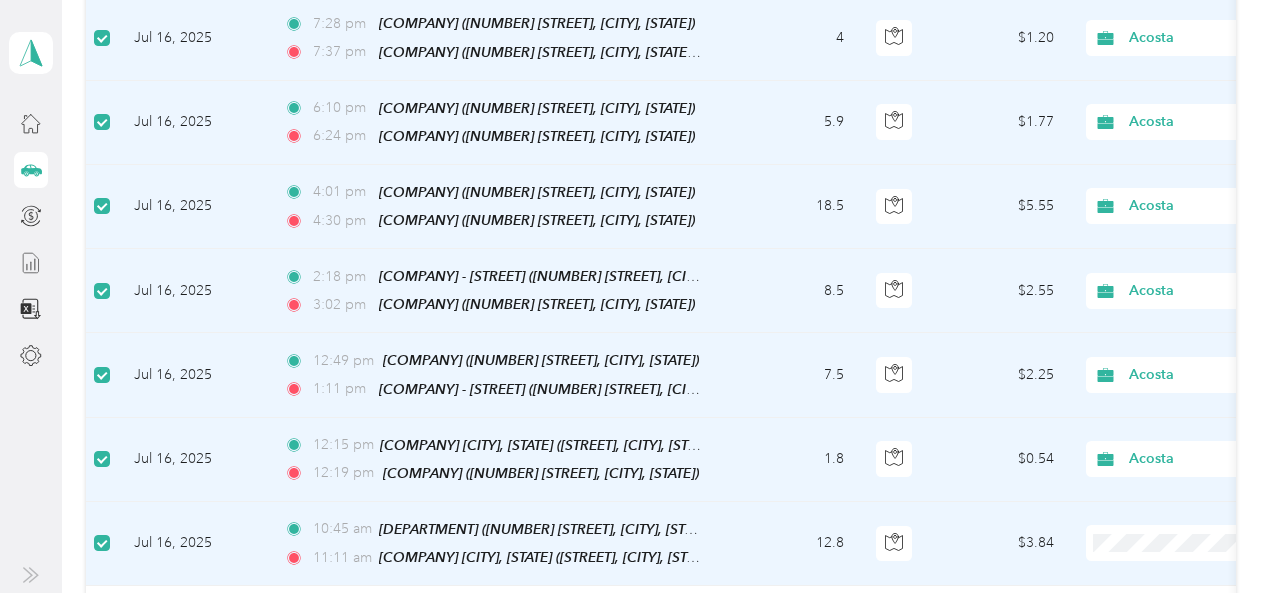 click on "Acosta" at bounding box center [1164, 453] 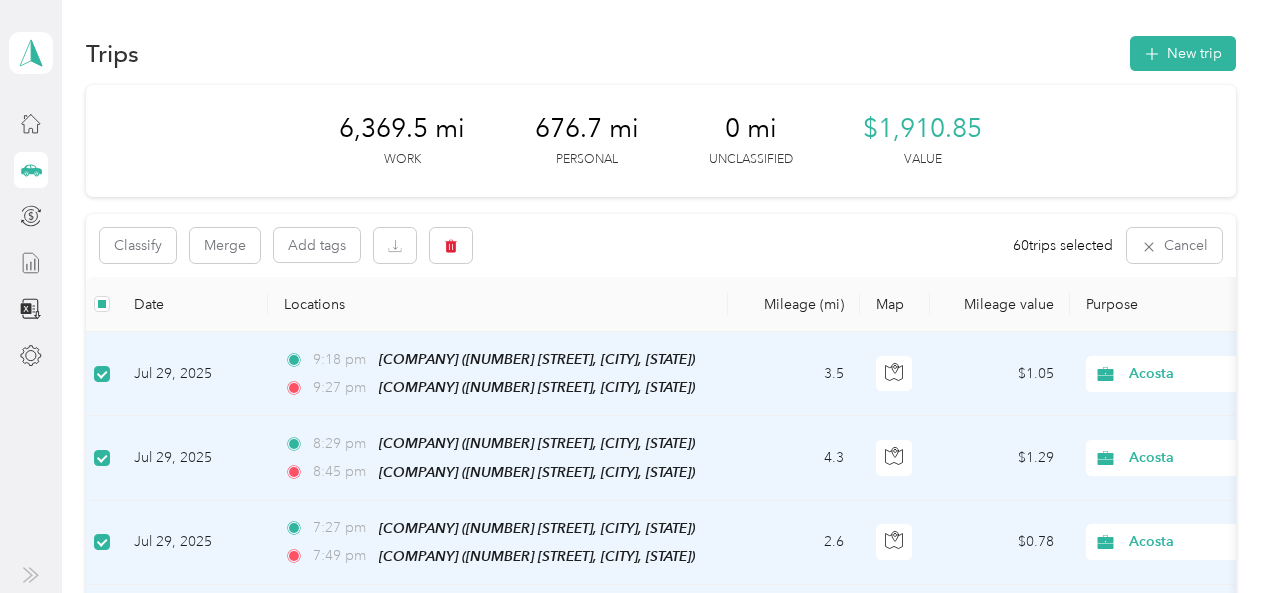 scroll, scrollTop: 0, scrollLeft: 0, axis: both 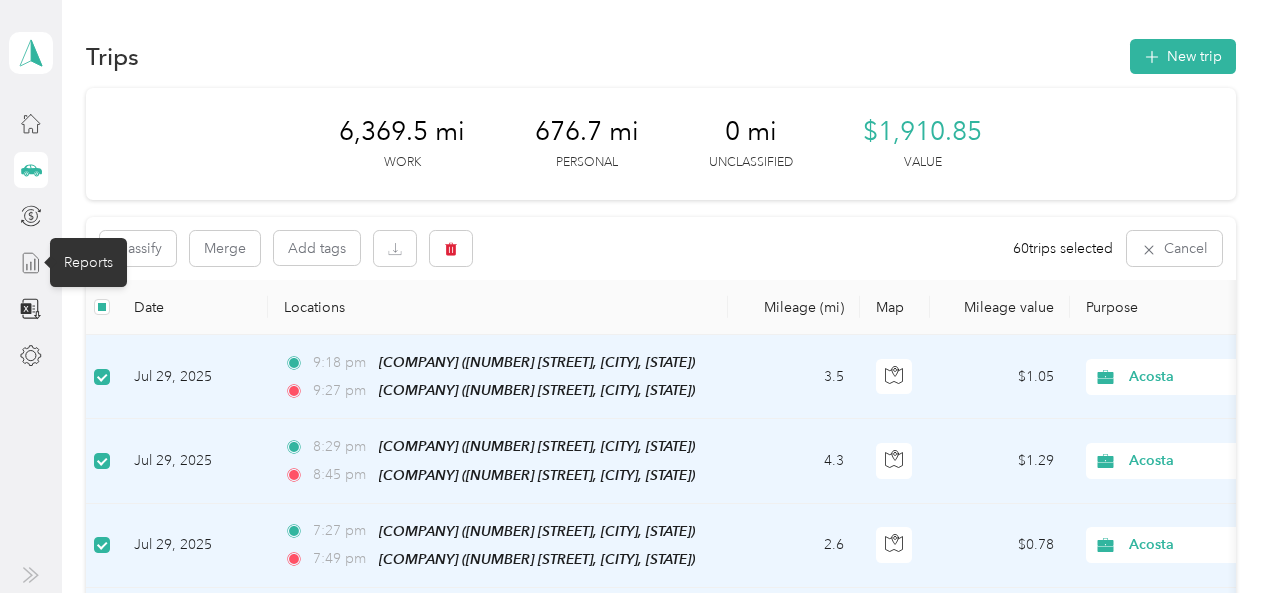 click 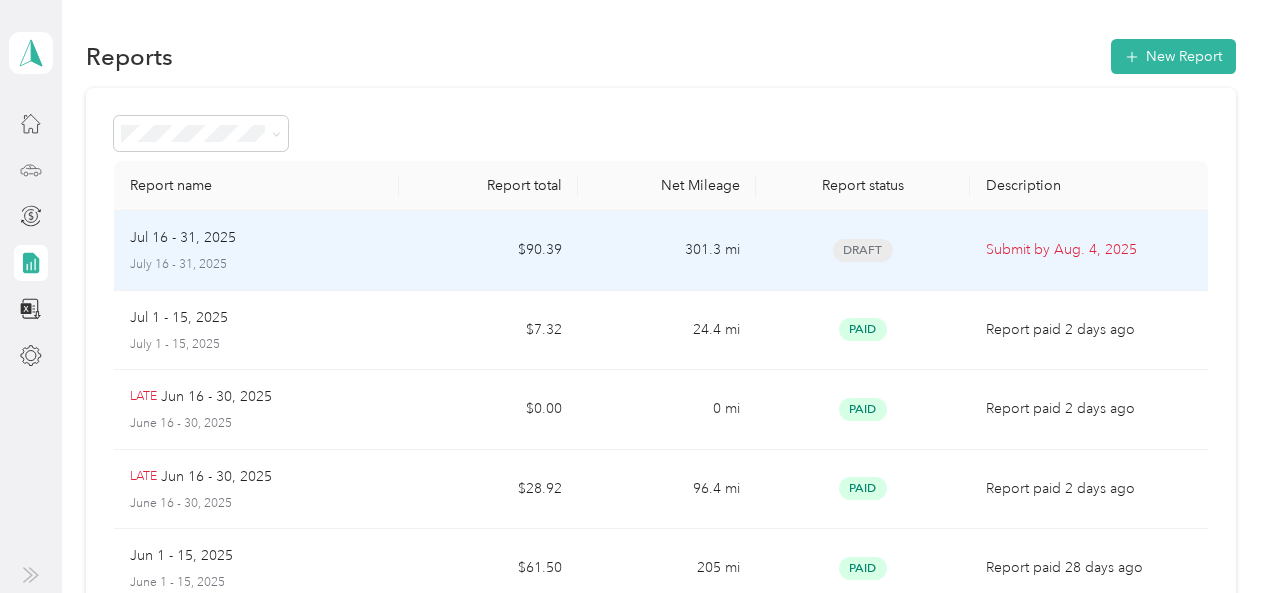 click on "Submit  by   Aug. 4, 2025" at bounding box center (1089, 250) 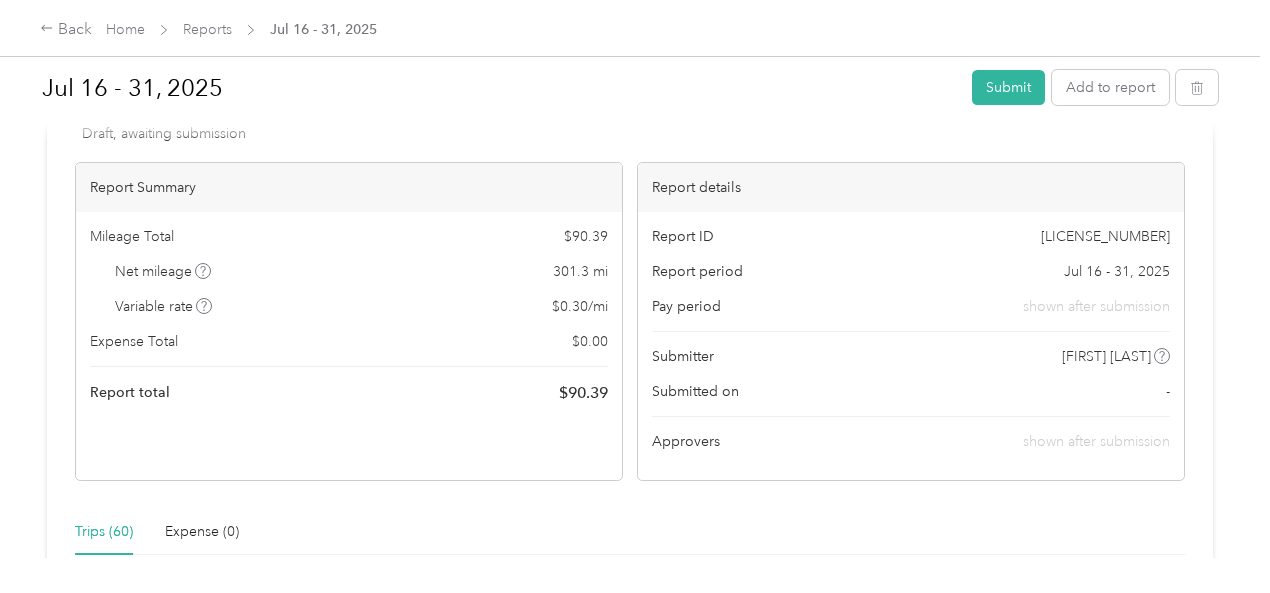 scroll, scrollTop: 100, scrollLeft: 0, axis: vertical 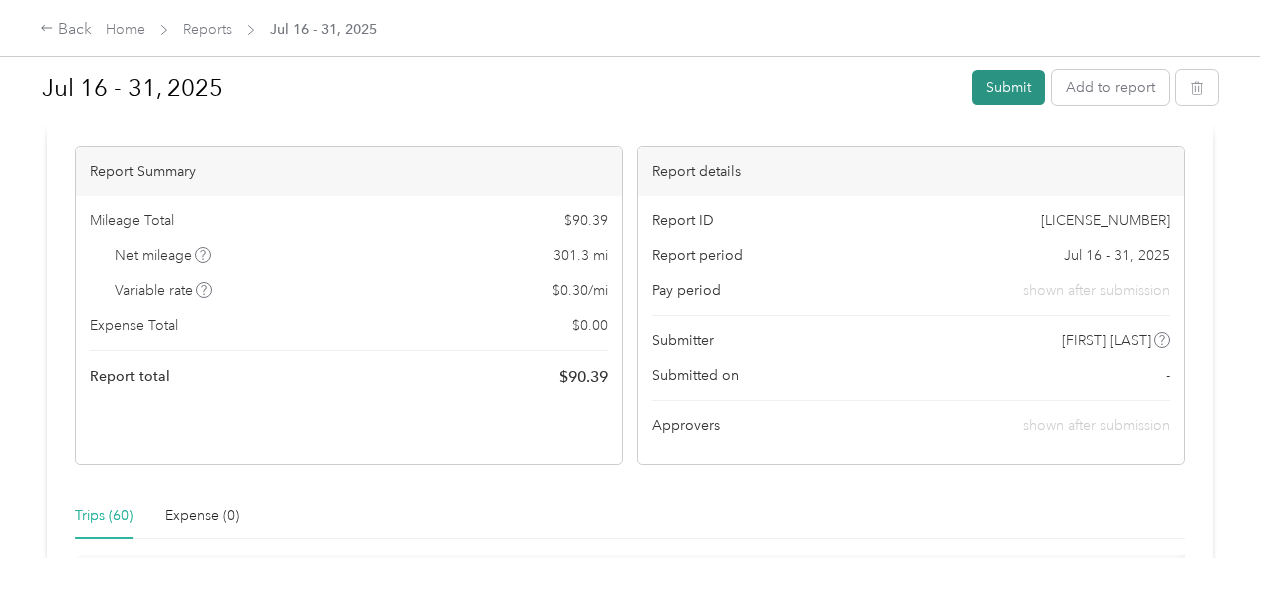 click on "Submit" at bounding box center (1008, 87) 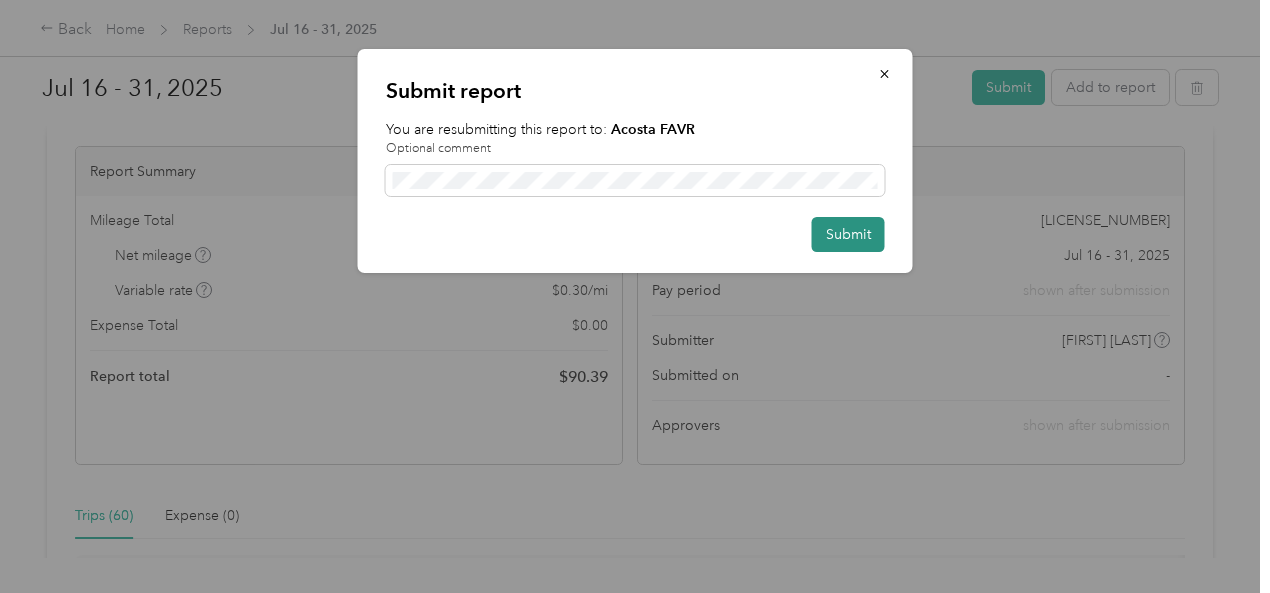 click on "Submit" at bounding box center [848, 234] 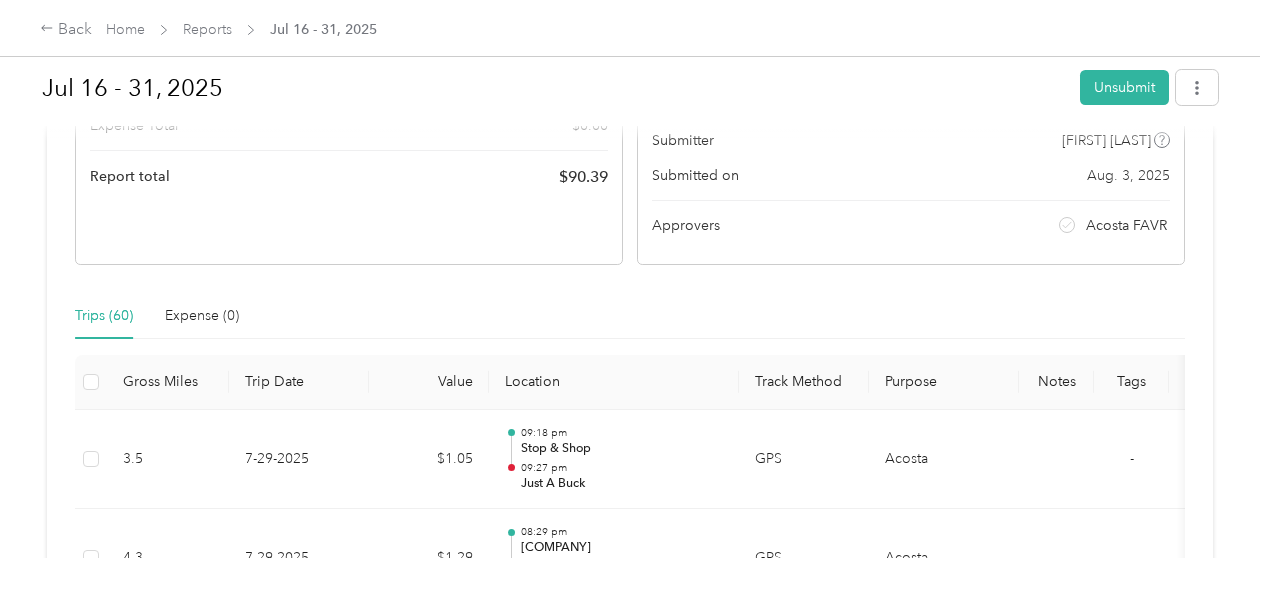scroll, scrollTop: 0, scrollLeft: 0, axis: both 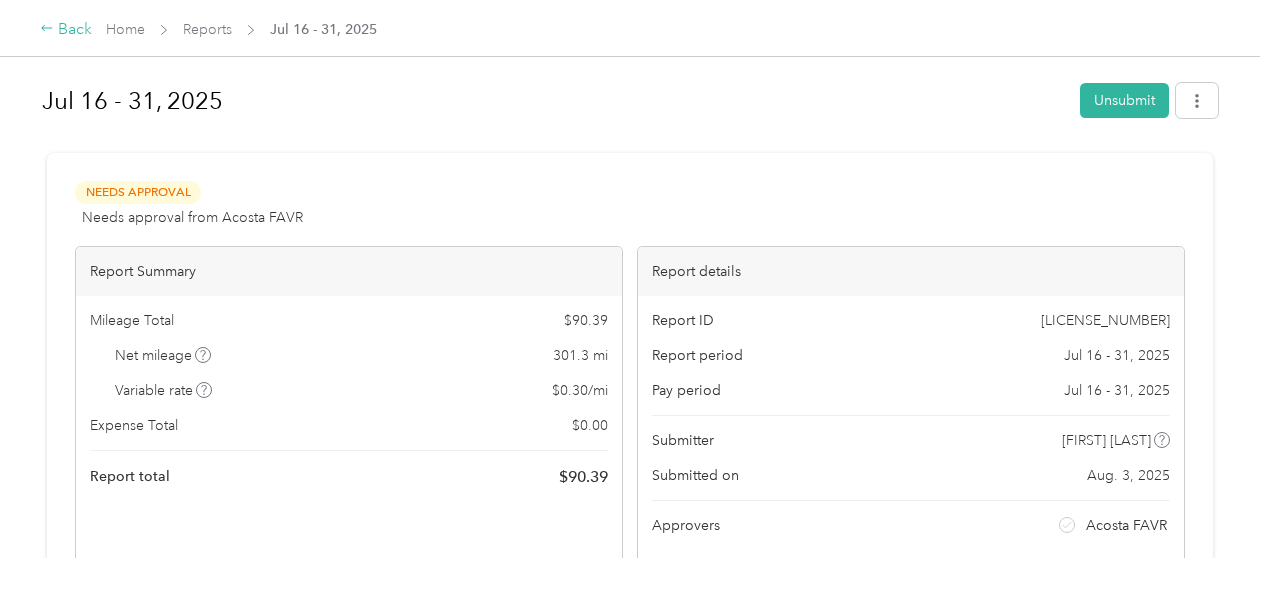 click on "Back" at bounding box center (66, 30) 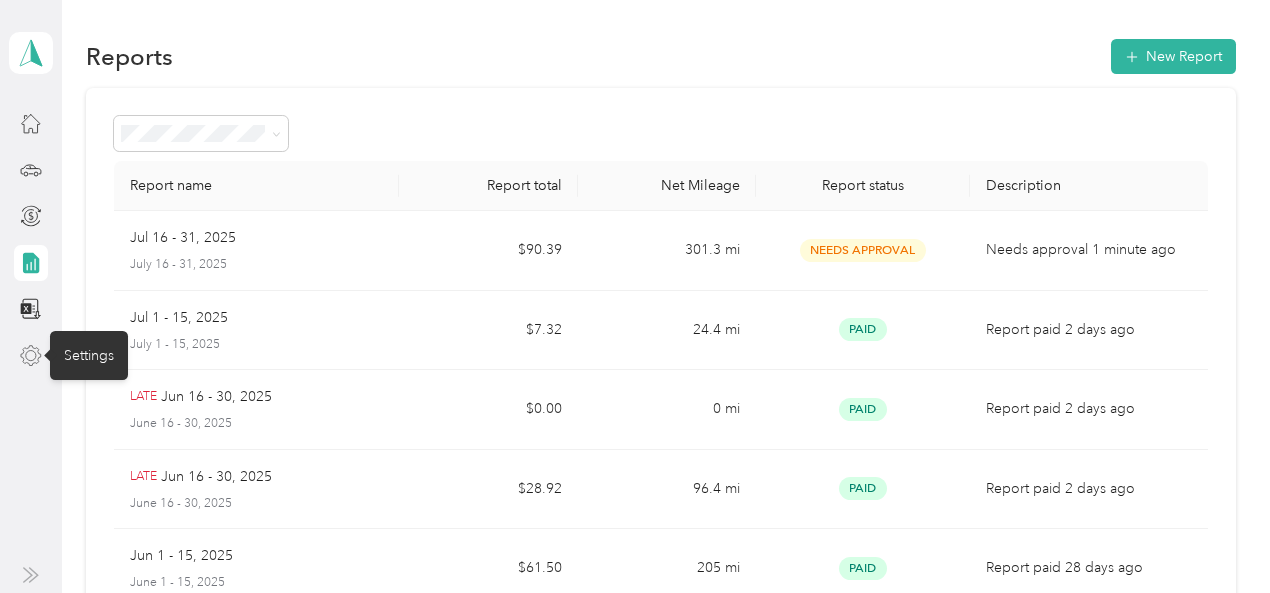 click 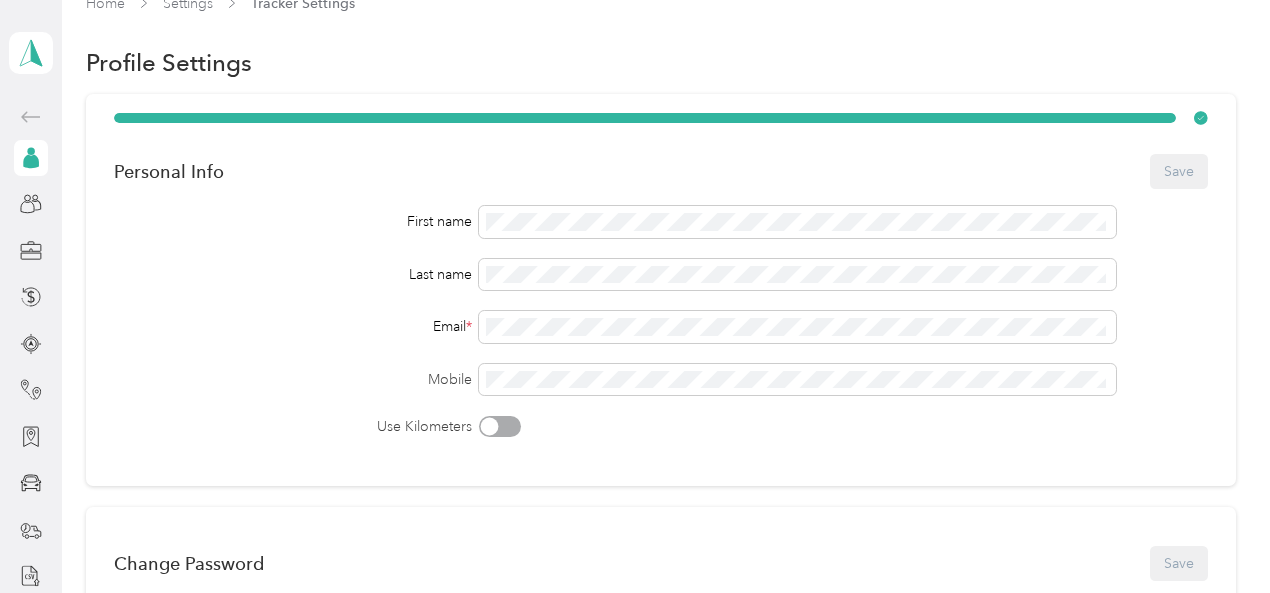 scroll, scrollTop: 0, scrollLeft: 0, axis: both 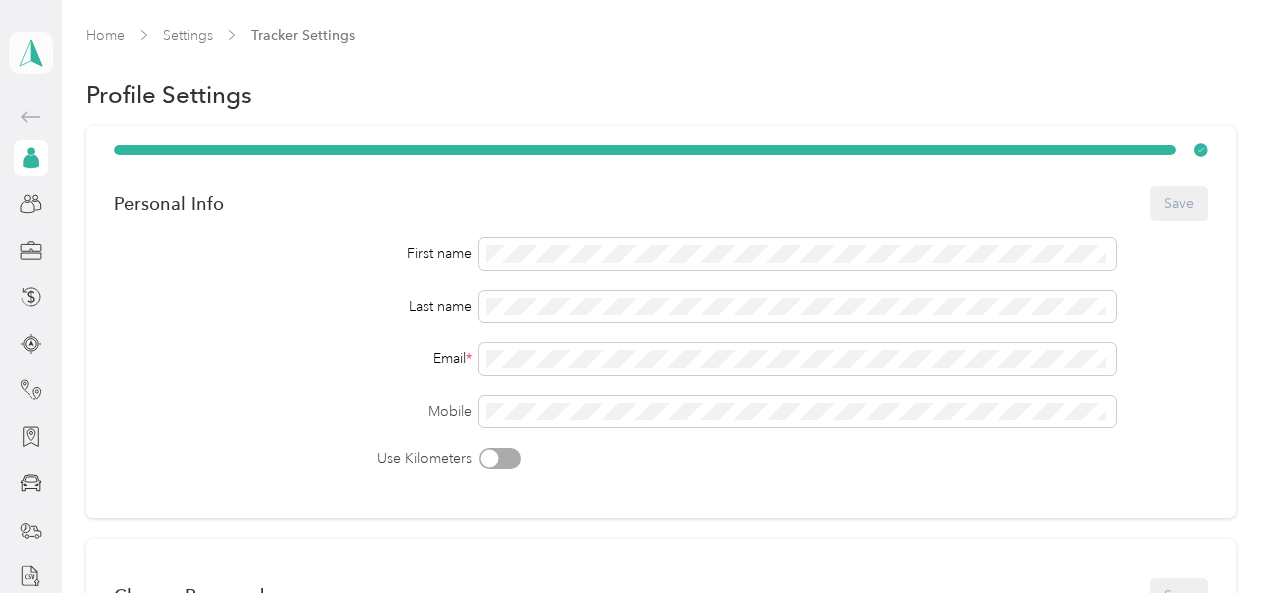 click 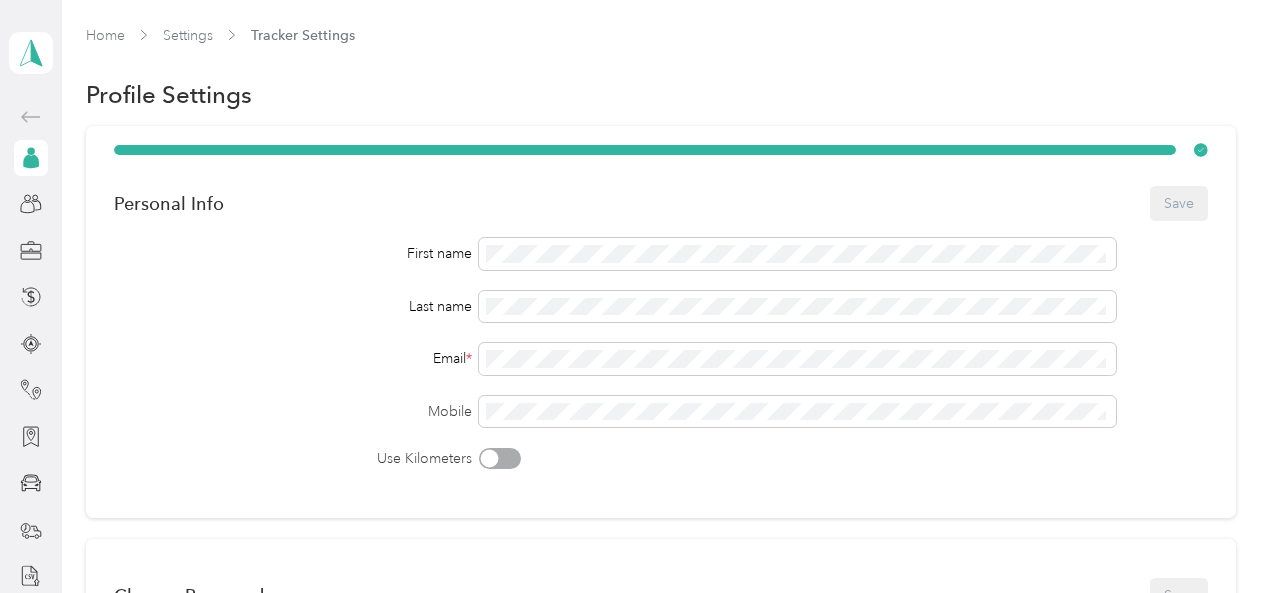 click on "Personal Info Save [FIRST] [LAST] Email * Mobile   Use Kilometers" at bounding box center (660, 322) 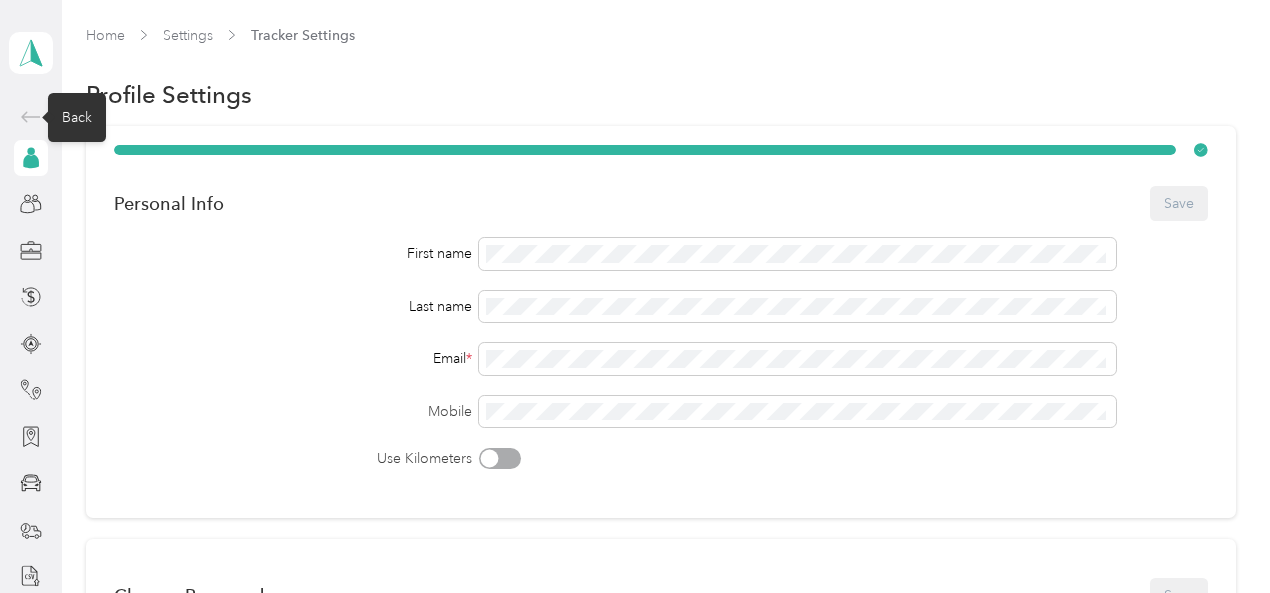 click 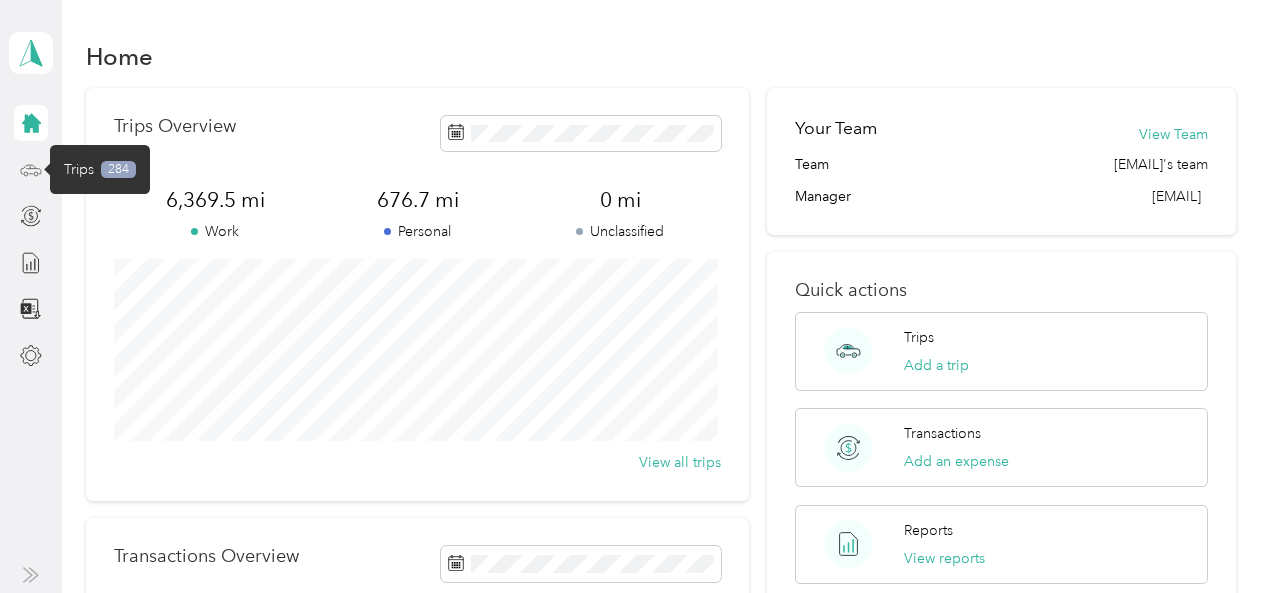 click 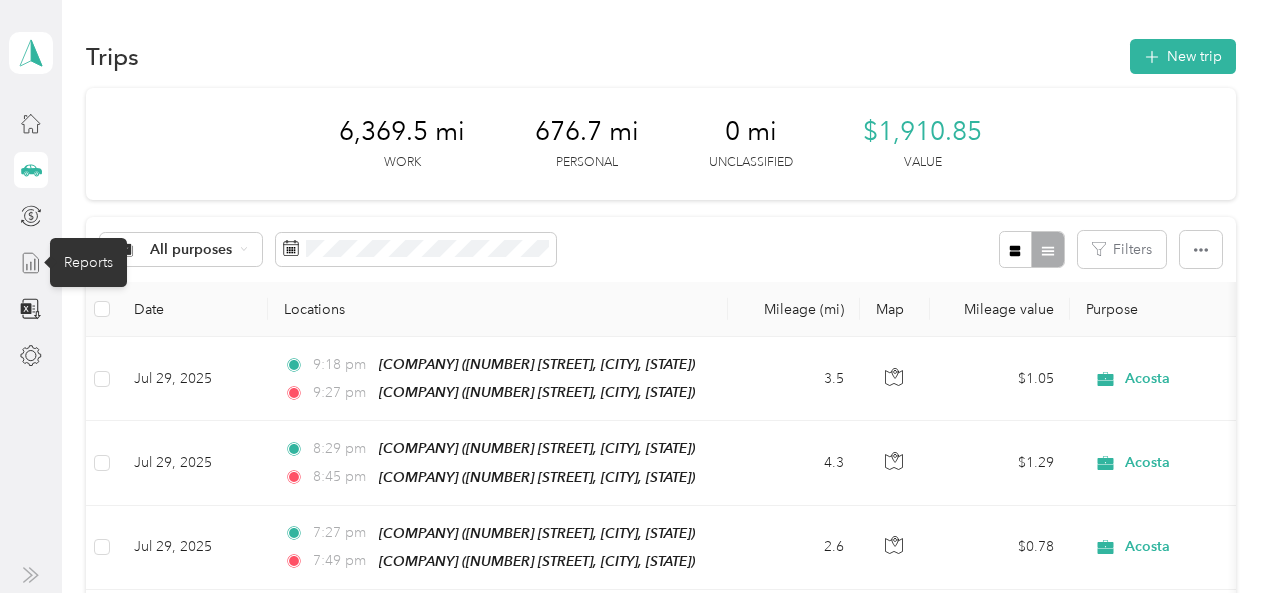 click 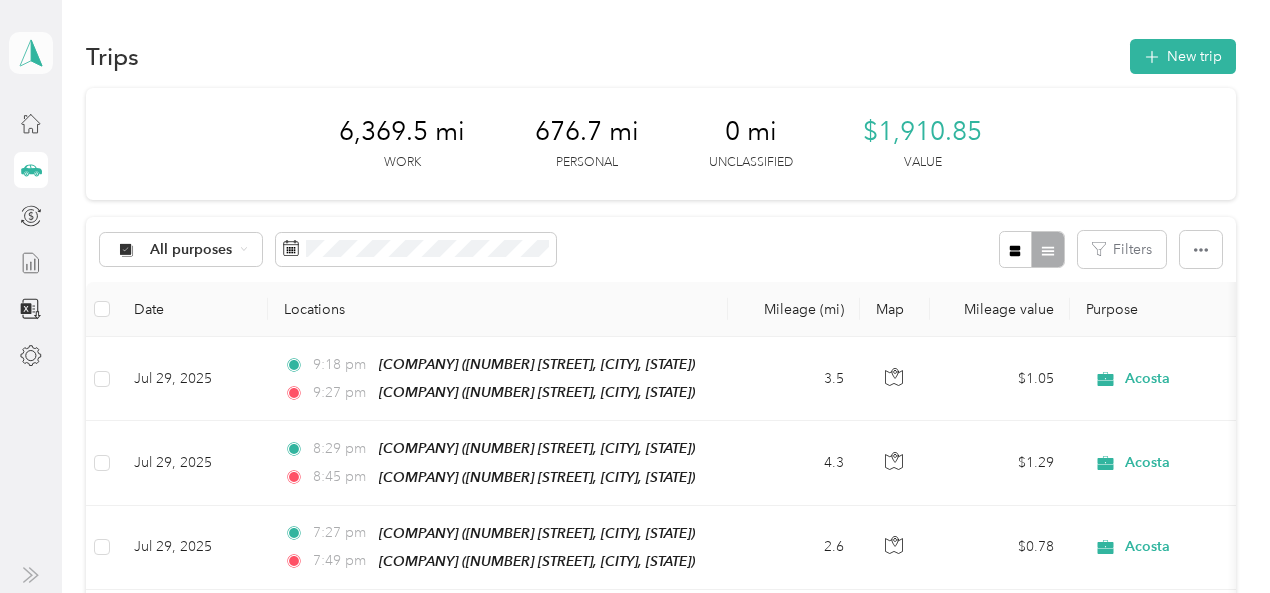 click 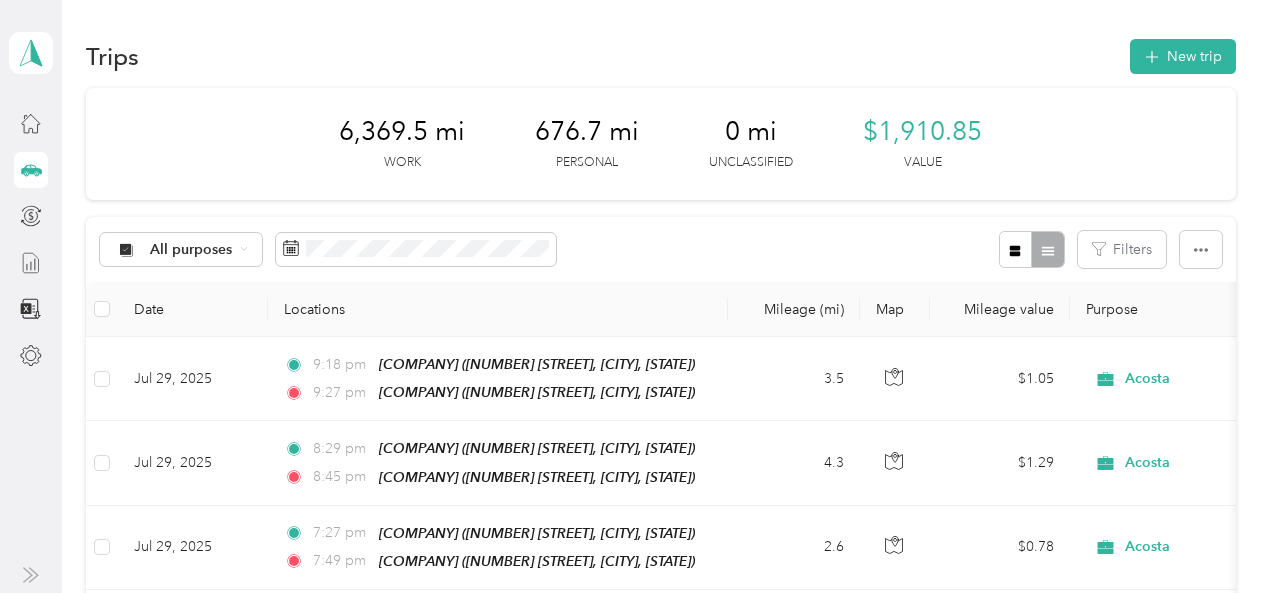 click on "Log out" at bounding box center [64, 164] 